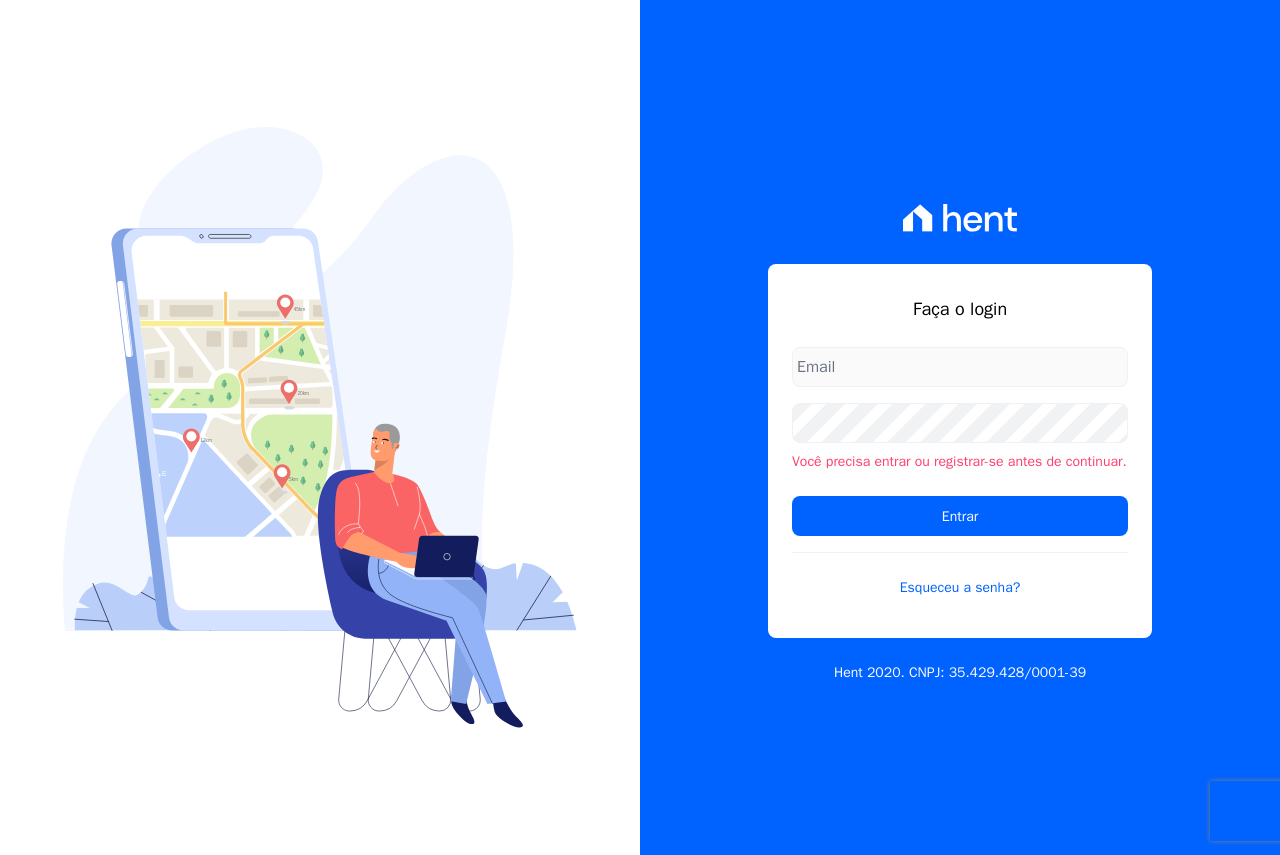 scroll, scrollTop: 0, scrollLeft: 0, axis: both 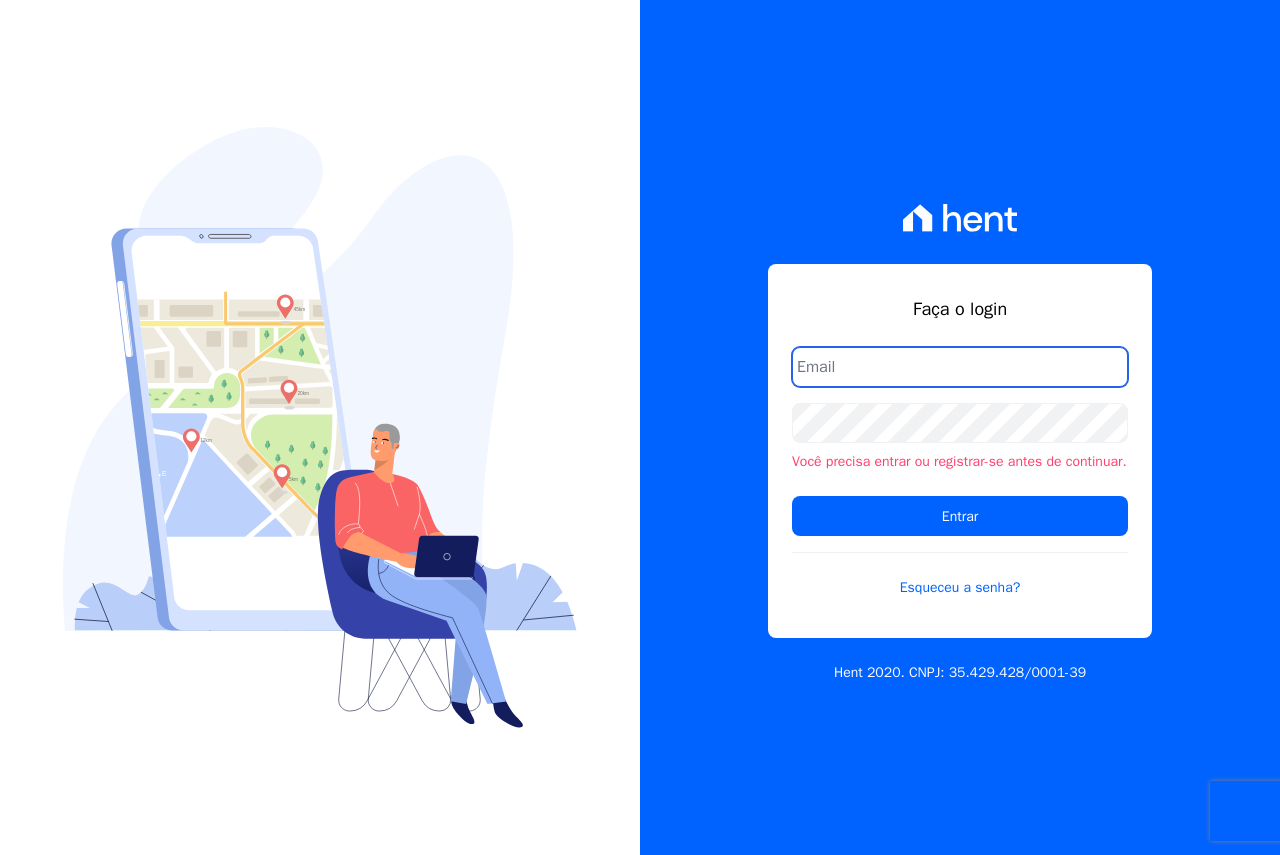 click at bounding box center (960, 367) 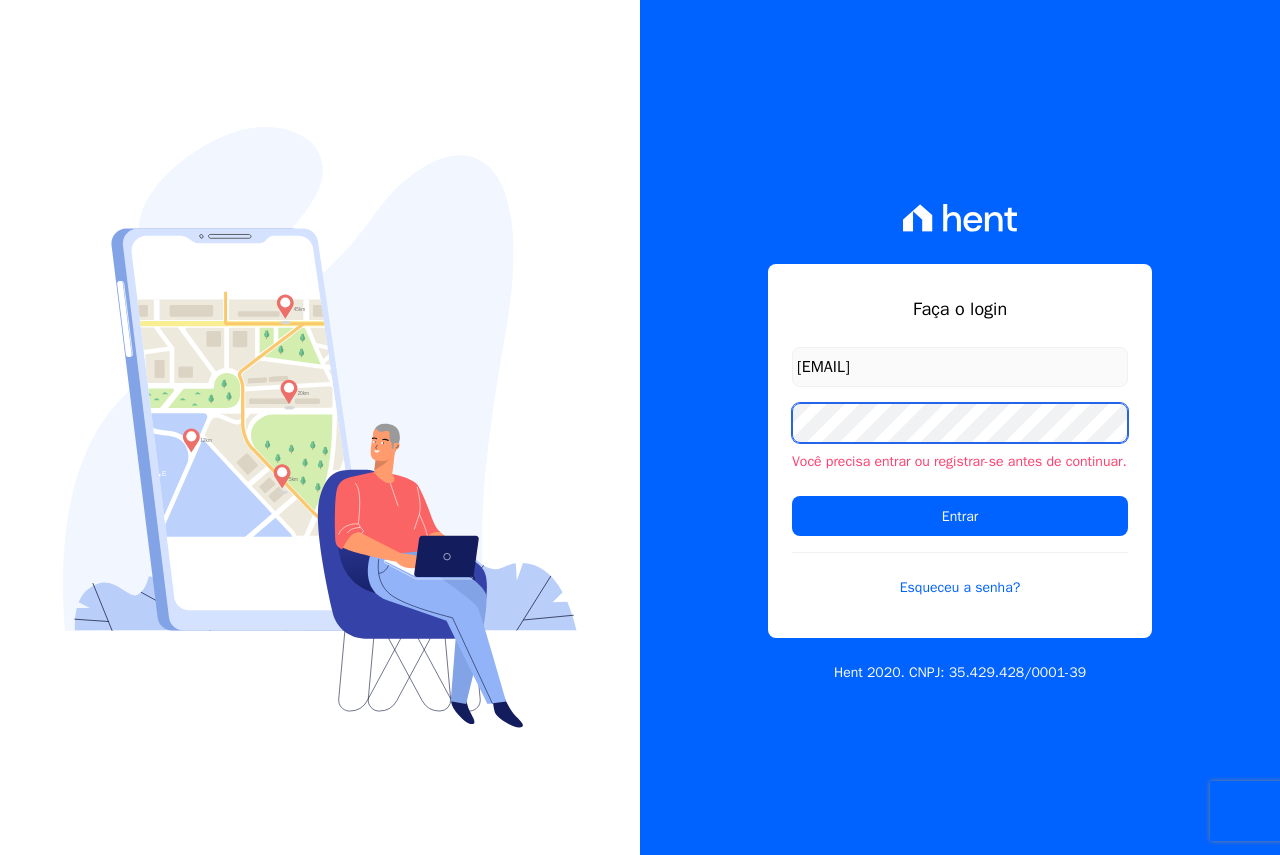 click on "Entrar" at bounding box center (960, 516) 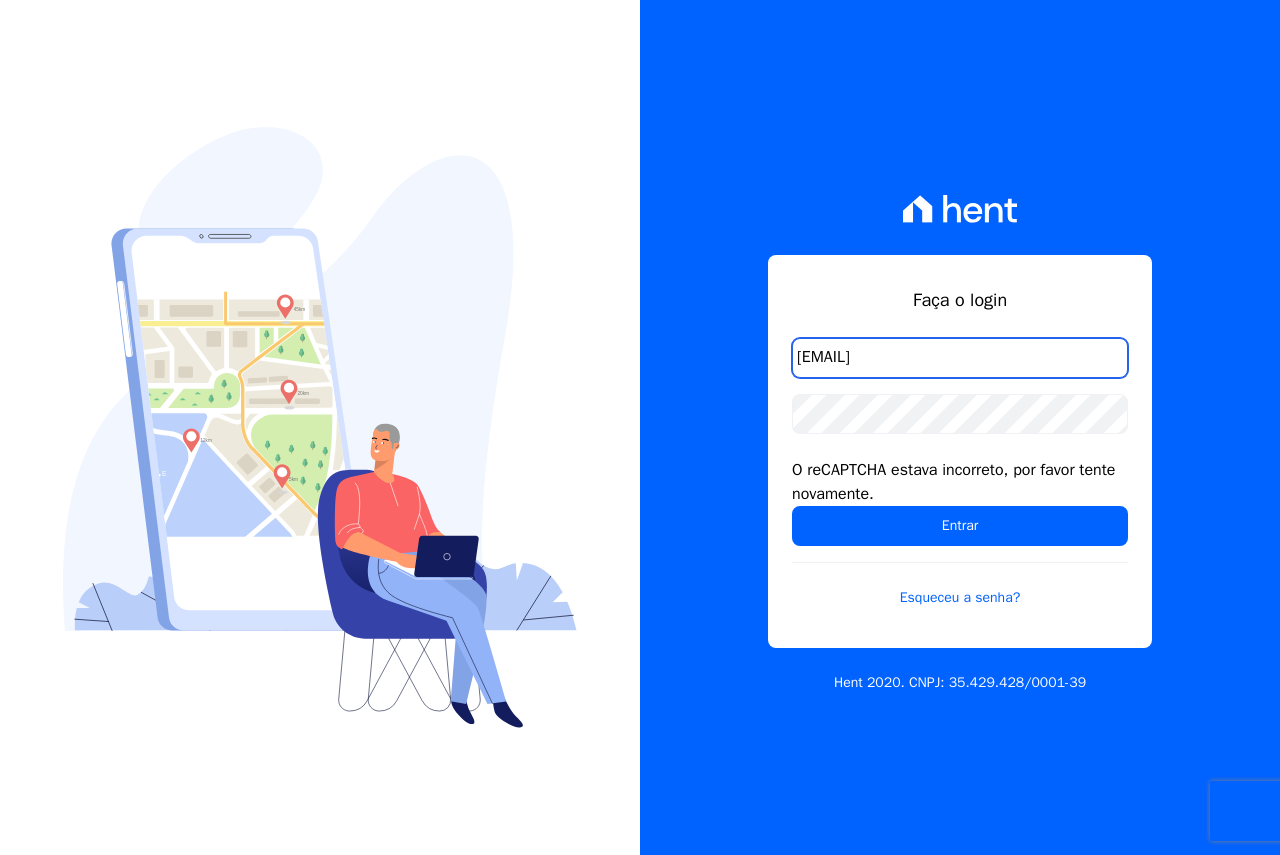 scroll, scrollTop: 0, scrollLeft: 0, axis: both 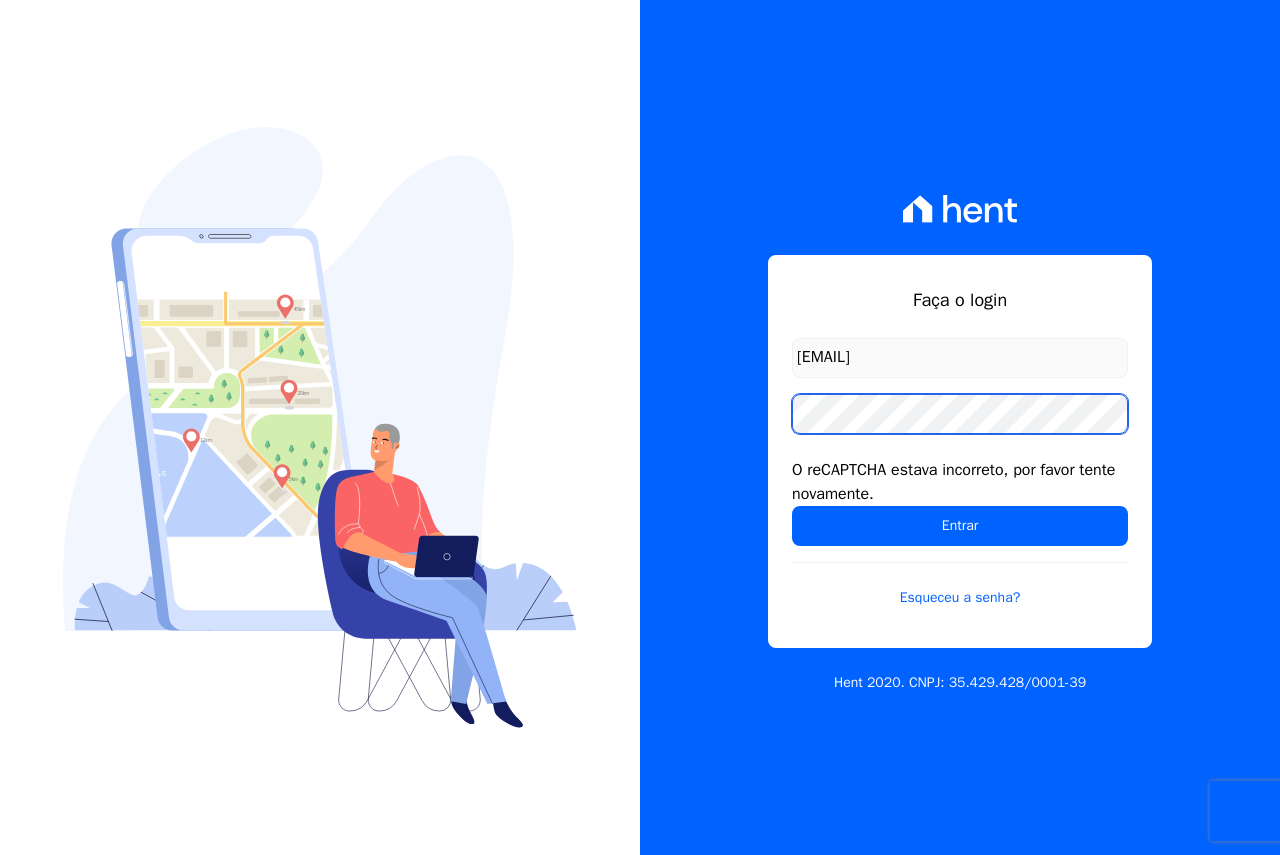 click on "Entrar" at bounding box center (960, 526) 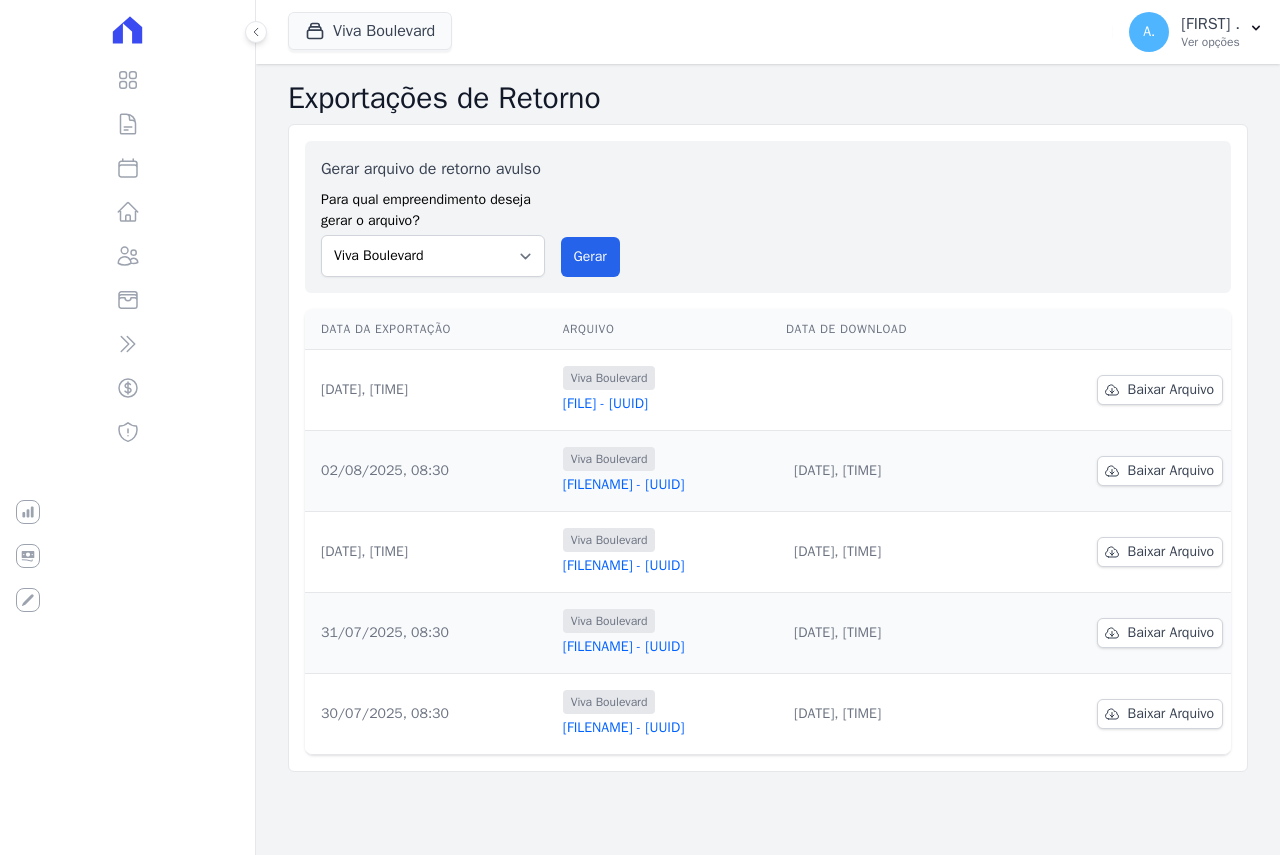 scroll, scrollTop: 0, scrollLeft: 0, axis: both 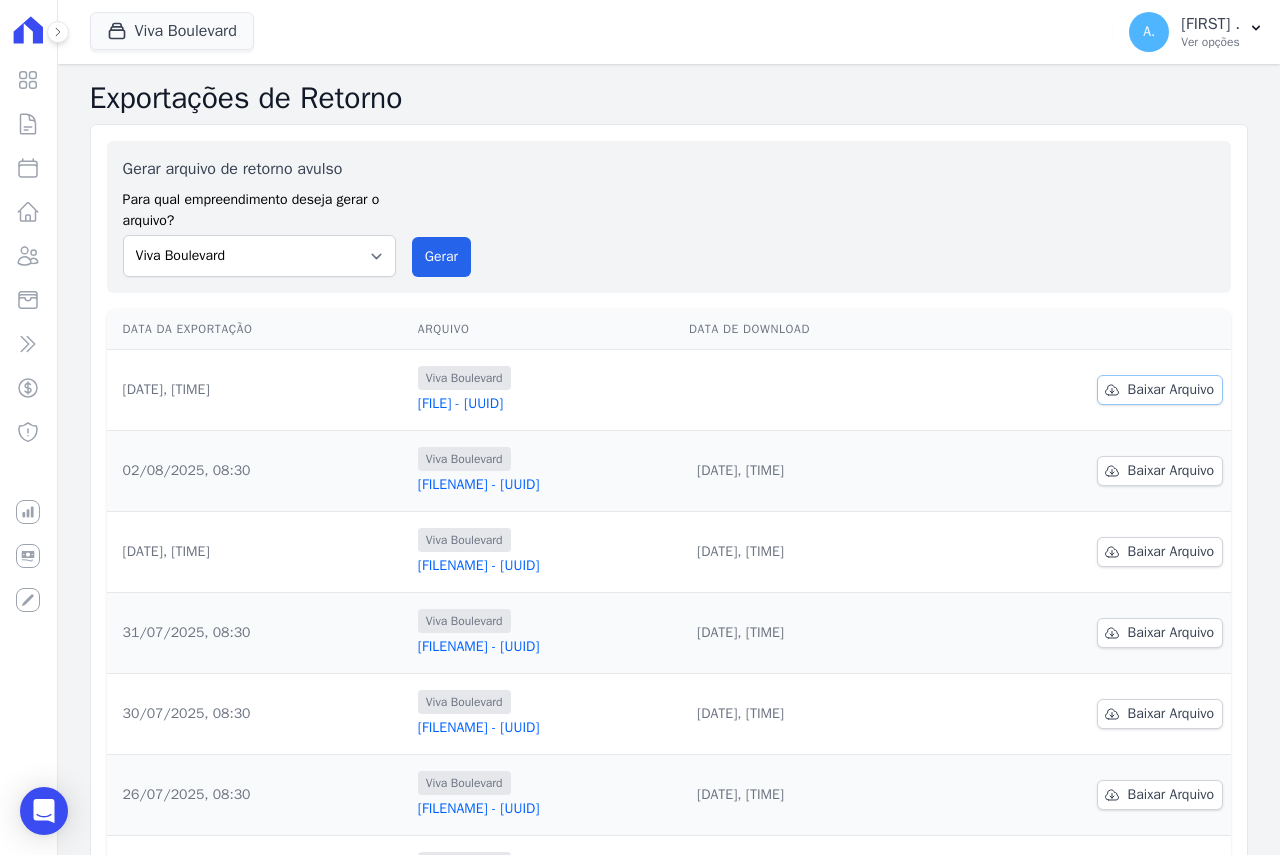 click on "Baixar Arquivo" at bounding box center (1160, 390) 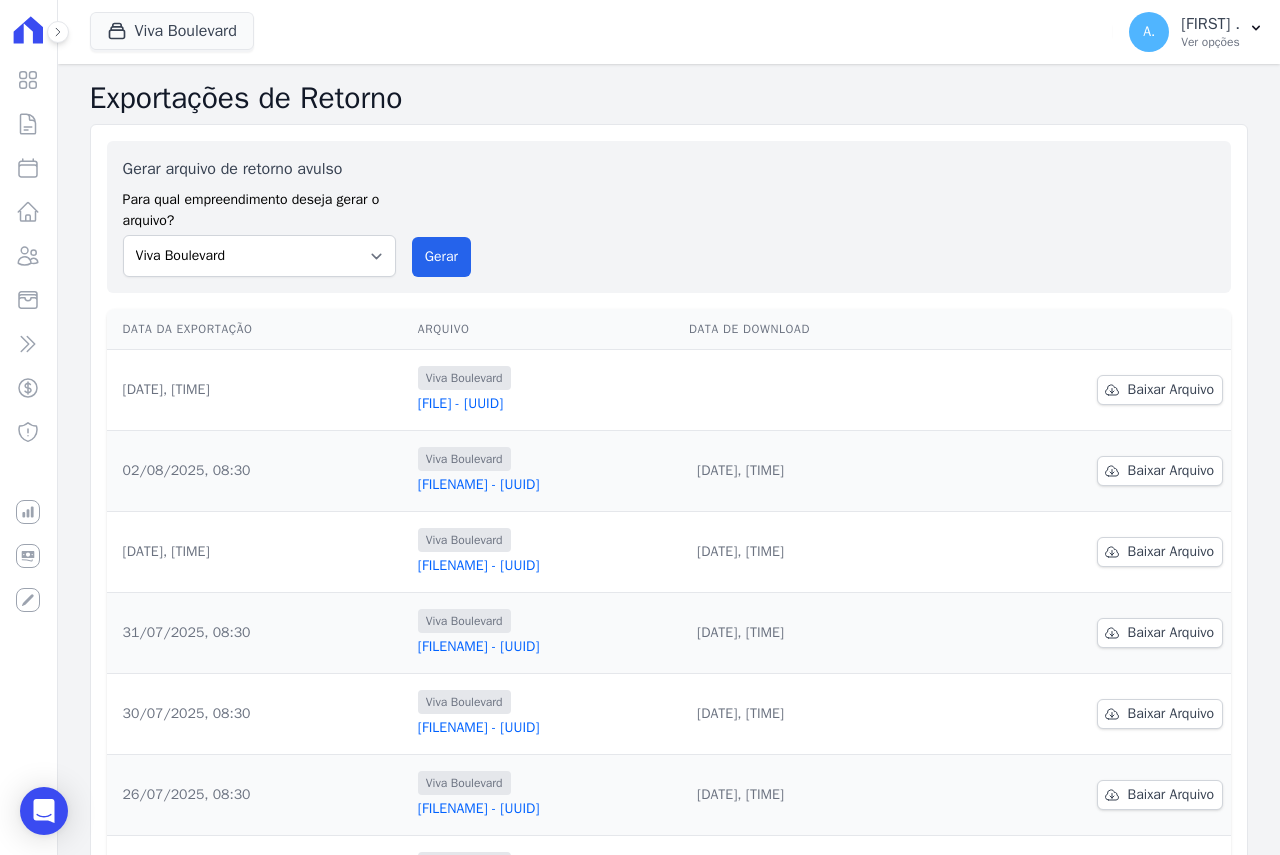 click on "Gerar arquivo de retorno avulso
Para qual empreendimento deseja gerar o arquivo?
[COMPANY]
Gerar
[DATE]
[FILE]
[DATE]
[DATE], [TIME]
[COMPANY]
[FILE] -
[UUID]" at bounding box center (669, 686) 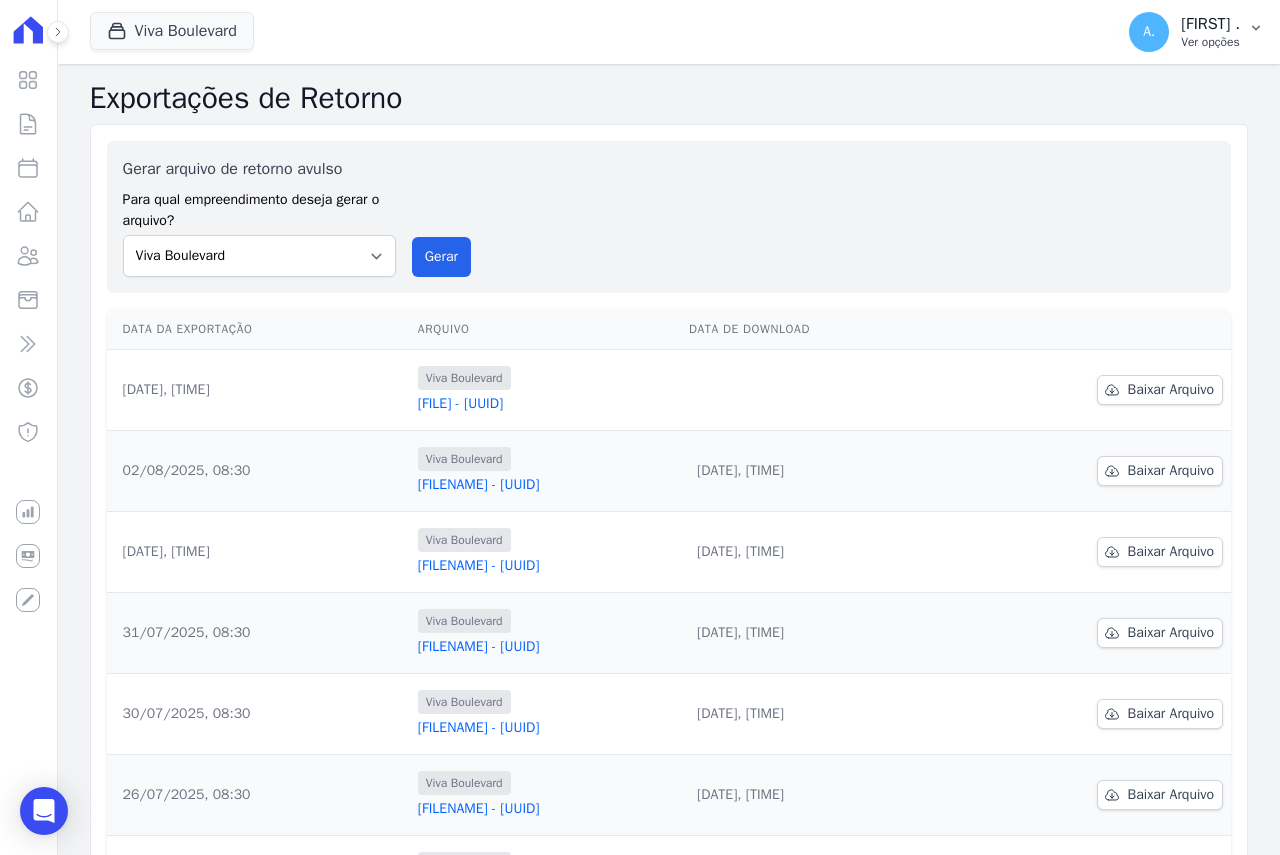 click on "[FIRST] ." at bounding box center [1210, 24] 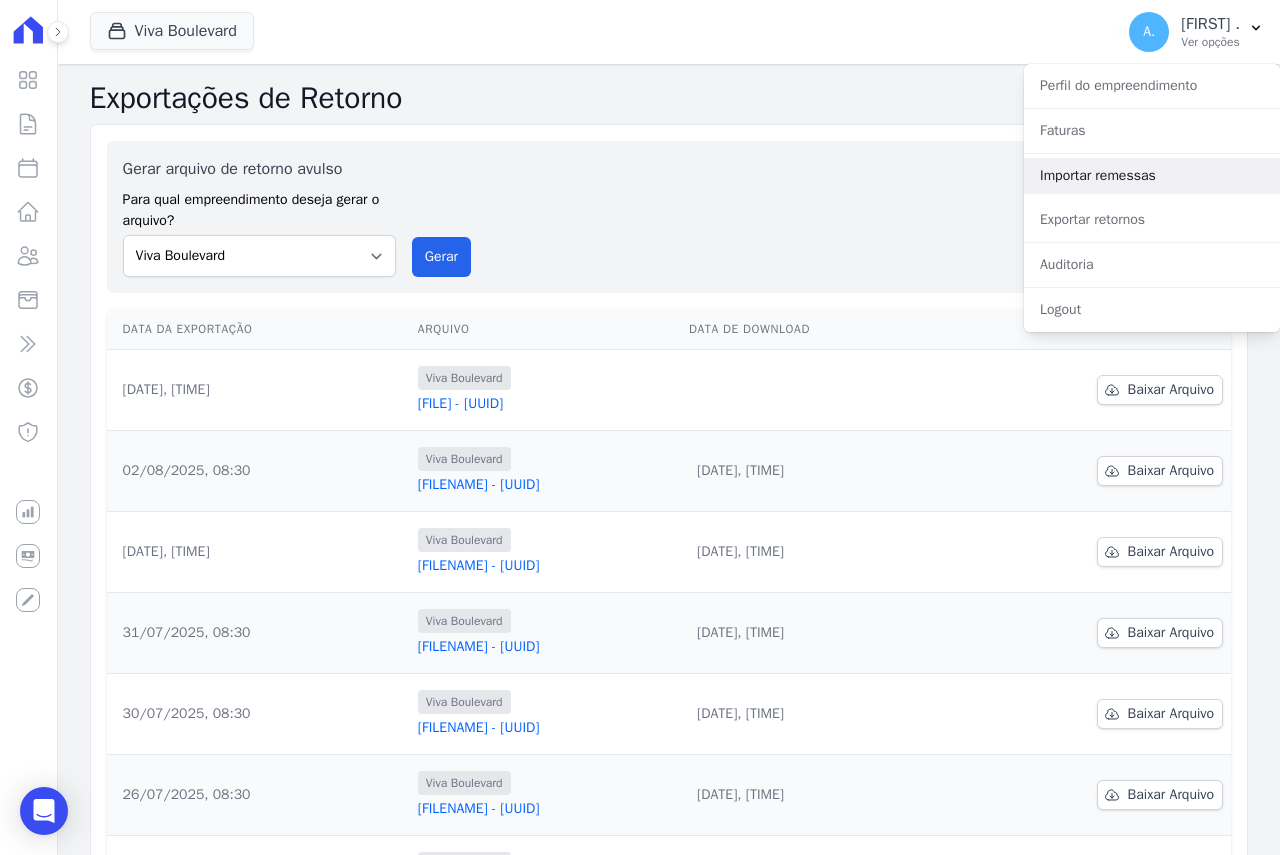 click on "Importar remessas" at bounding box center [1152, 176] 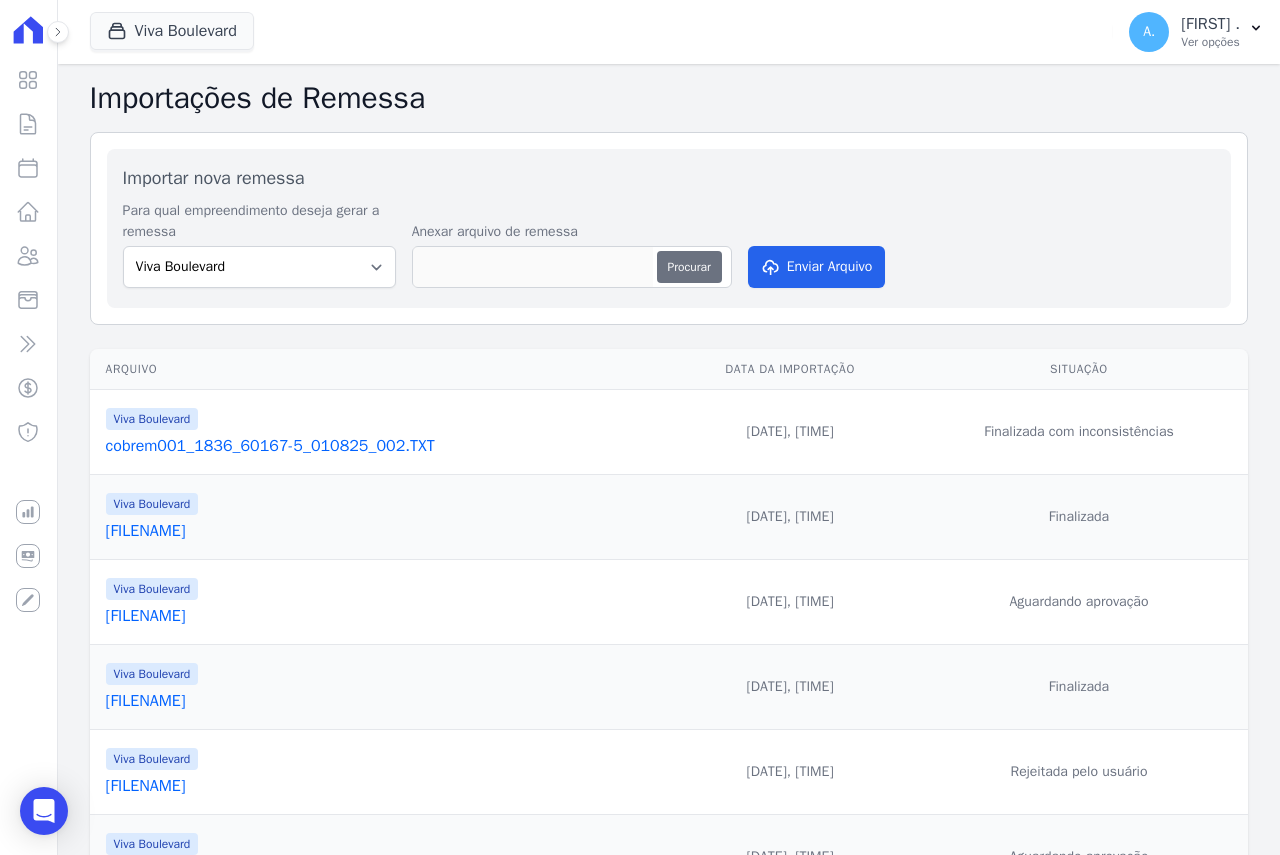 click on "Procurar" at bounding box center [689, 267] 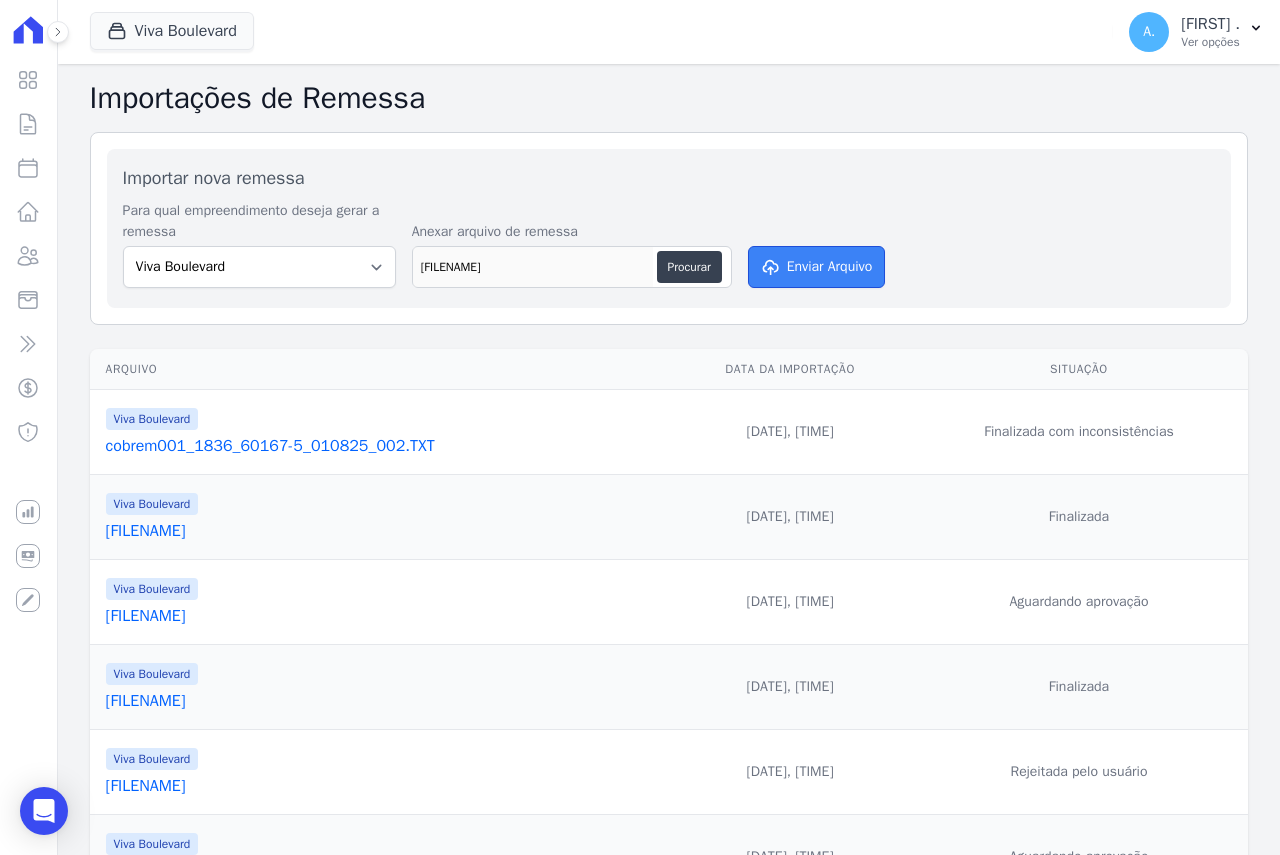 click on "Enviar Arquivo" at bounding box center [817, 267] 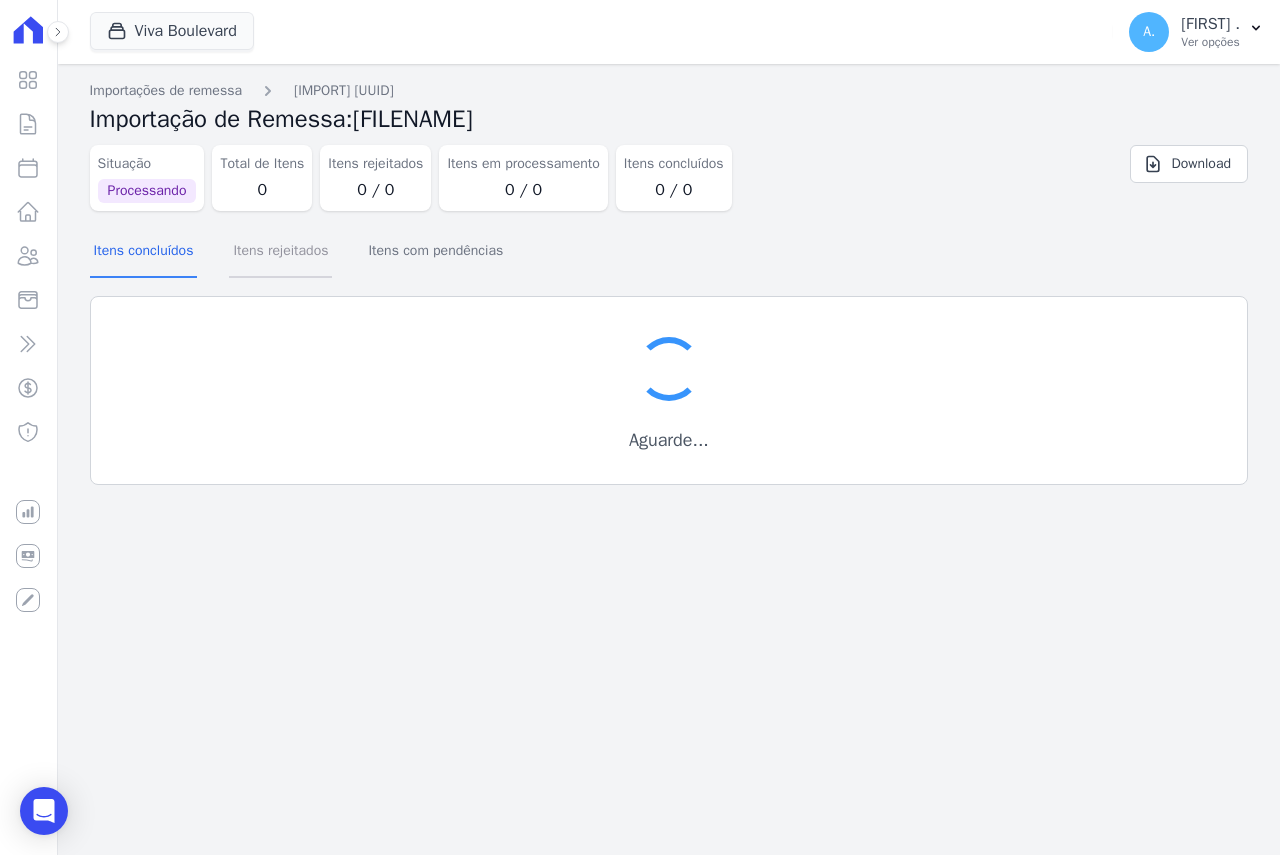 click on "Itens rejeitados" at bounding box center (280, 252) 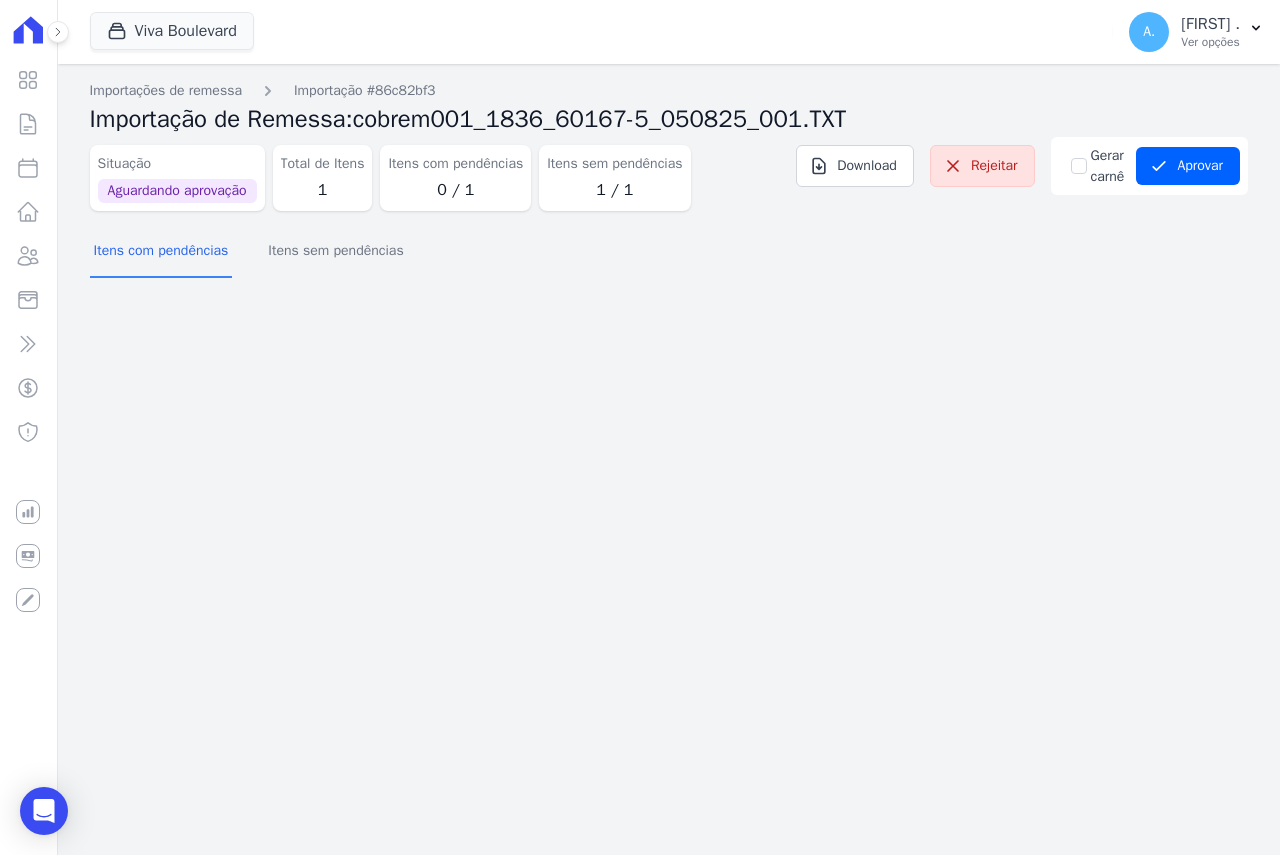 scroll, scrollTop: 0, scrollLeft: 0, axis: both 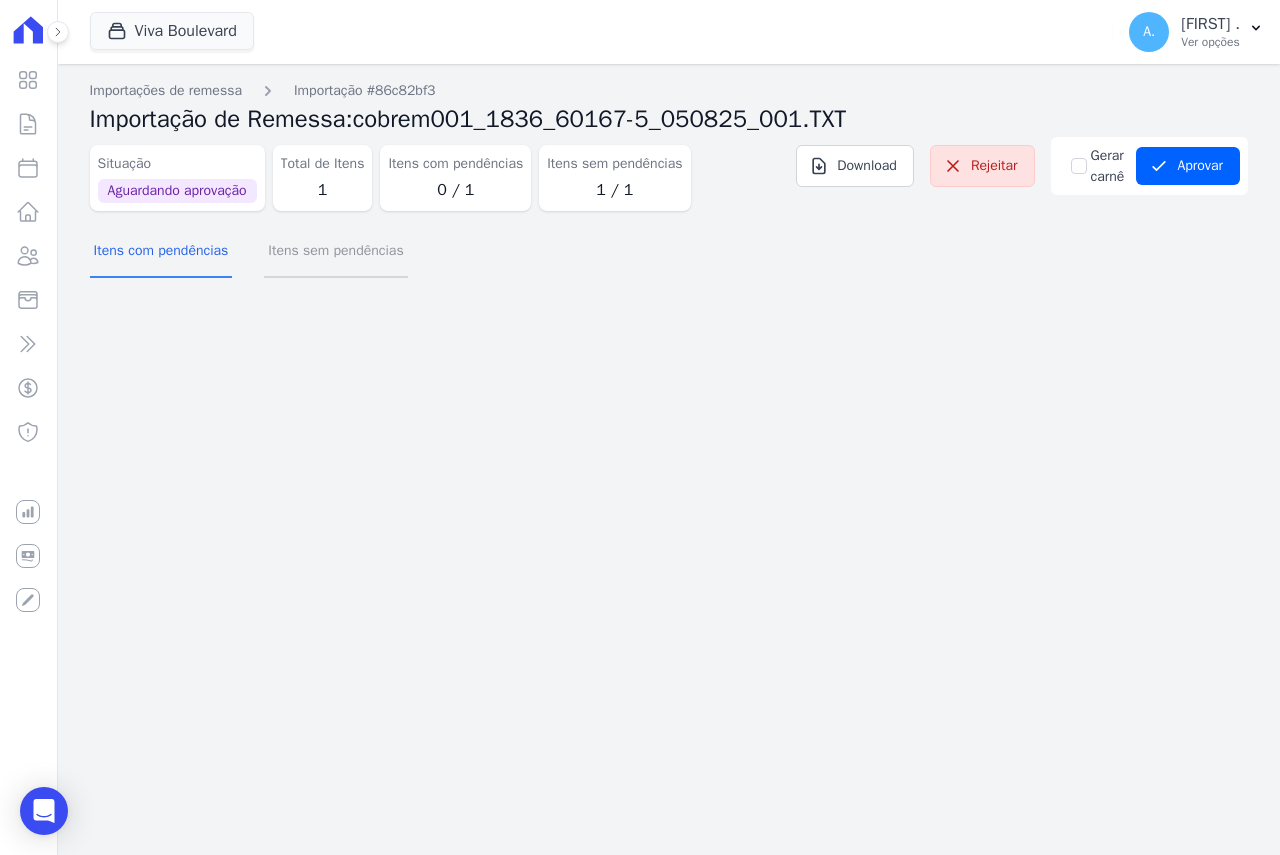 click on "Itens sem pendências" at bounding box center (335, 252) 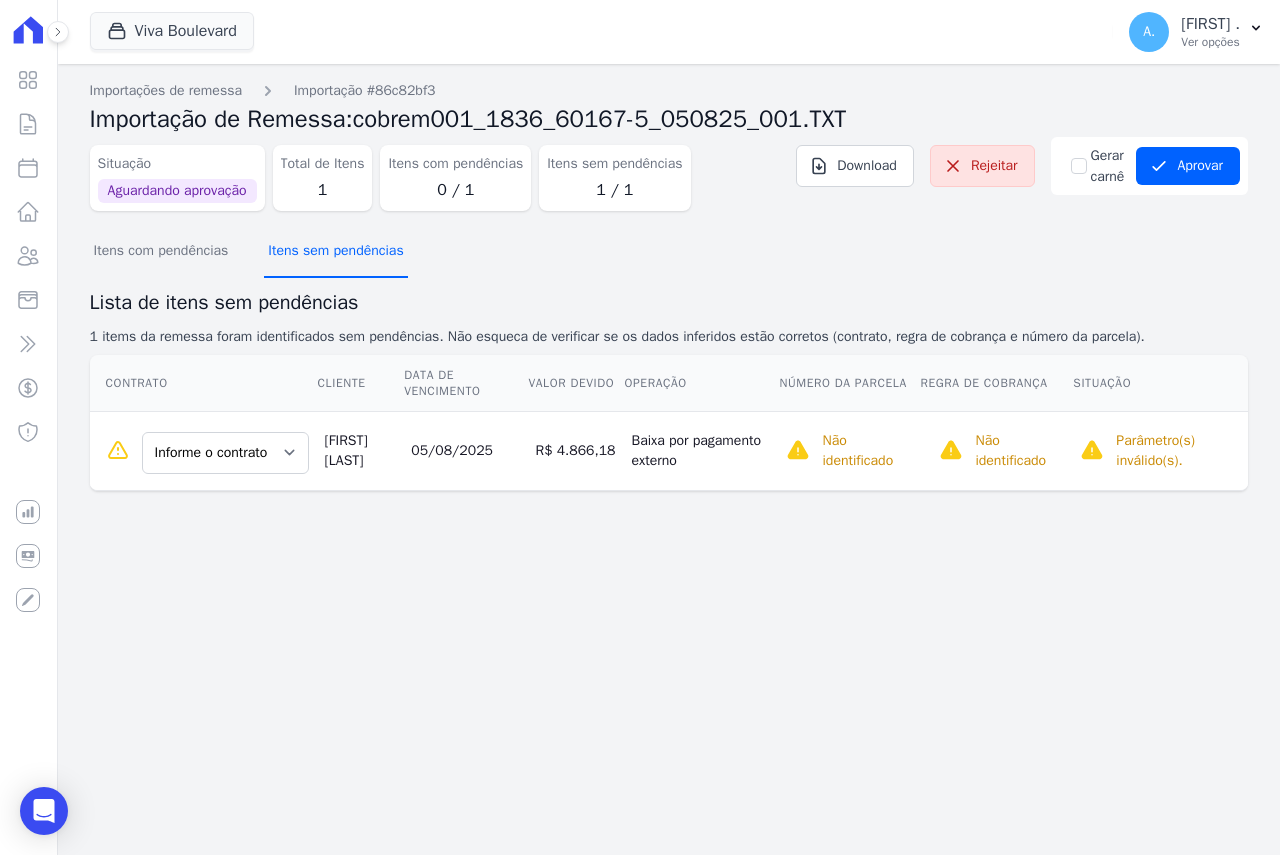 type 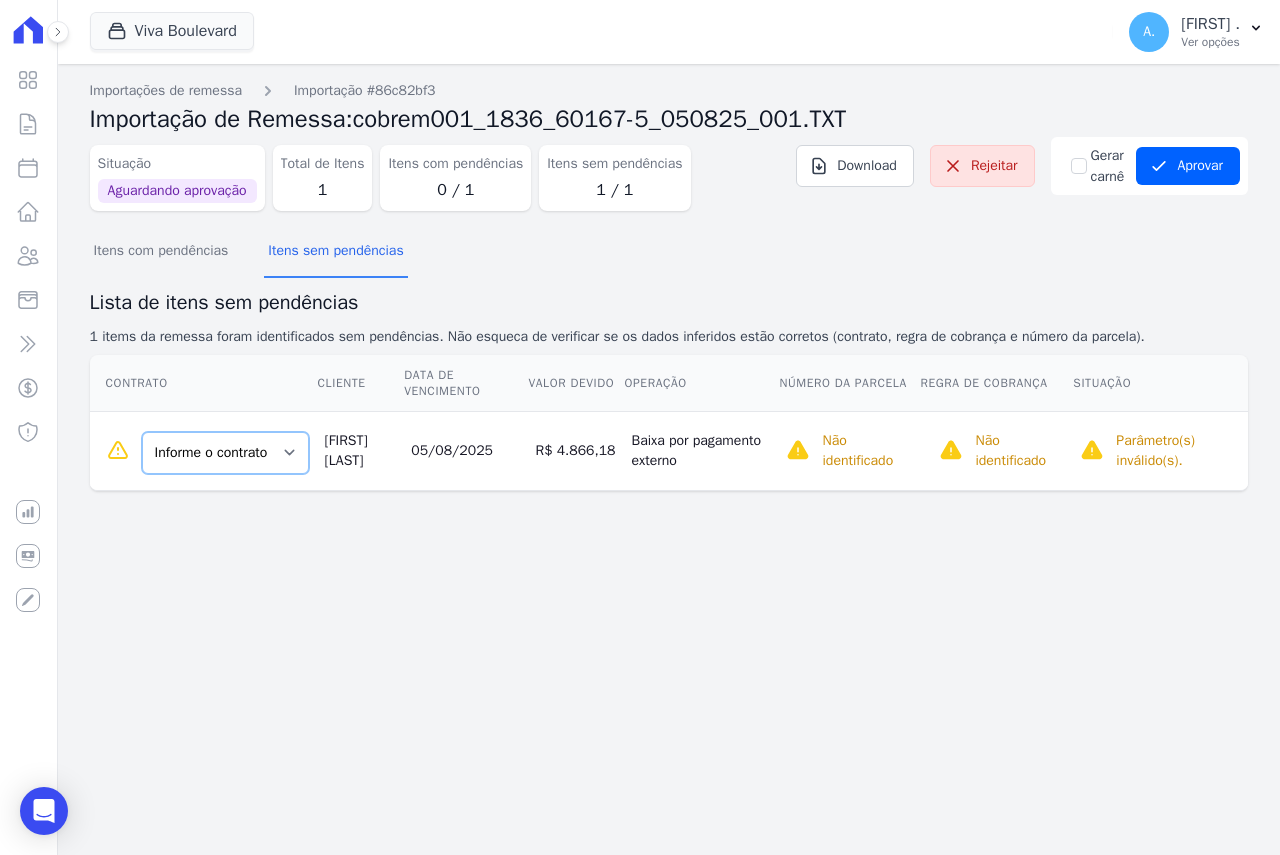 click on "Informe o contrato B16 - L01
B16 - L02
B16-L03" at bounding box center [225, 453] 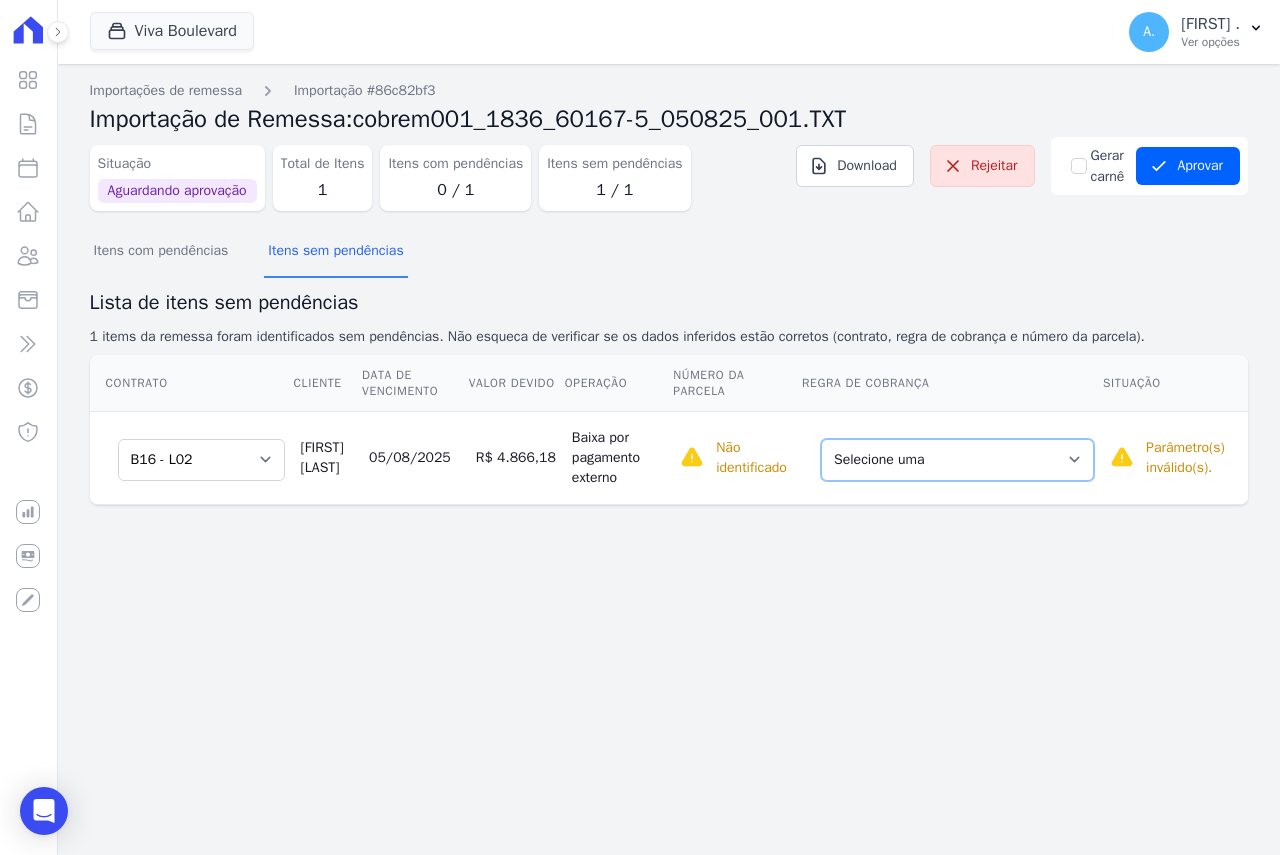click on "Selecione uma
Nova Parcela Avulsa
Parcela Avulsa Existente
Sinal (1 X R$ 46.870,88)
Sinal (1 X R$ 40.001,80)
Parcela Normal (36 X R$ 2.433,99)" at bounding box center (957, 460) 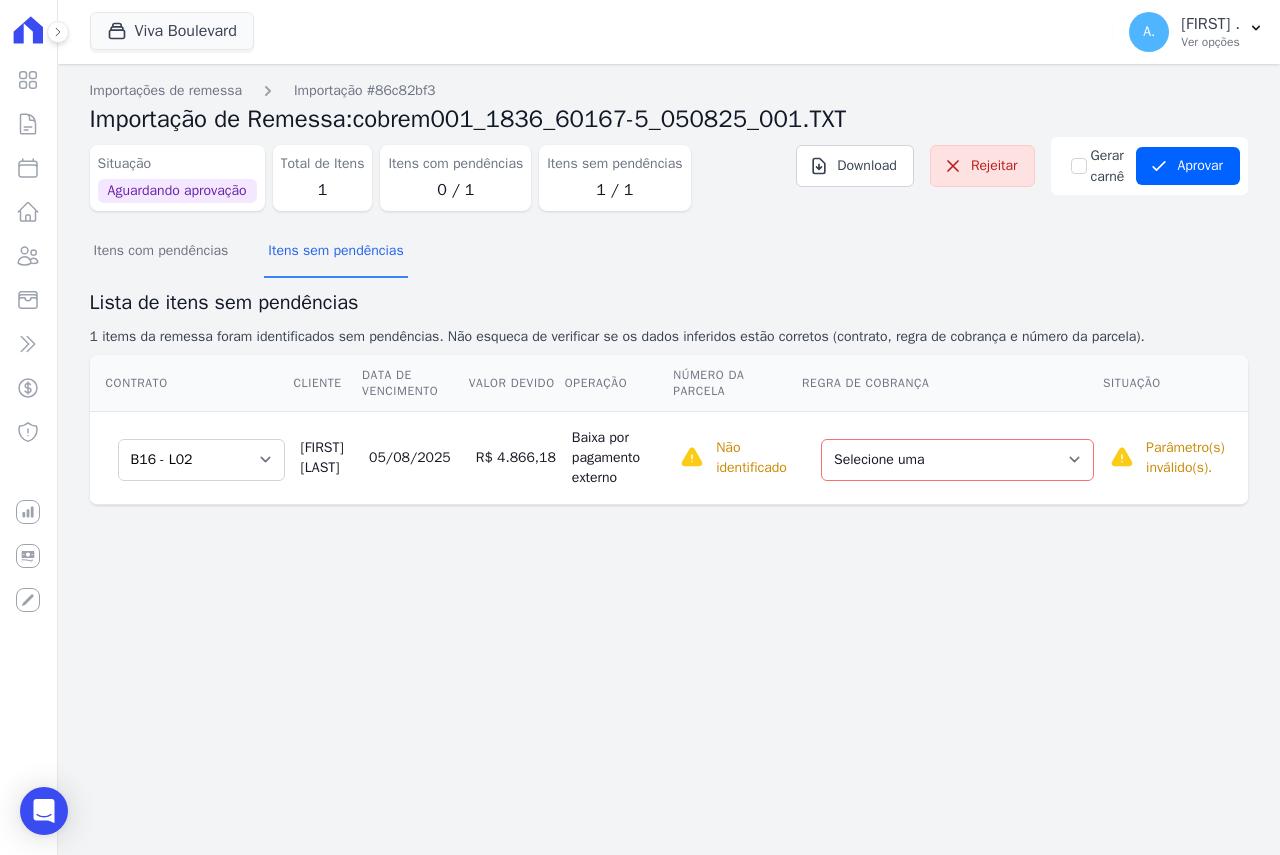click on "Importações de remessa
Importação
#86c82bf3
Importação de Remessa:  cobrem001_1836_60167-5_050825_001.TXT
Situação
Aguardando aprovação
Total de Itens
1
Itens com pendências
0 / 1
Itens sem pendências
1 / 1
Download
Rejeitar" at bounding box center [669, 459] 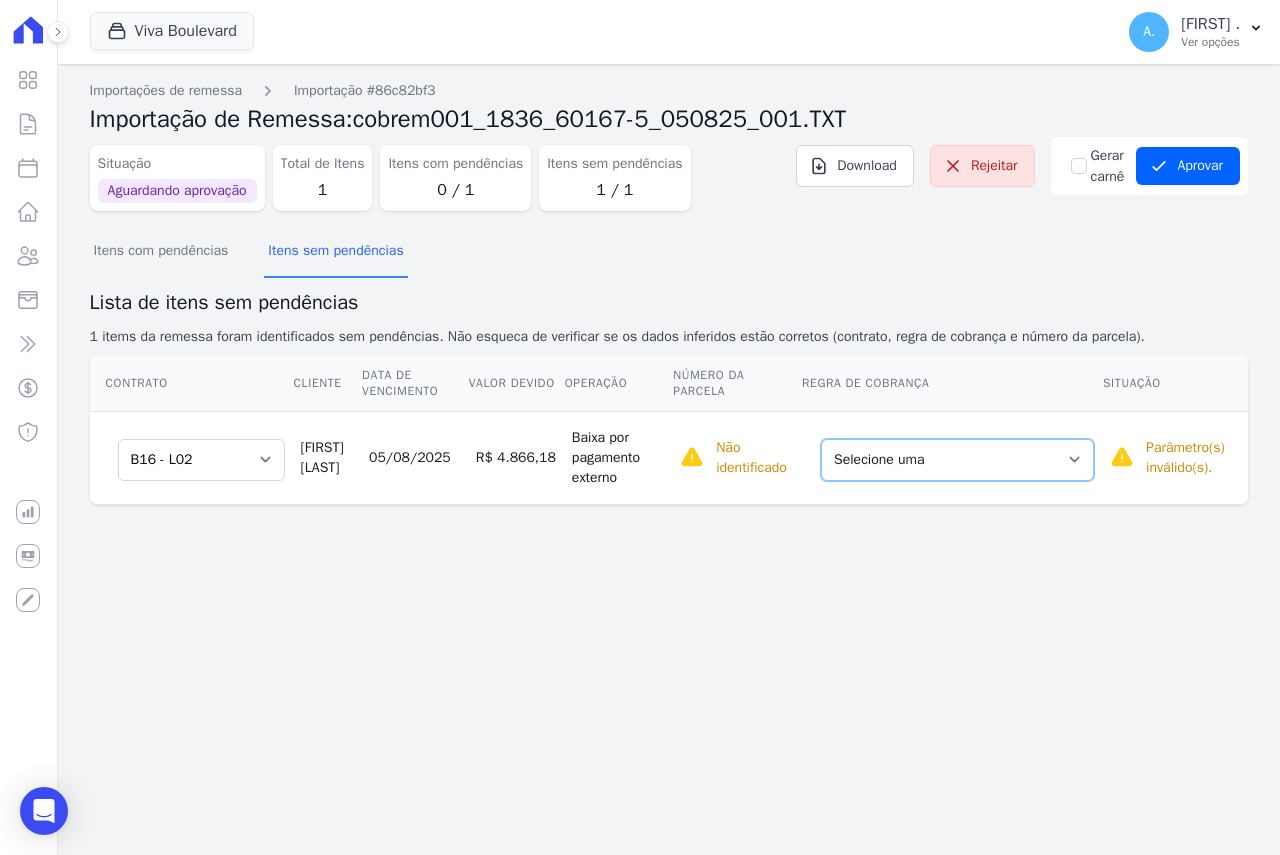 click on "Selecione uma
Nova Parcela Avulsa
Parcela Avulsa Existente
Sinal (1 X R$ 46.870,88)
Sinal (1 X R$ 40.001,80)
Parcela Normal (36 X R$ 2.433,99)" at bounding box center [957, 460] 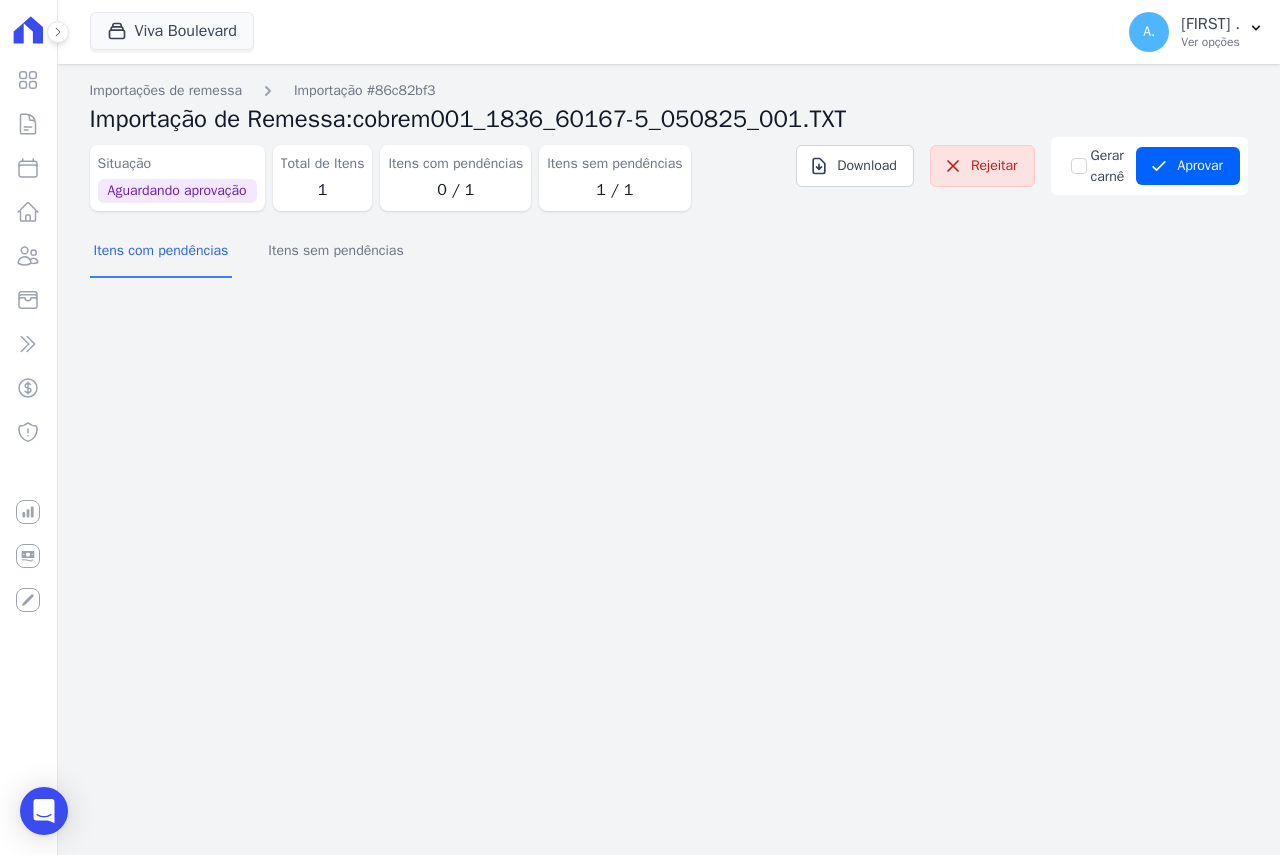 scroll, scrollTop: 0, scrollLeft: 0, axis: both 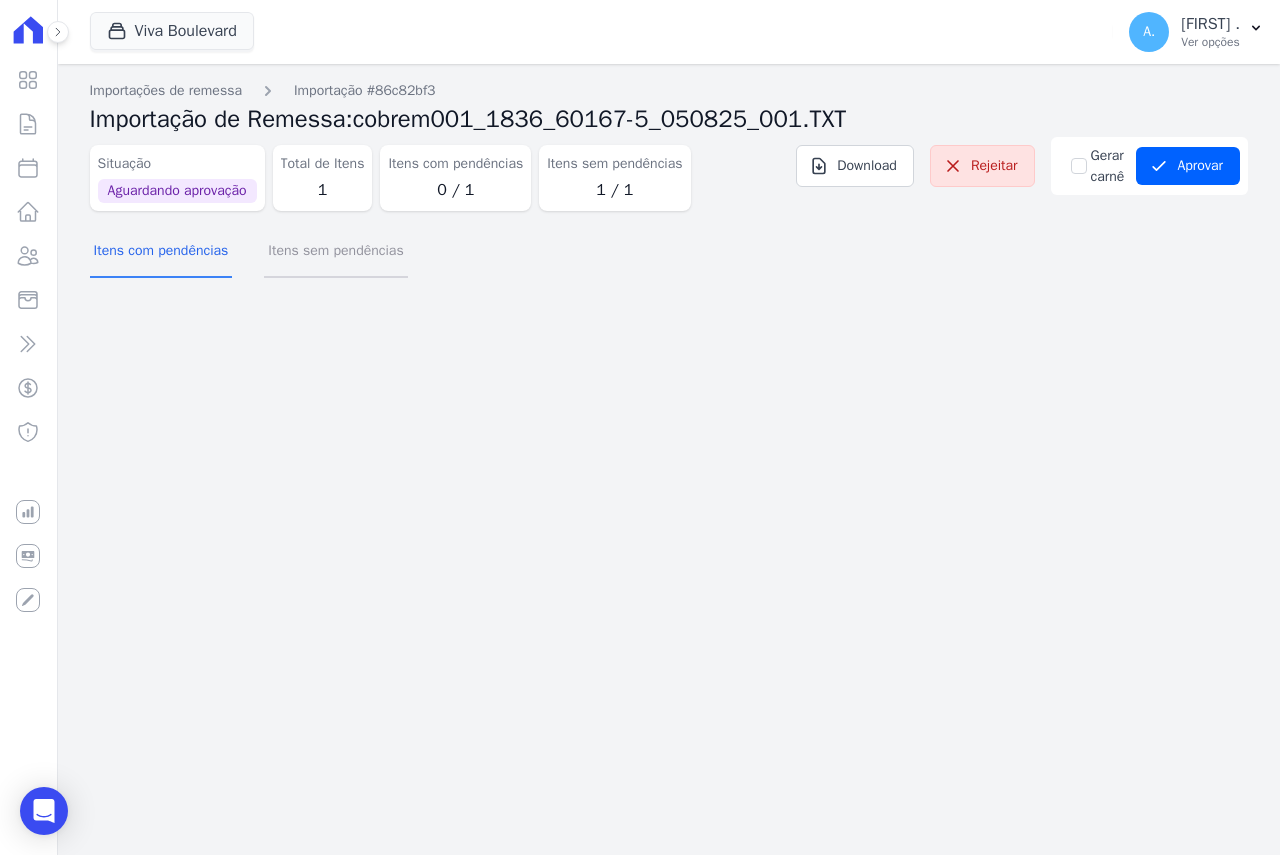 click on "Itens sem pendências" at bounding box center [335, 252] 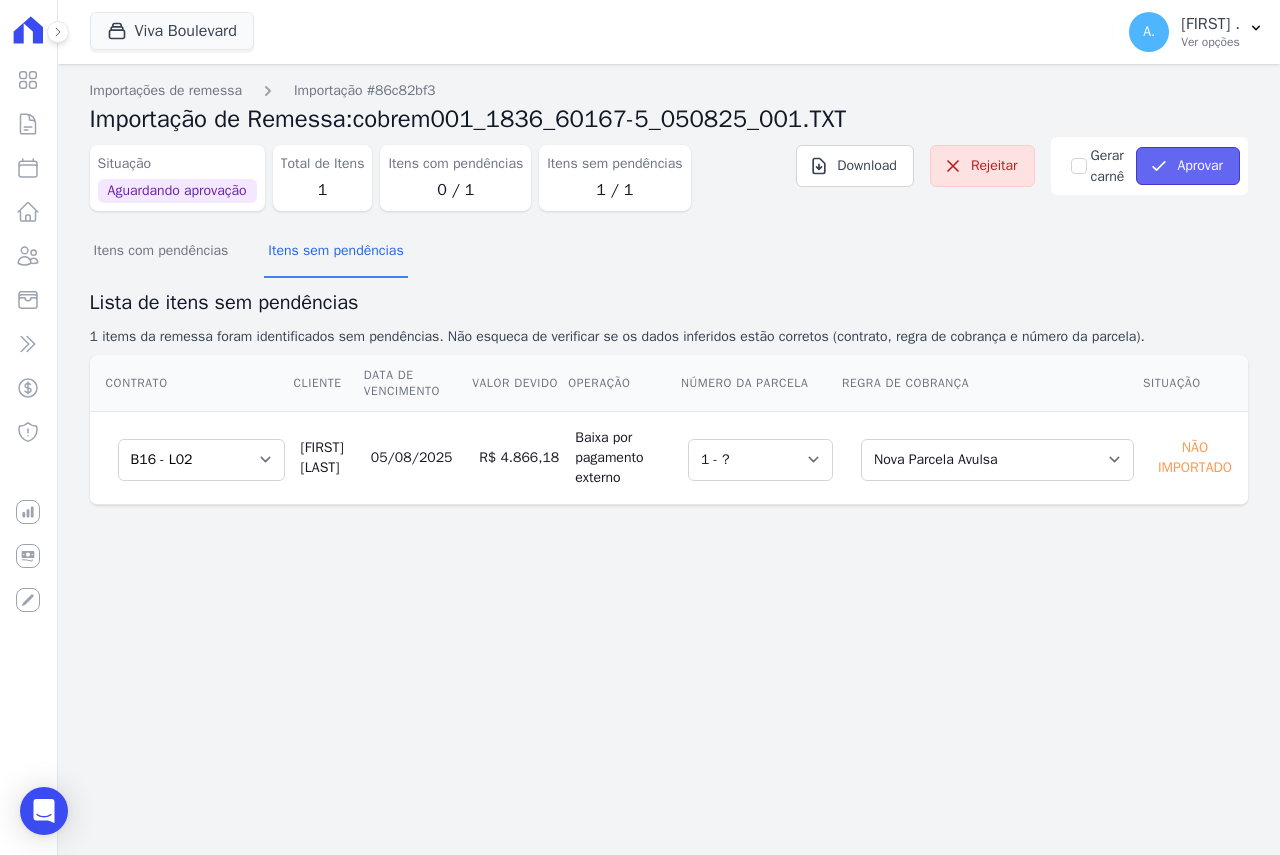 click 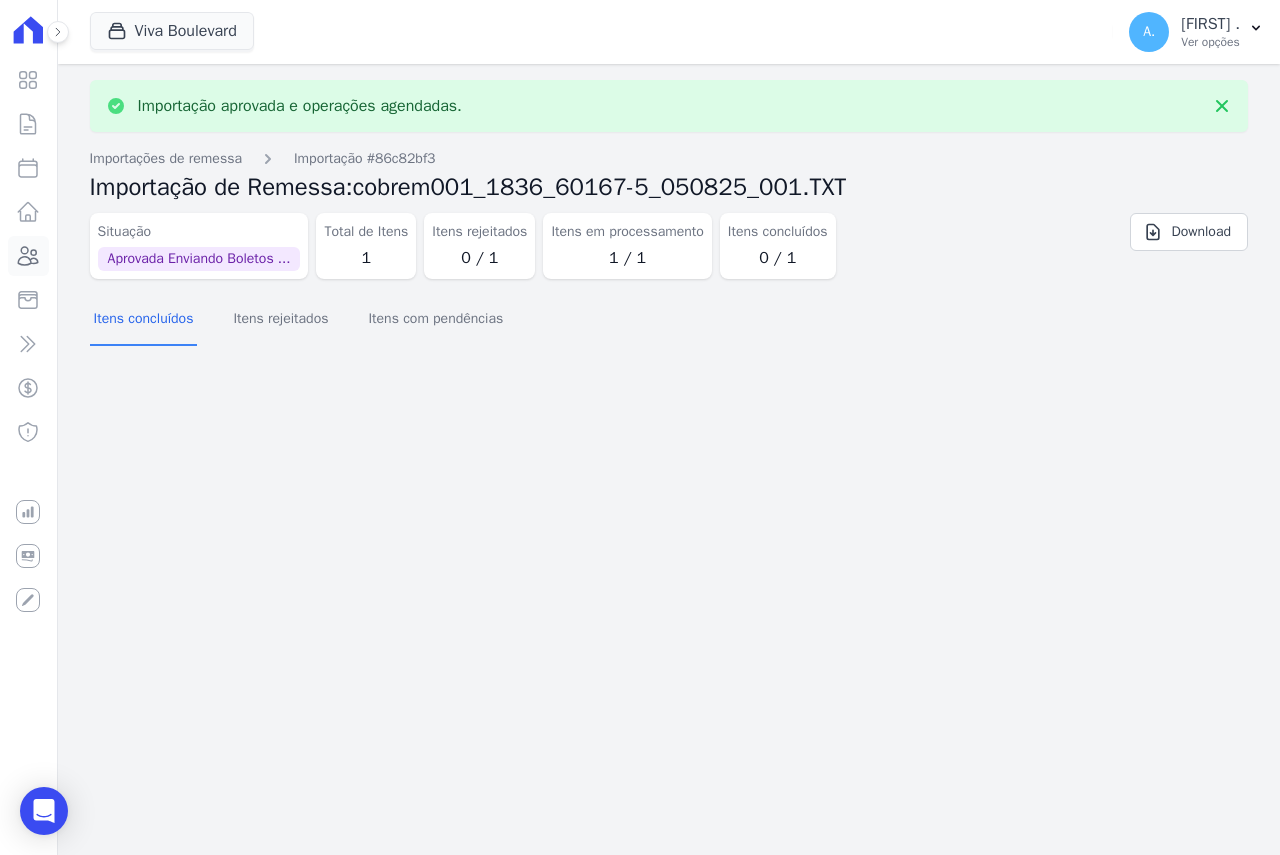 click 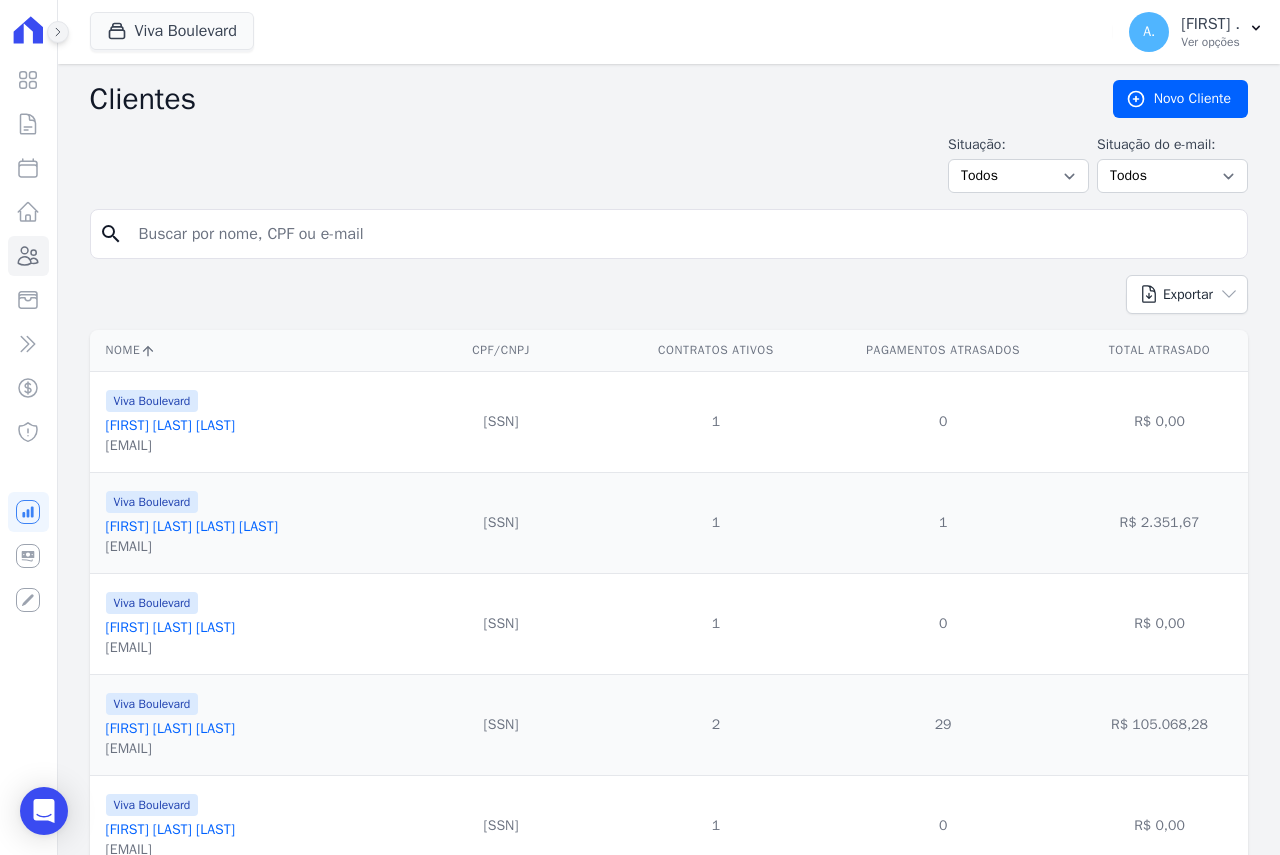 click 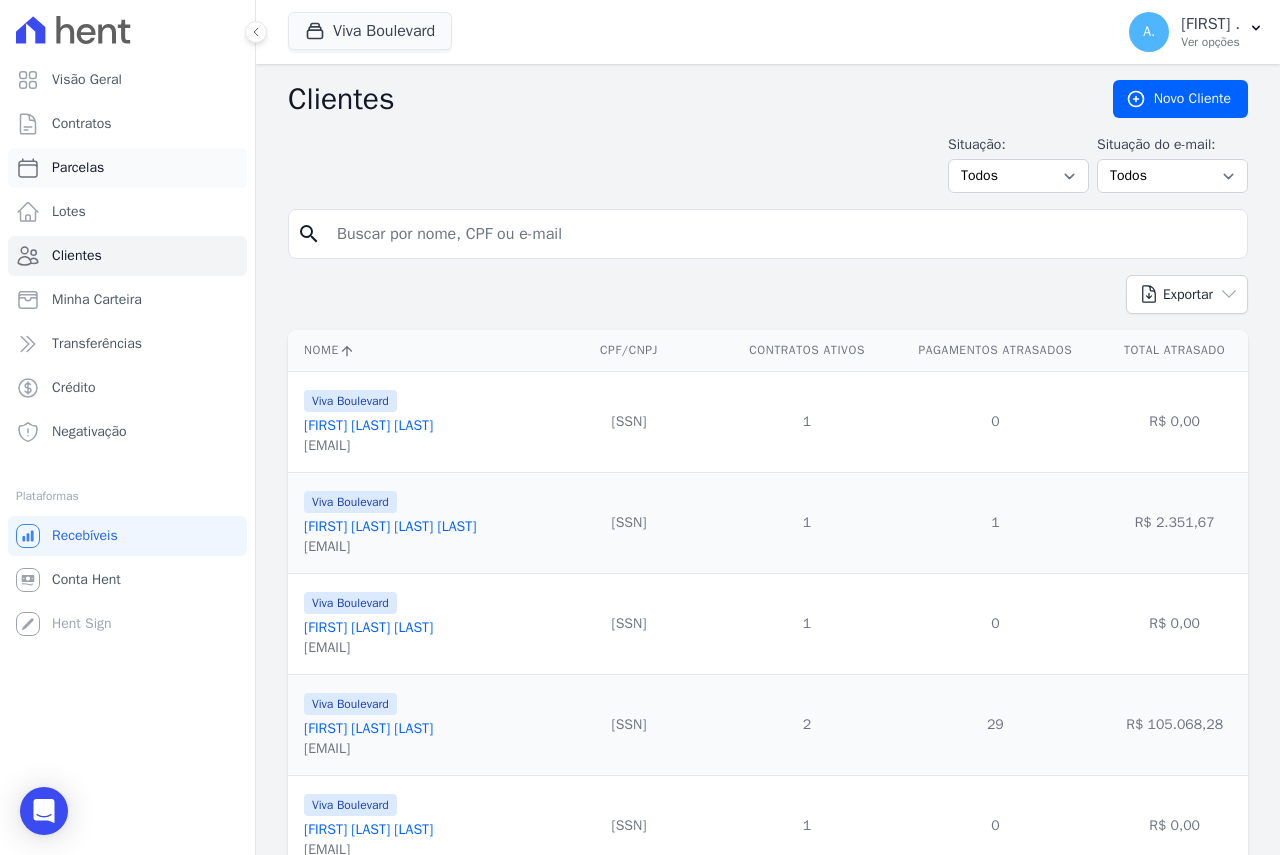 click on "Parcelas" at bounding box center (78, 168) 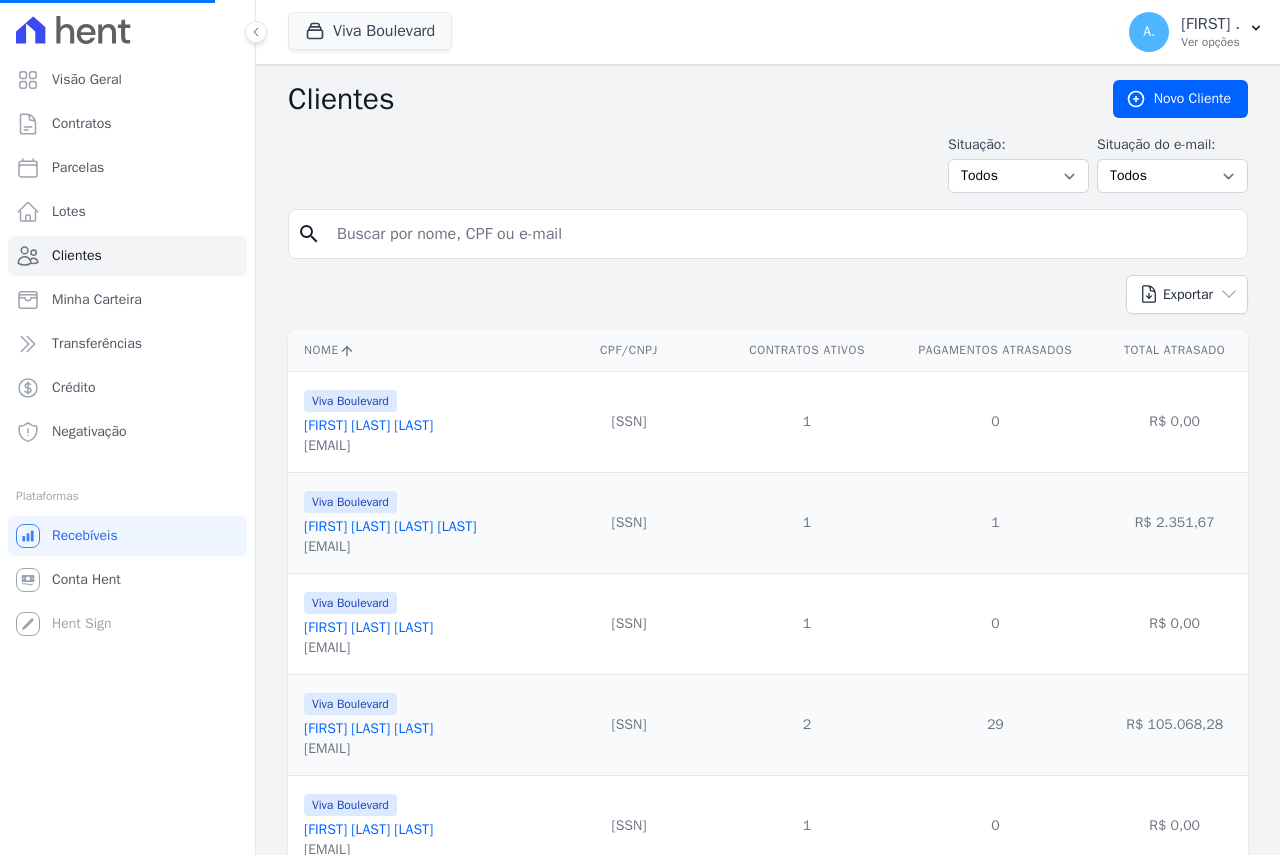 click at bounding box center (782, 234) 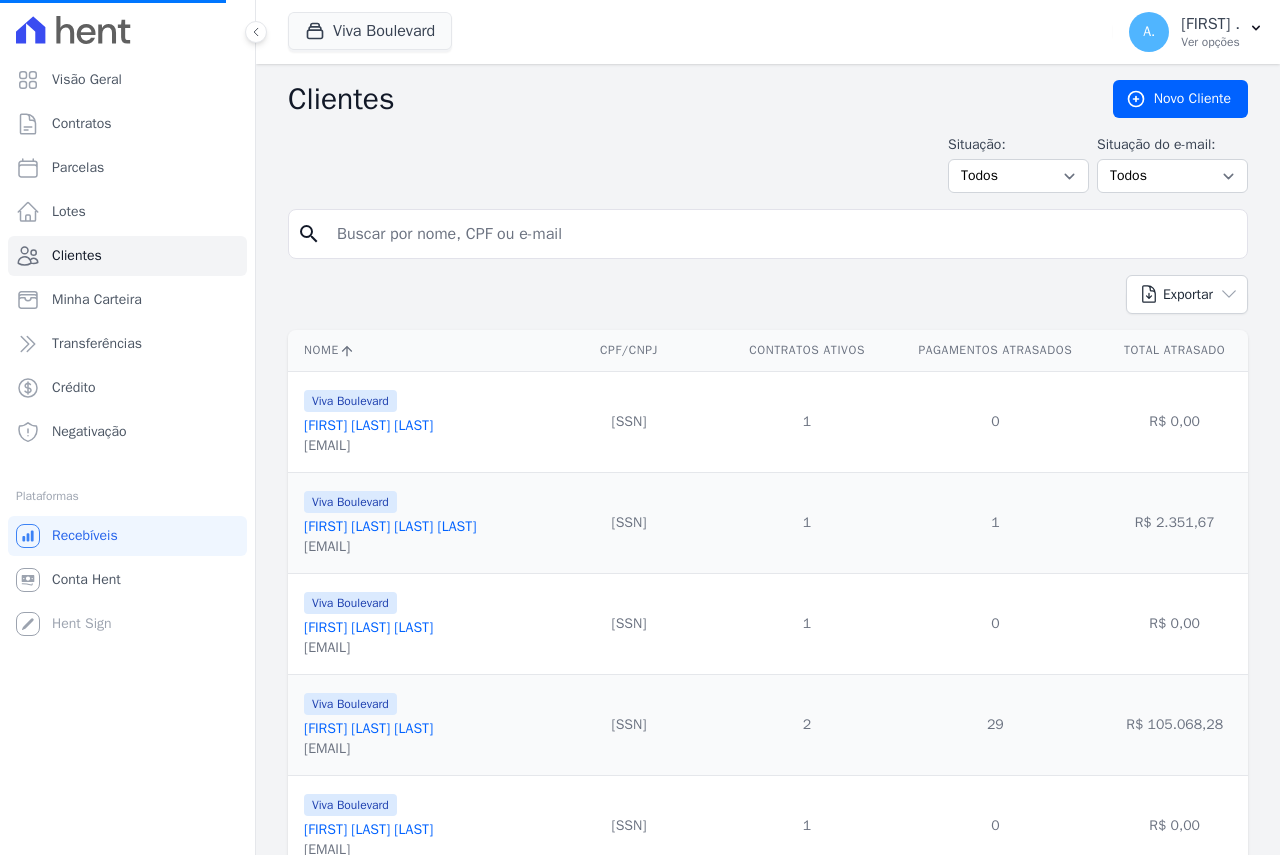 select 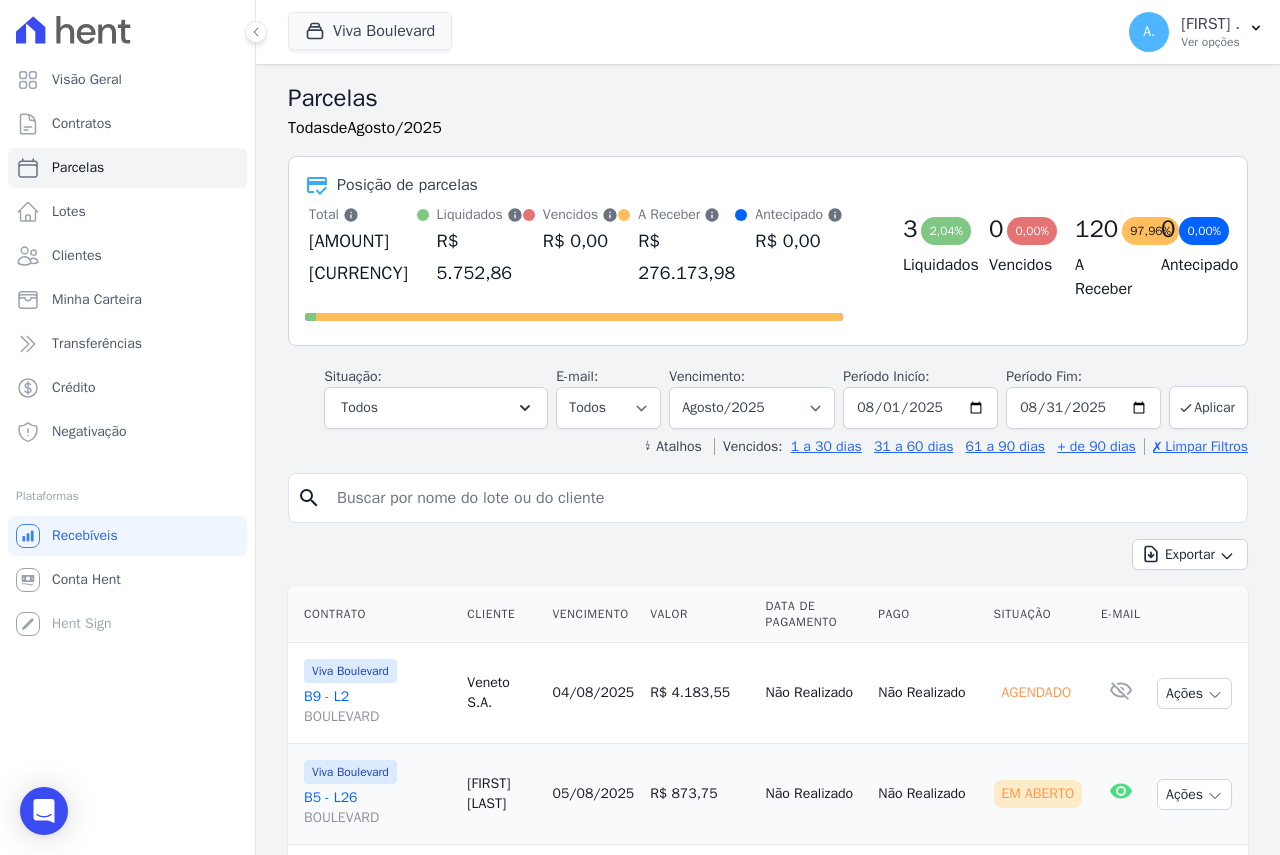 click at bounding box center (782, 498) 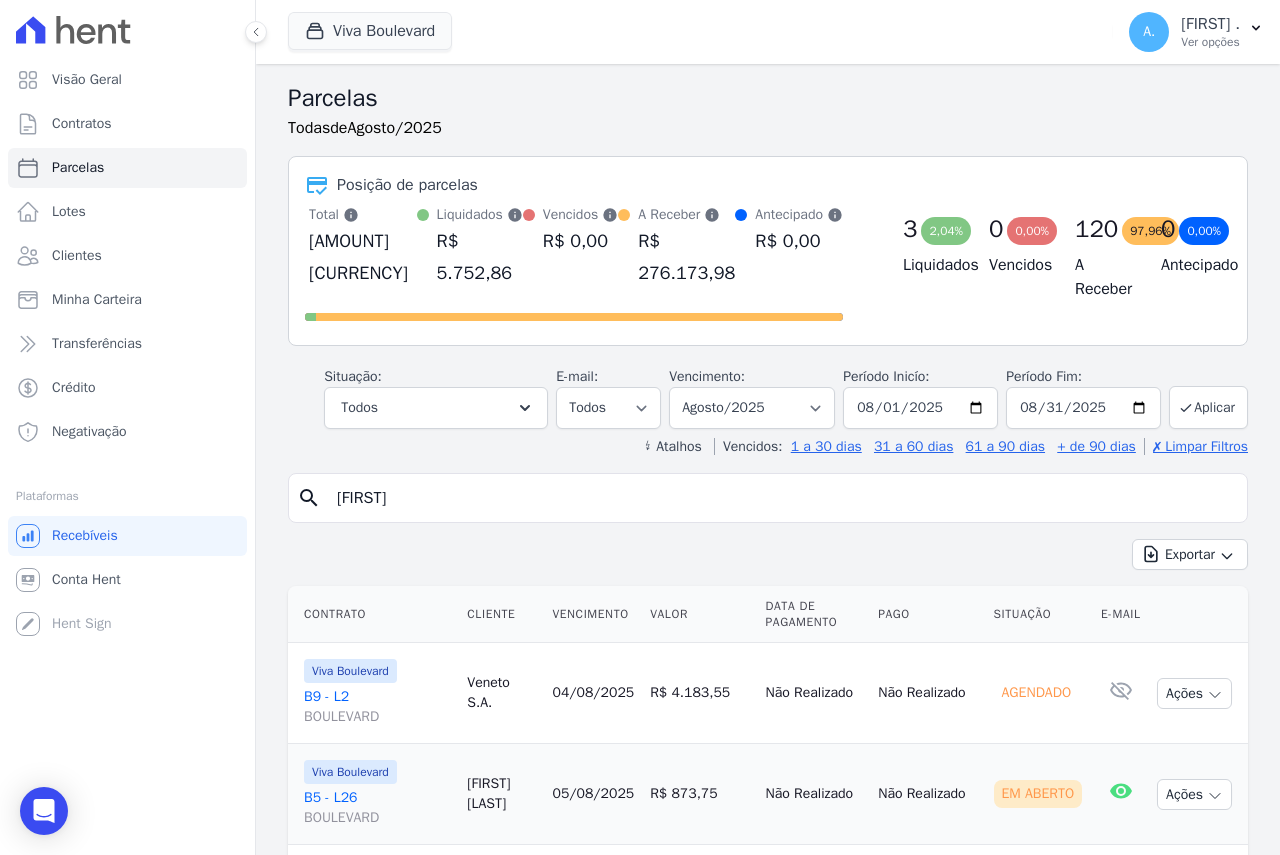 type on "[NAME]" 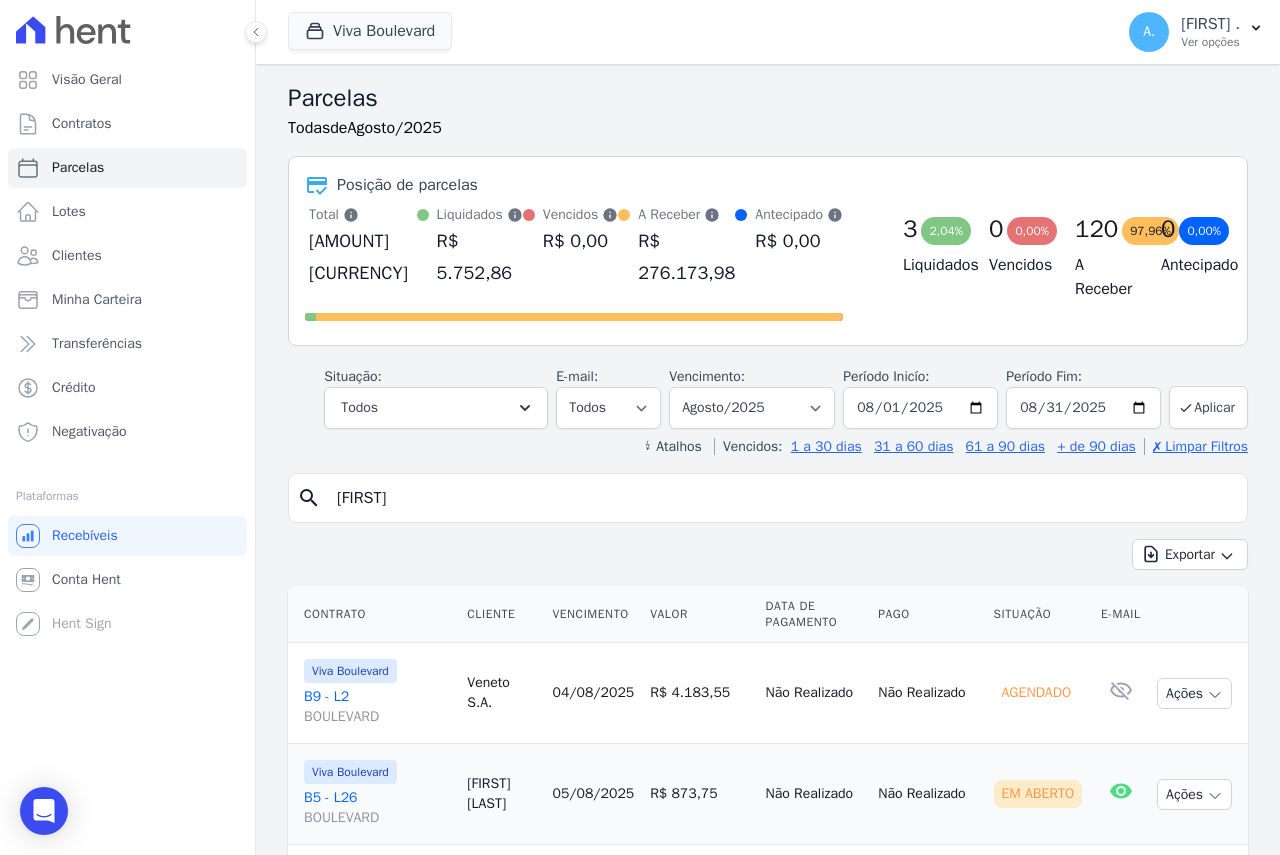 select 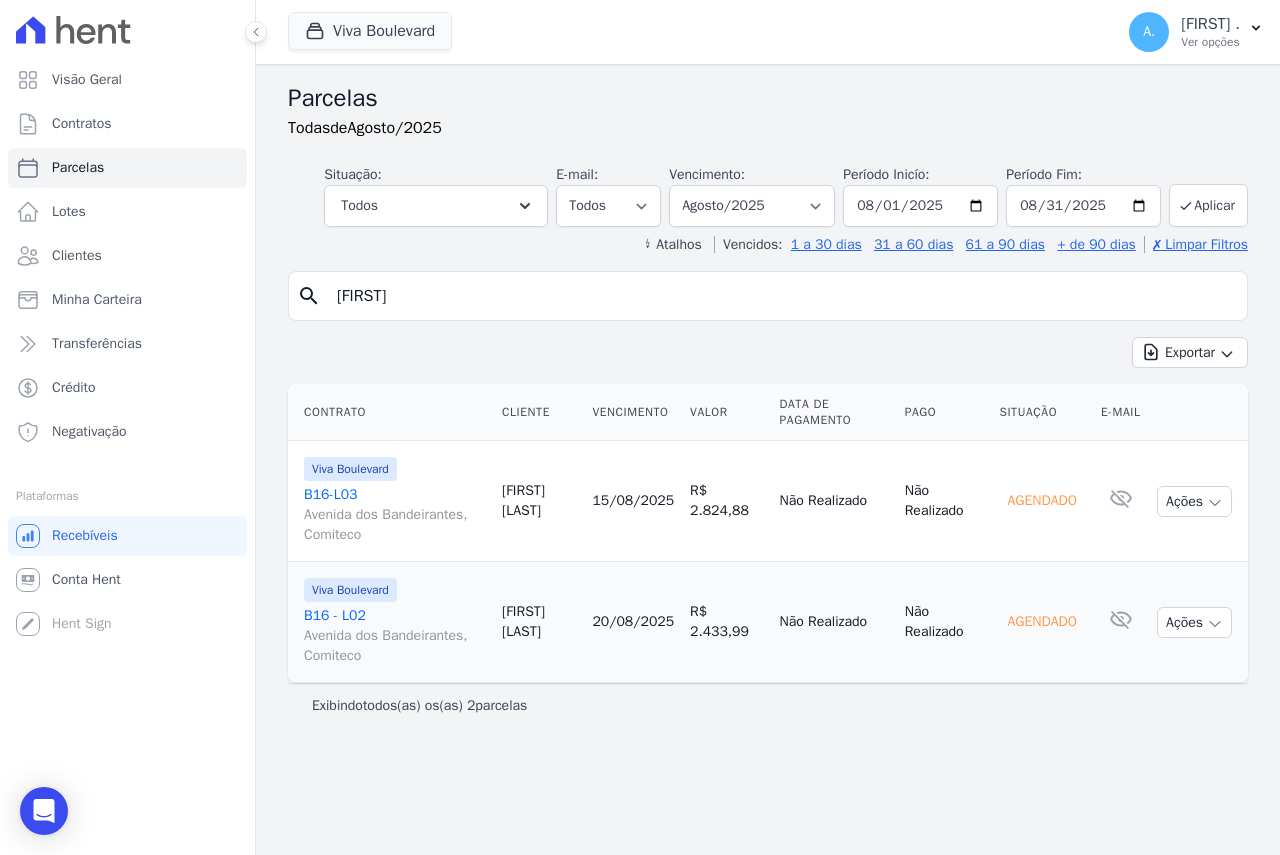 click on "[NAME]" at bounding box center [782, 296] 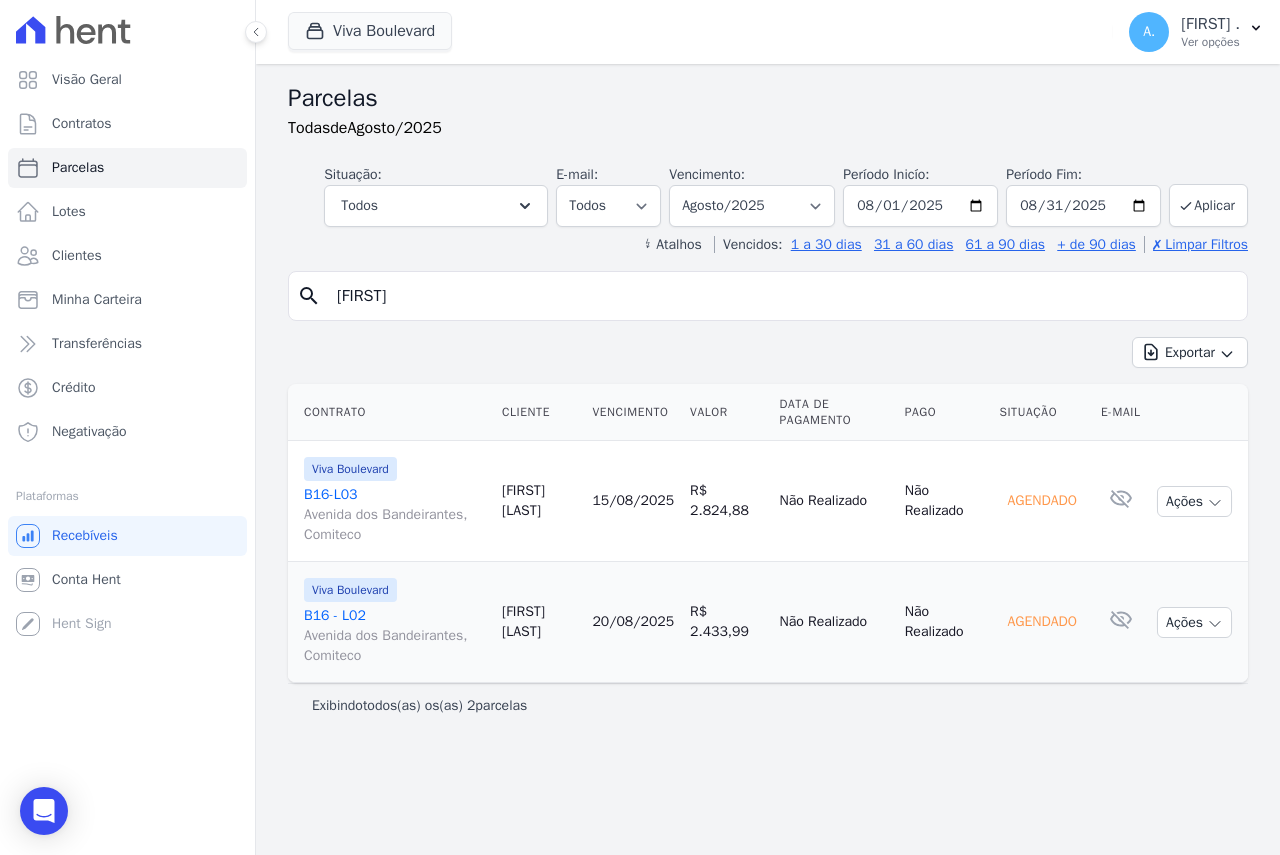 select 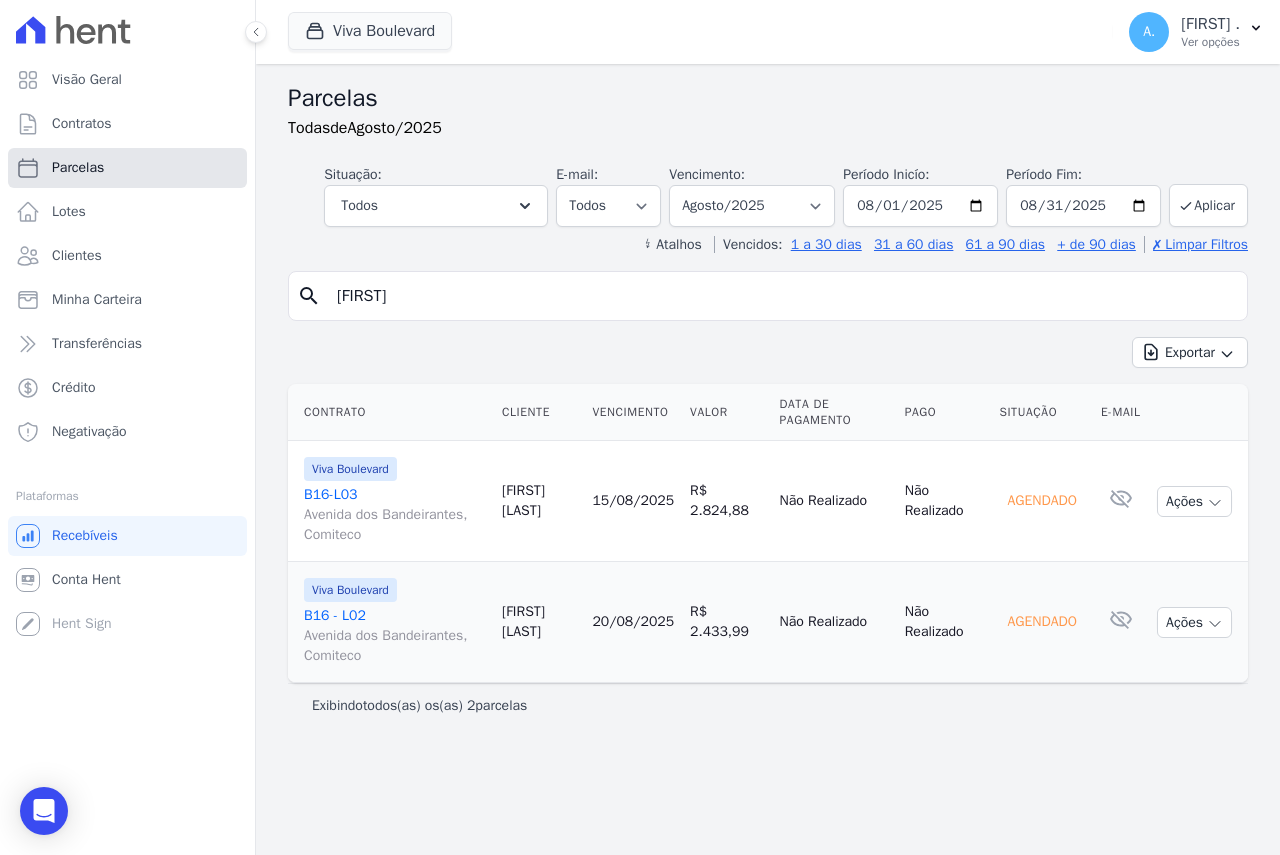 click on "Parcelas" at bounding box center [78, 168] 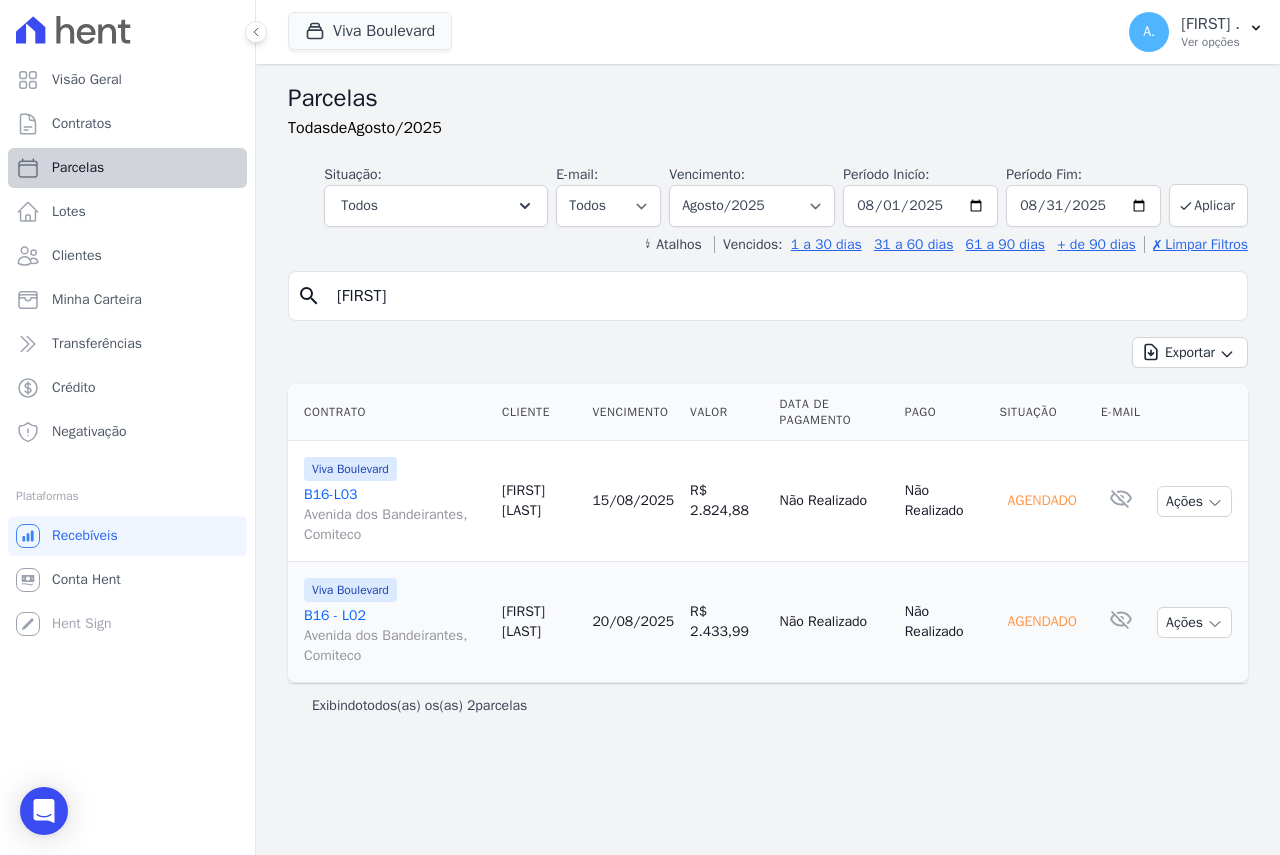 select 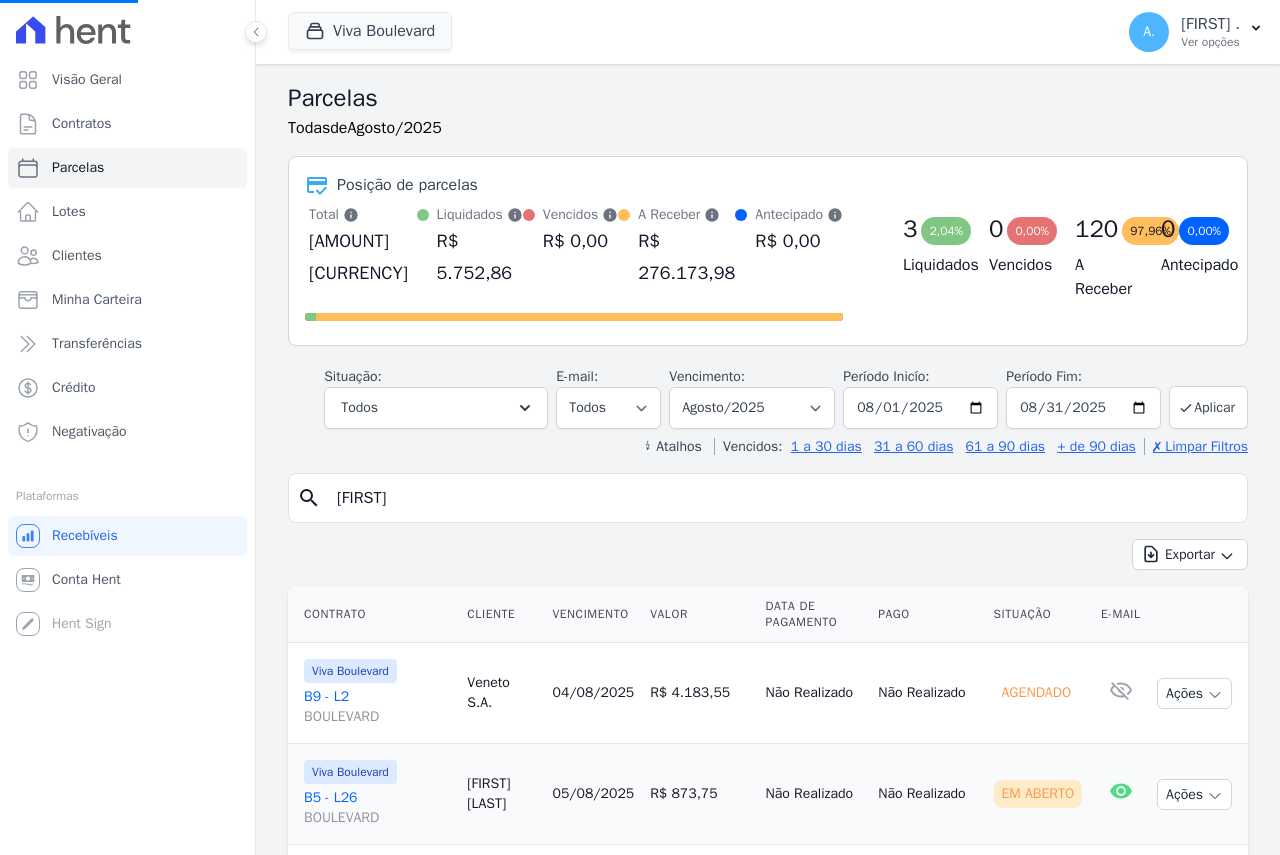 click on "[NAME]" at bounding box center (782, 498) 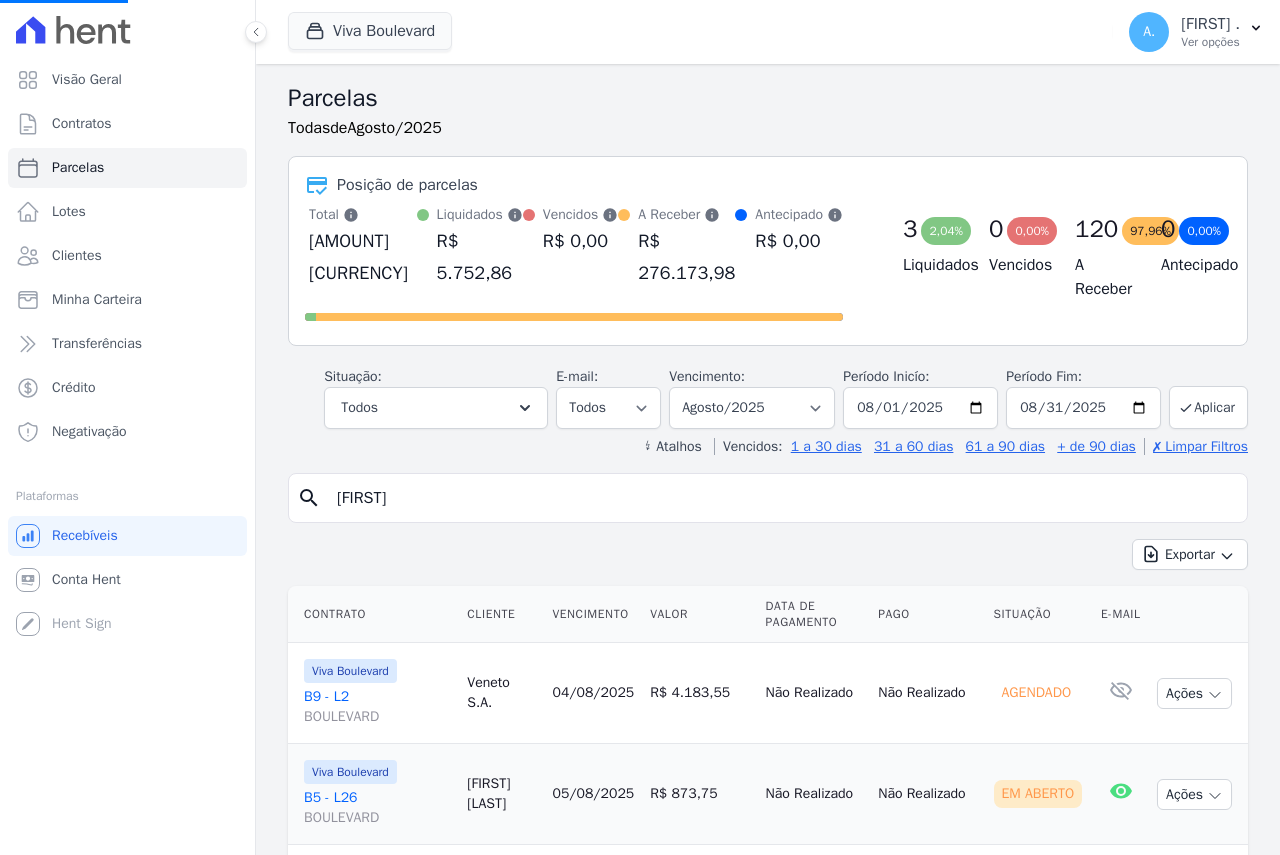 select 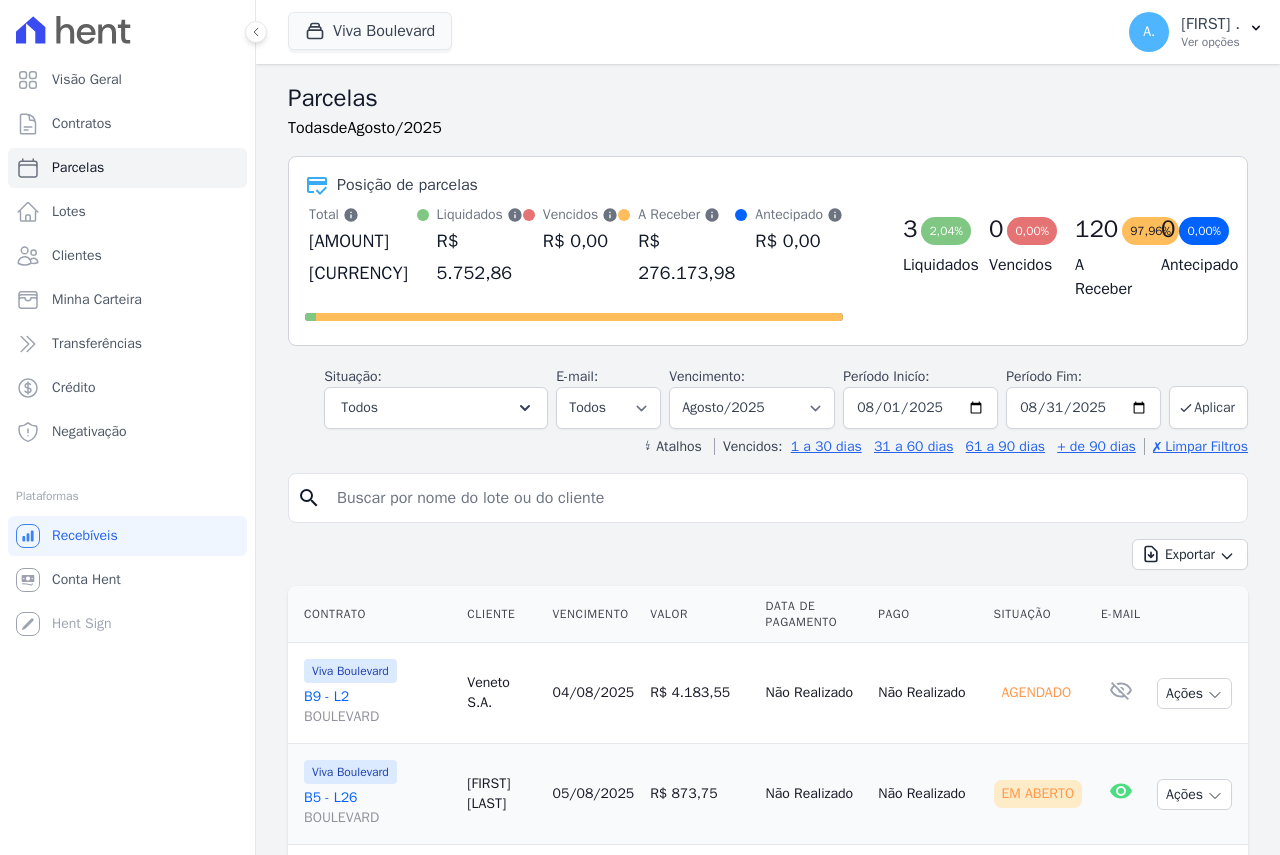 select 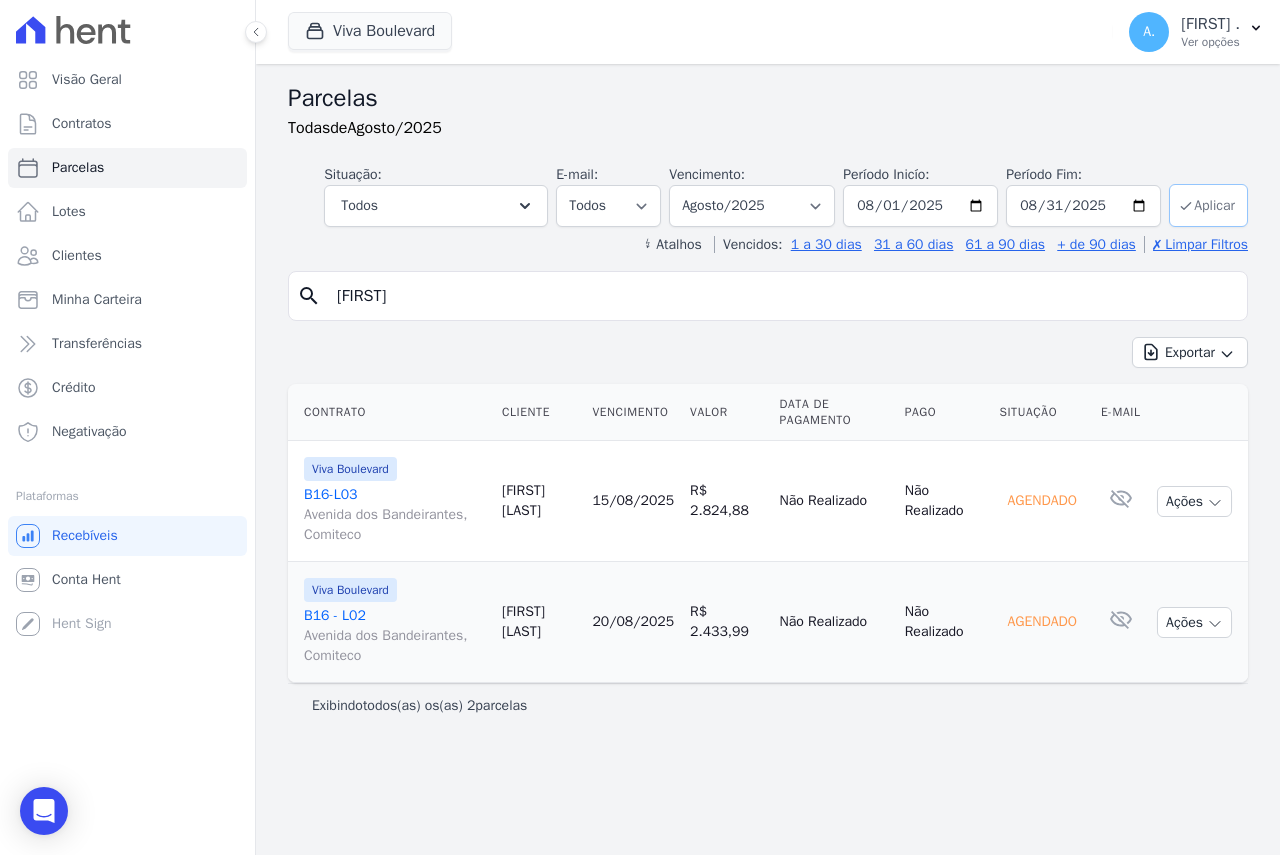 click on "Aplicar" at bounding box center [1208, 205] 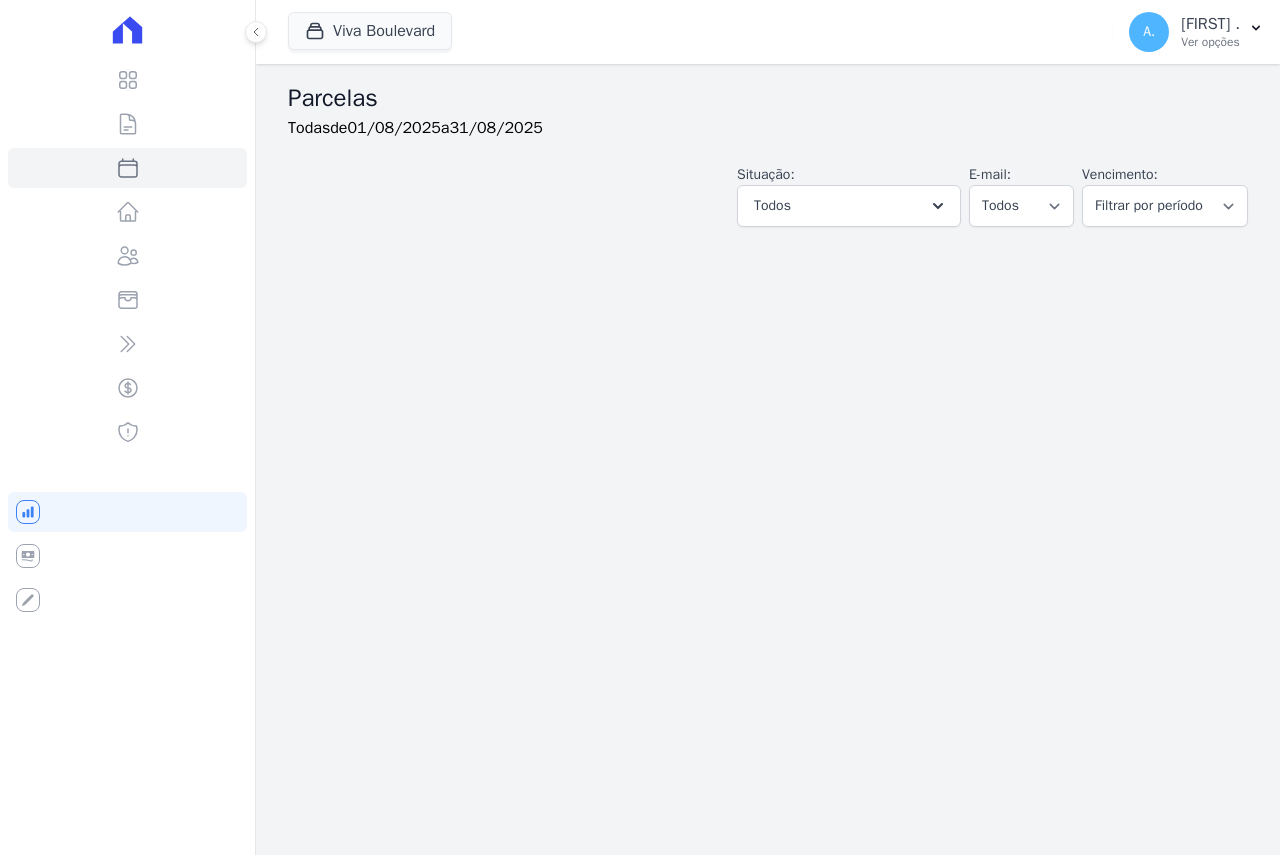 select 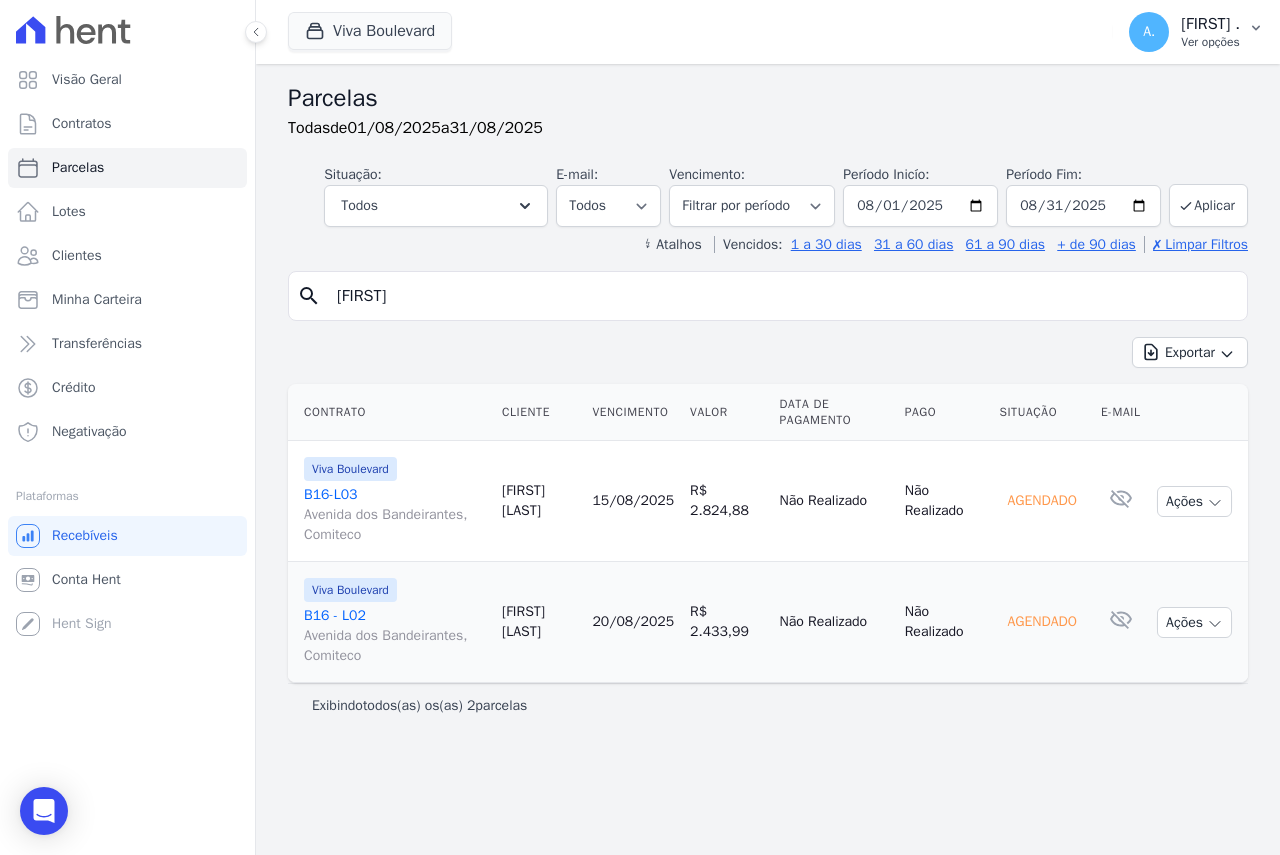 click on "Ver opções" at bounding box center [1210, 42] 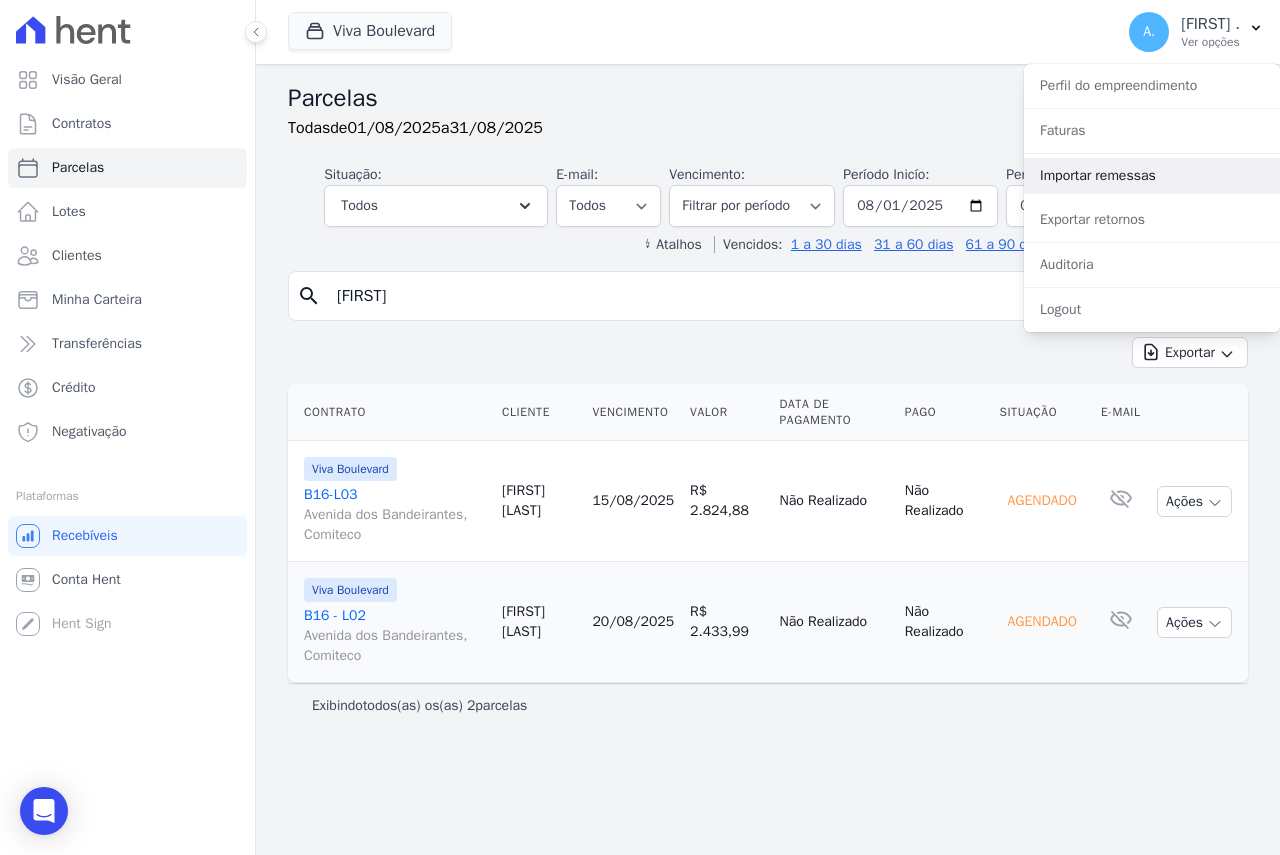 click on "Importar remessas" at bounding box center [1152, 176] 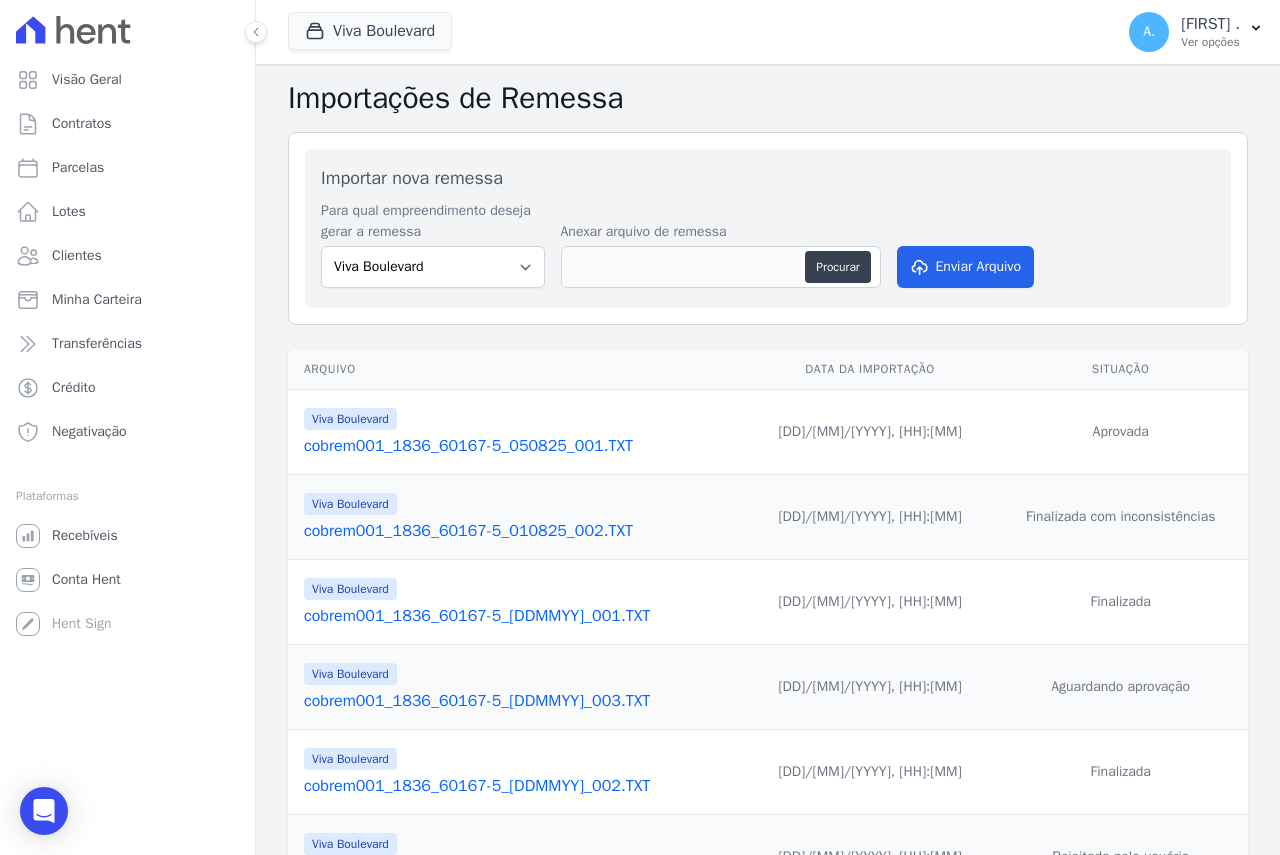 click on "cobrem001_1836_60167-5_050825_001.TXT" at bounding box center [521, 446] 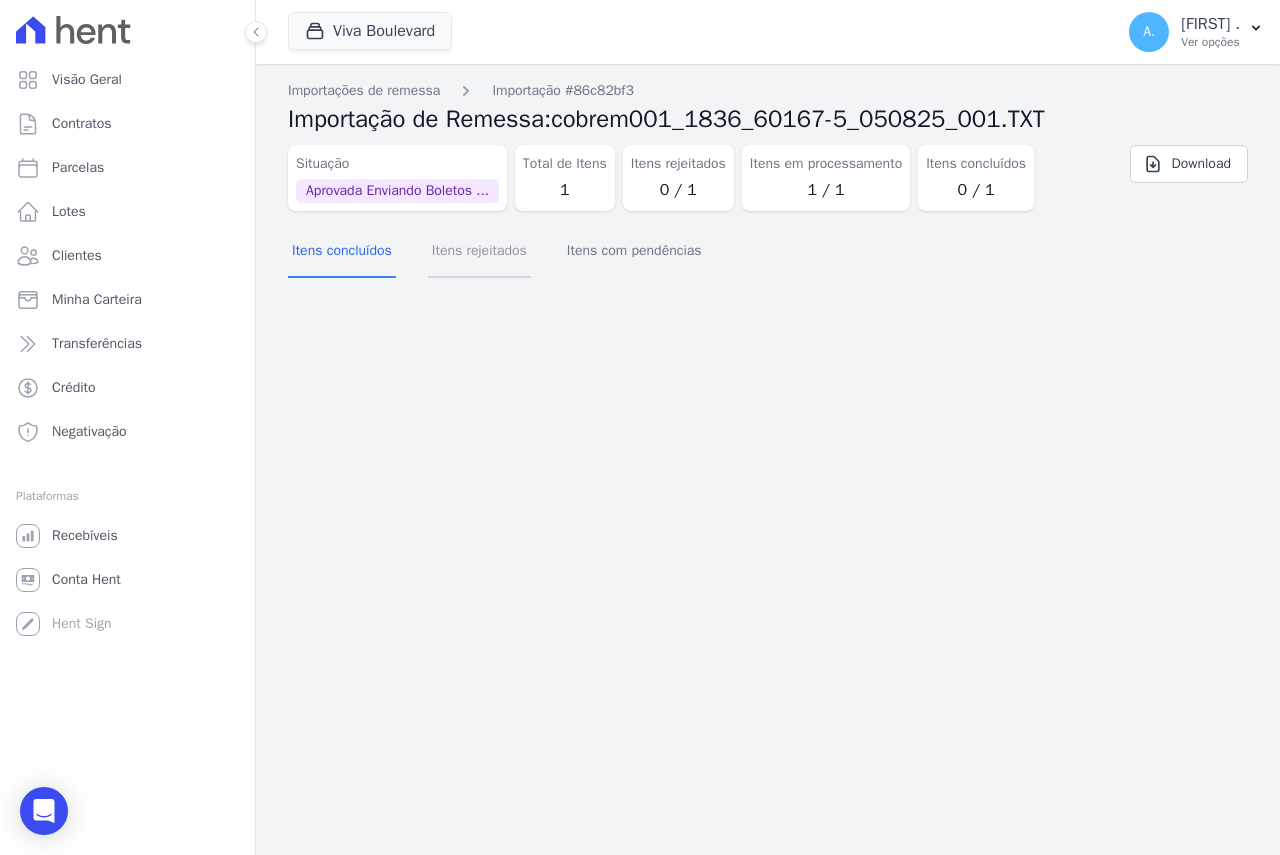 click on "Itens rejeitados" at bounding box center [479, 252] 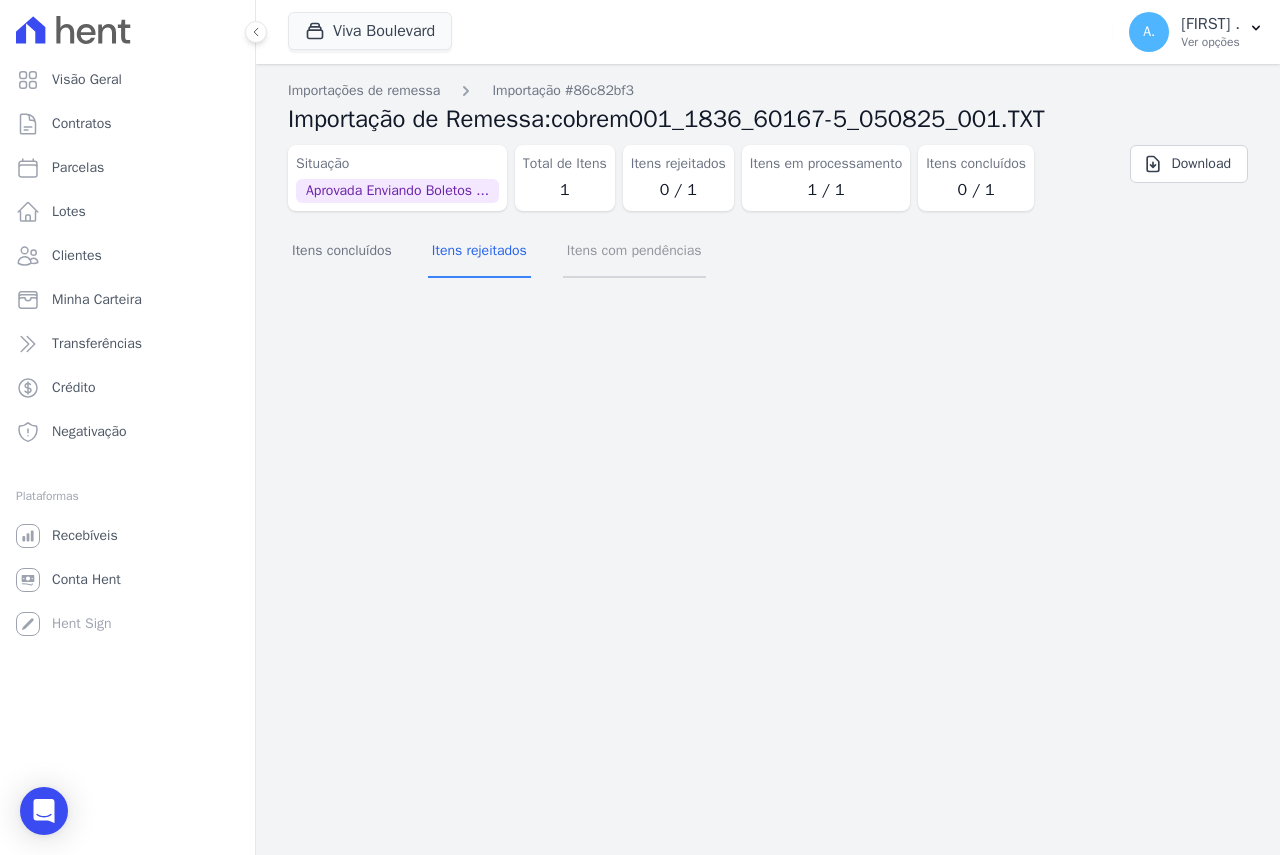 click on "Itens com pendências" at bounding box center [634, 252] 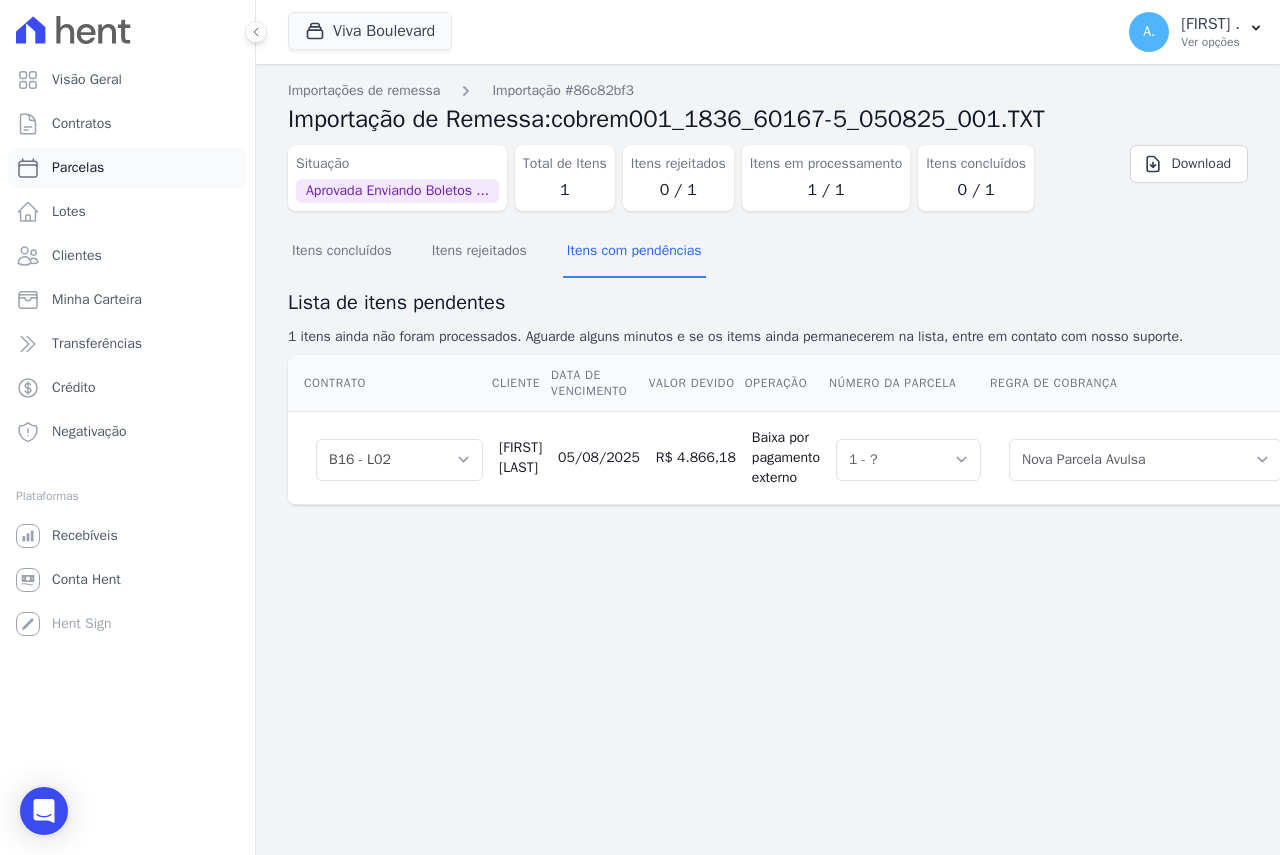 click on "Parcelas" at bounding box center [78, 168] 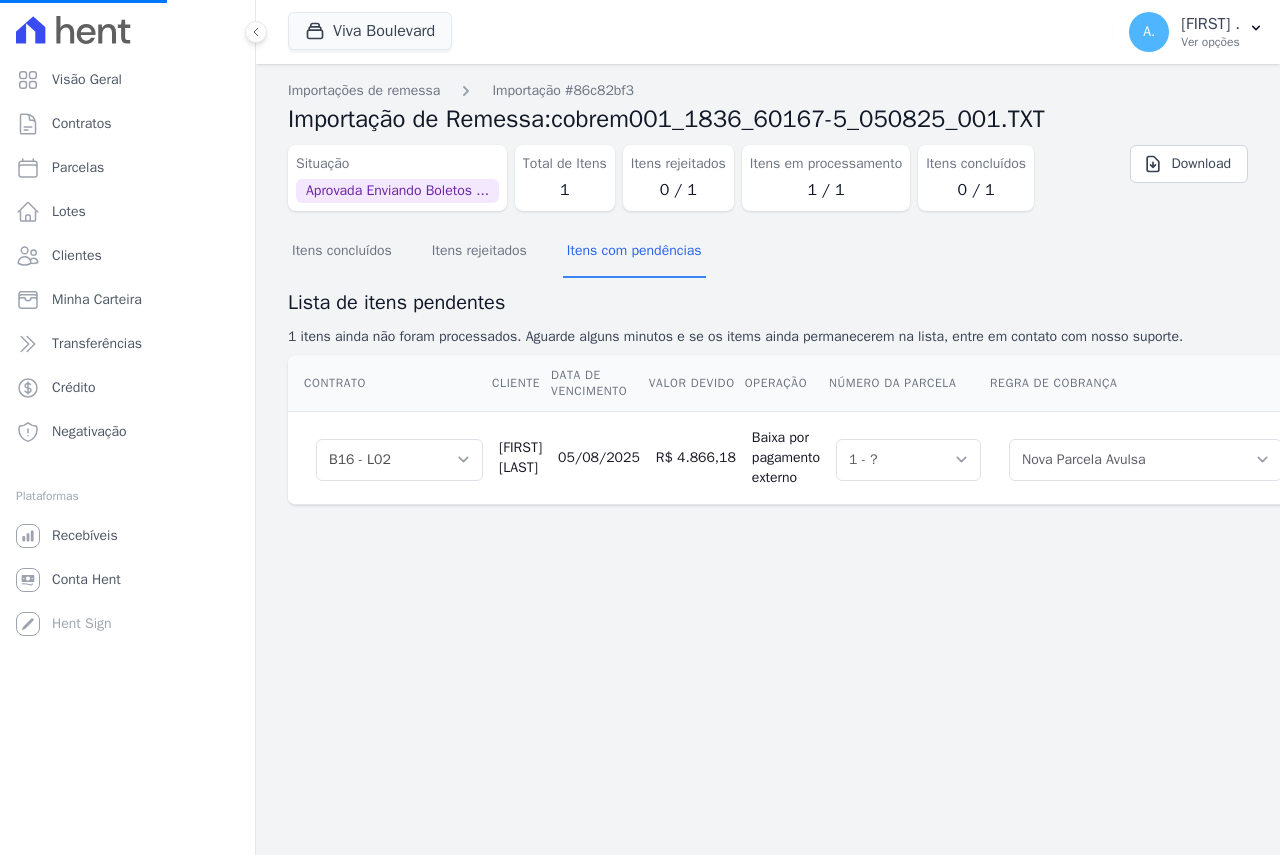 select 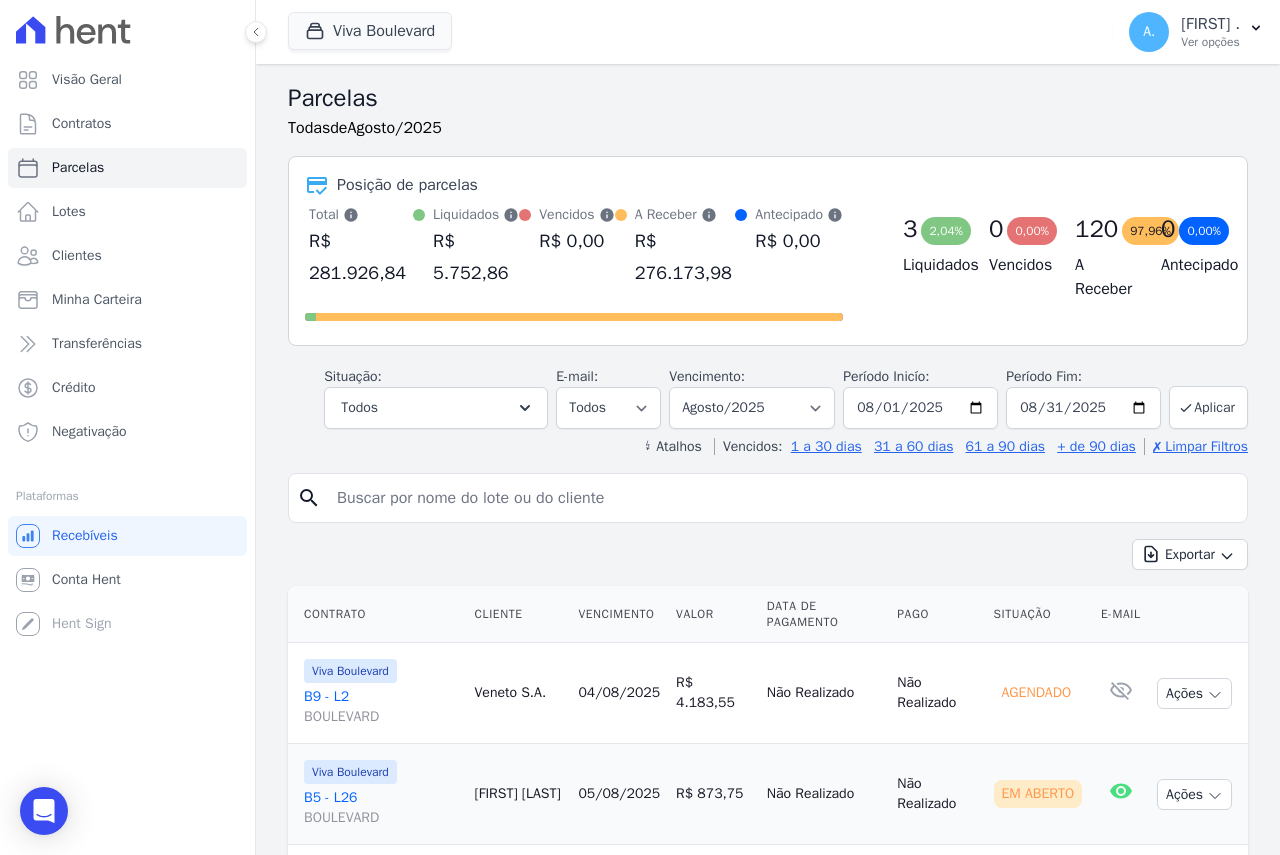 click at bounding box center (782, 498) 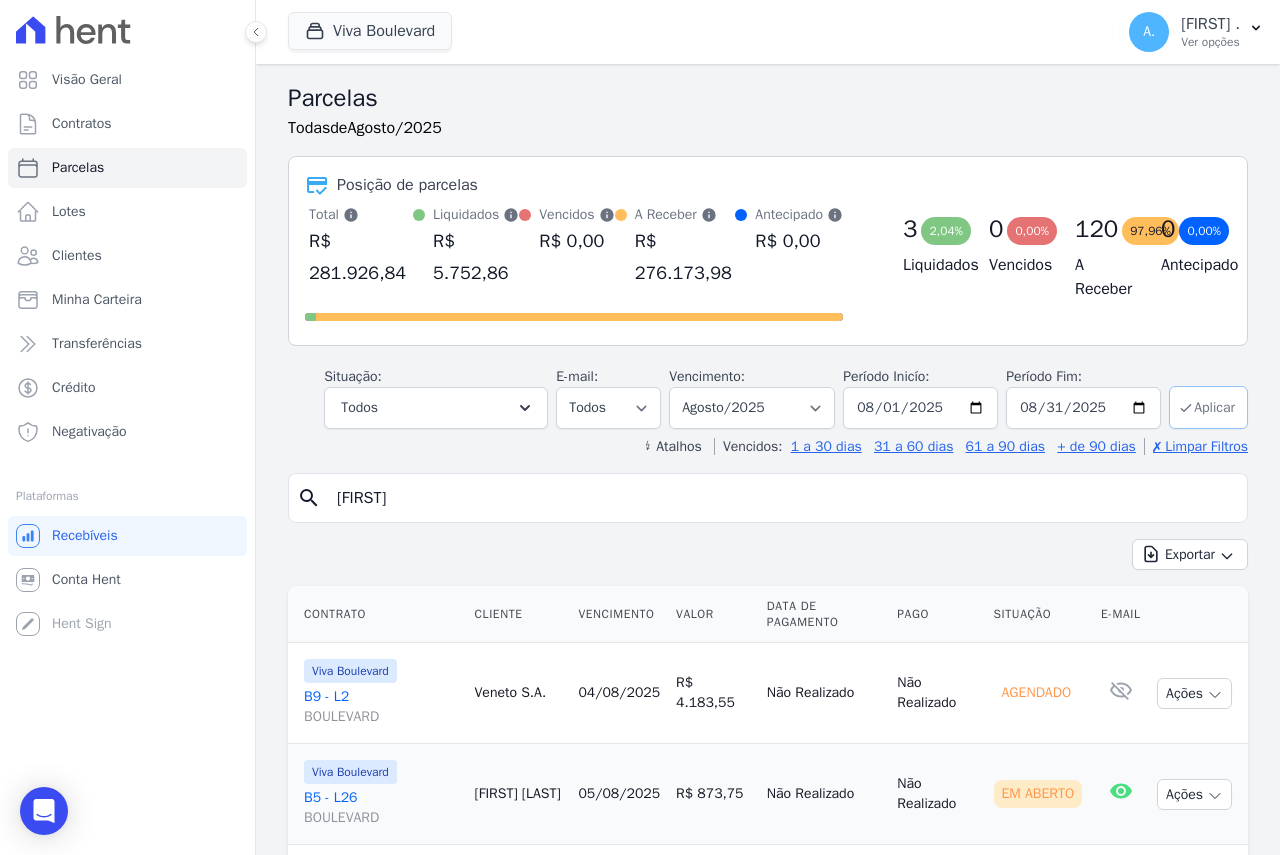click on "Aplicar" at bounding box center (1208, 407) 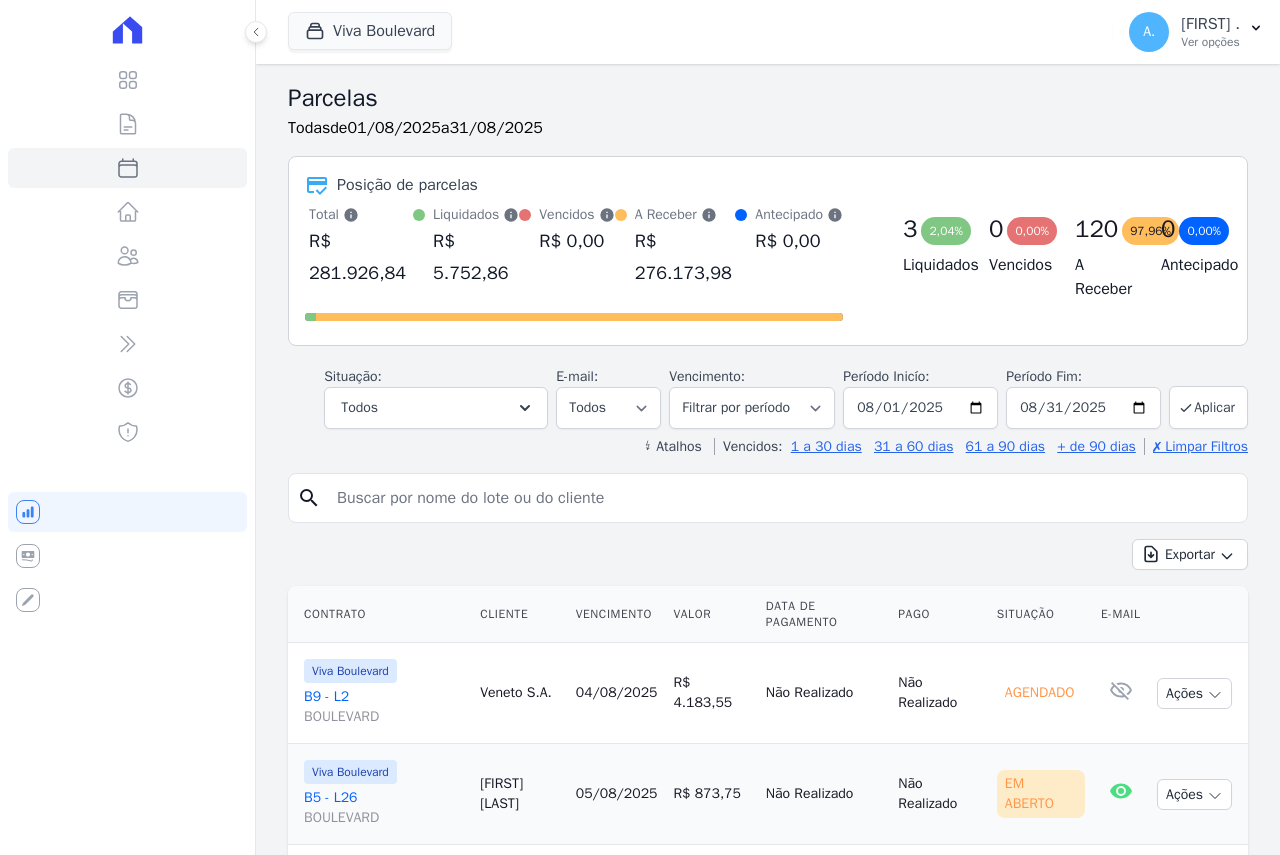 select 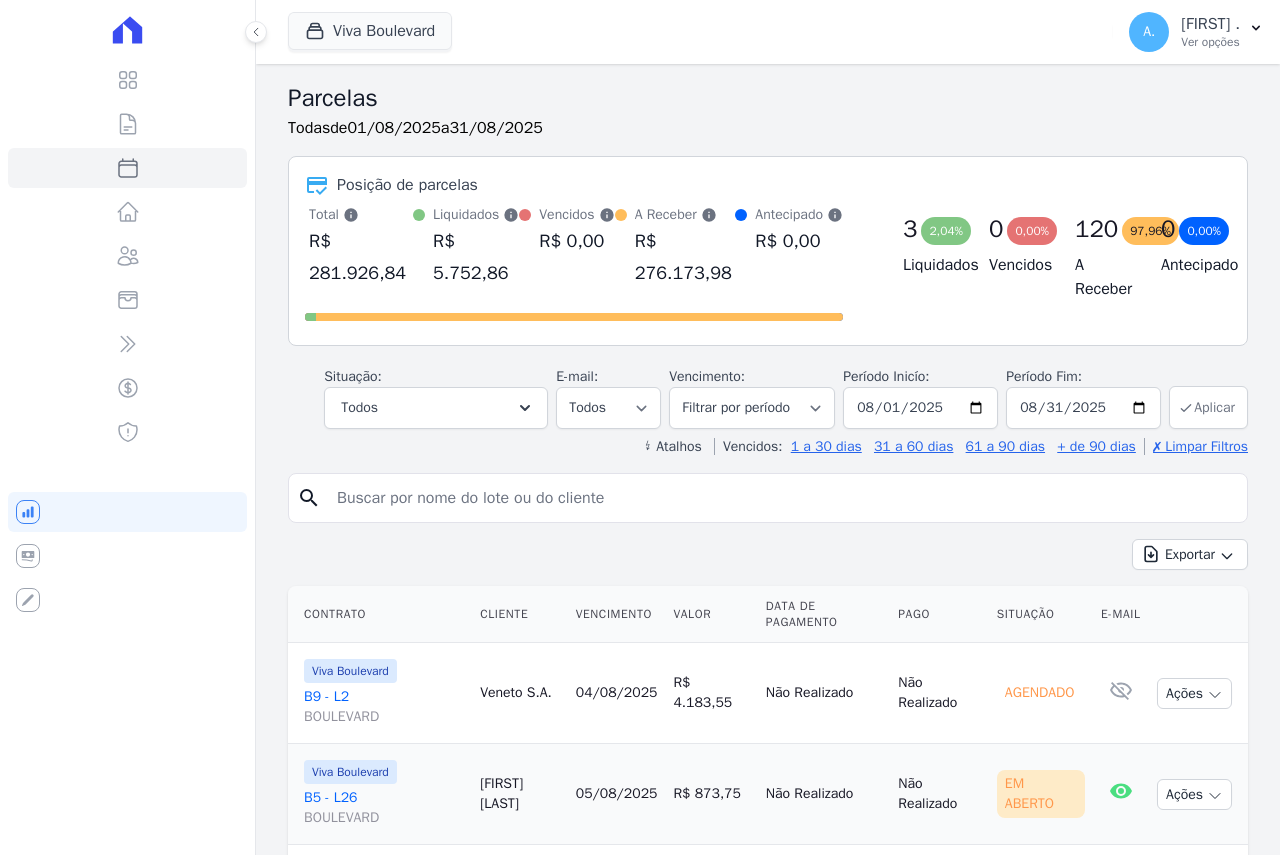 scroll, scrollTop: 0, scrollLeft: 0, axis: both 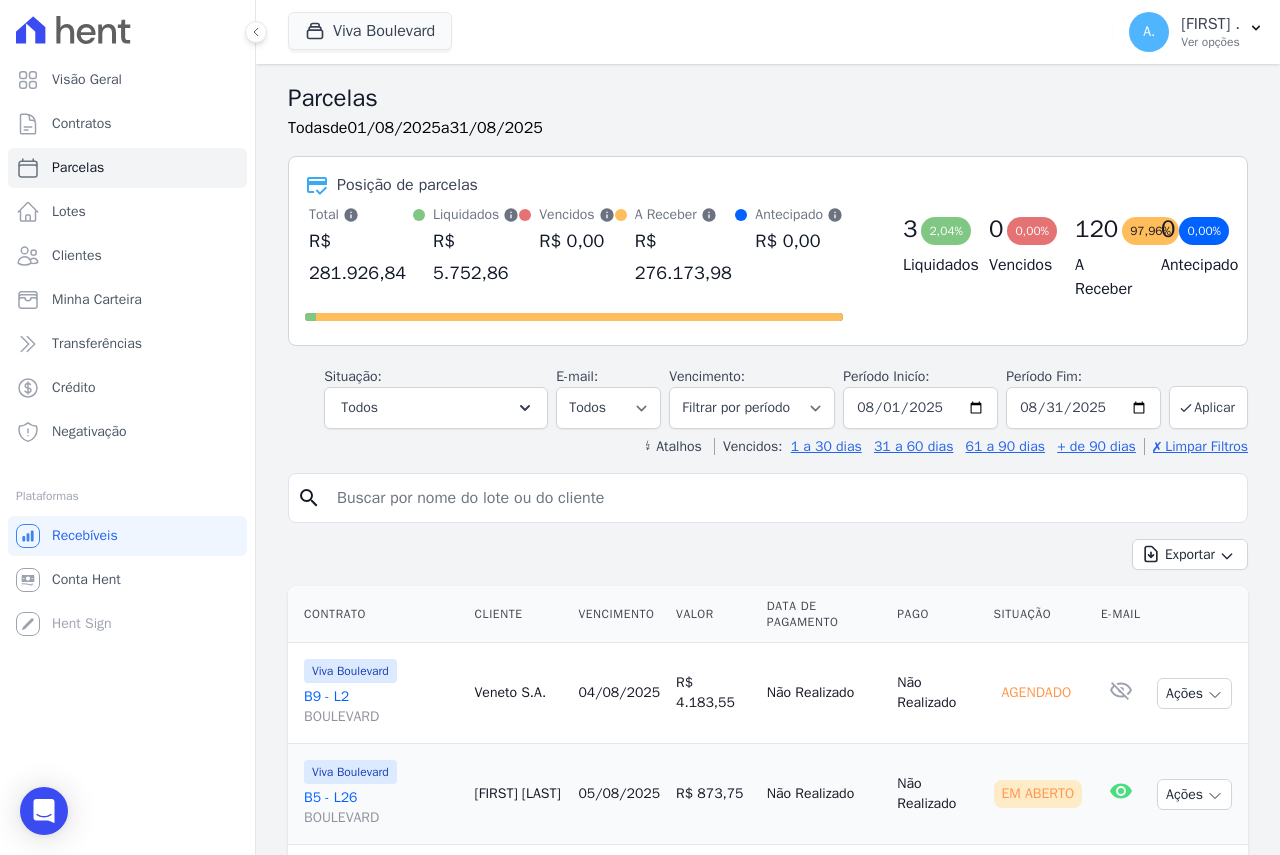 click at bounding box center (782, 498) 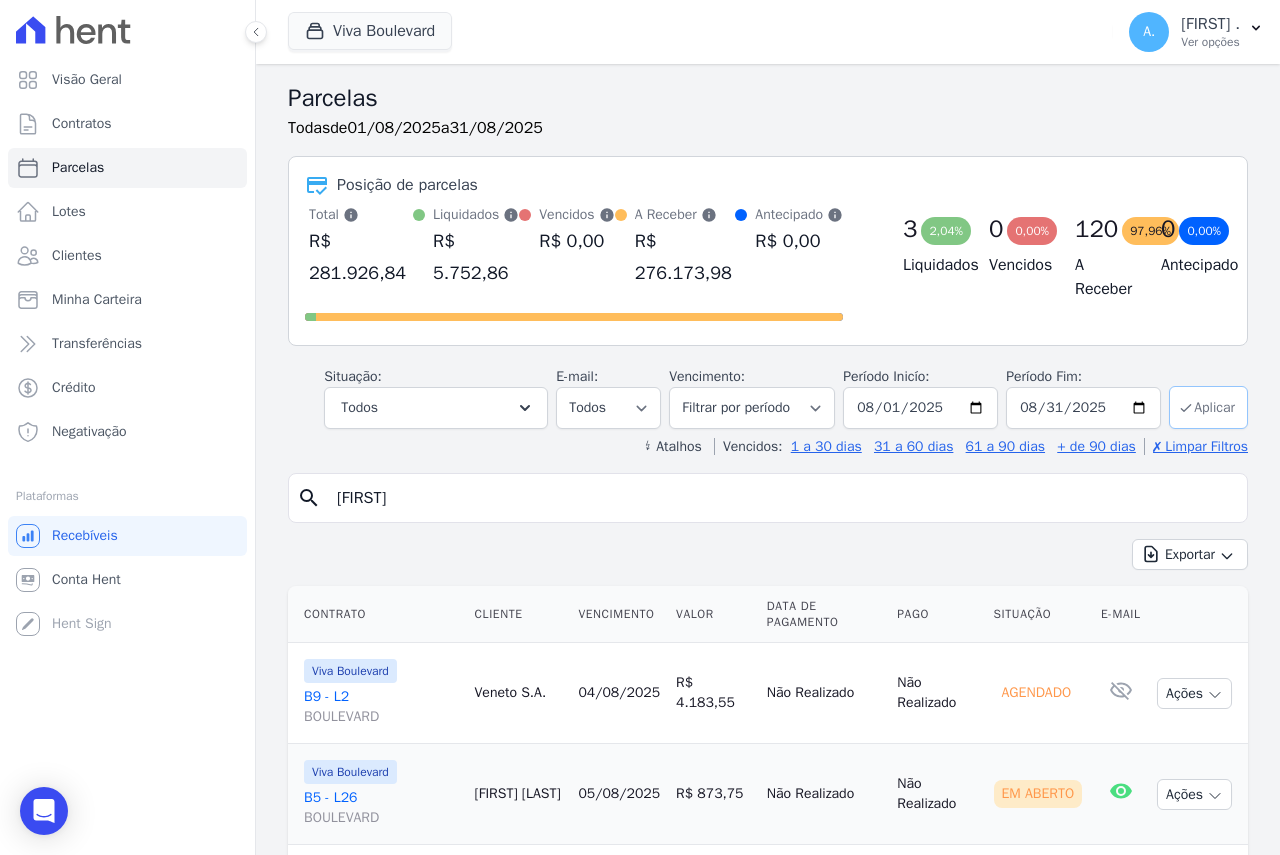 click on "Aplicar" at bounding box center [1208, 407] 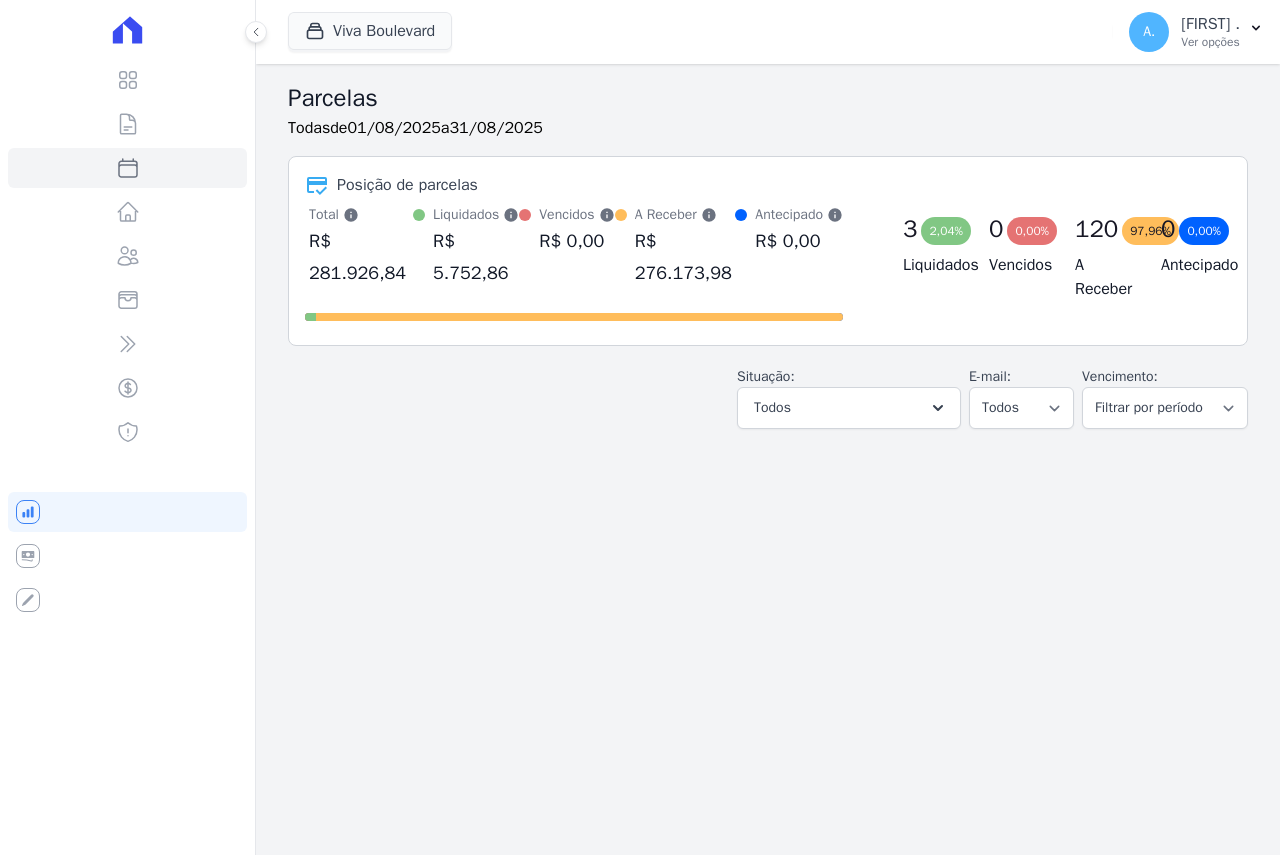 select 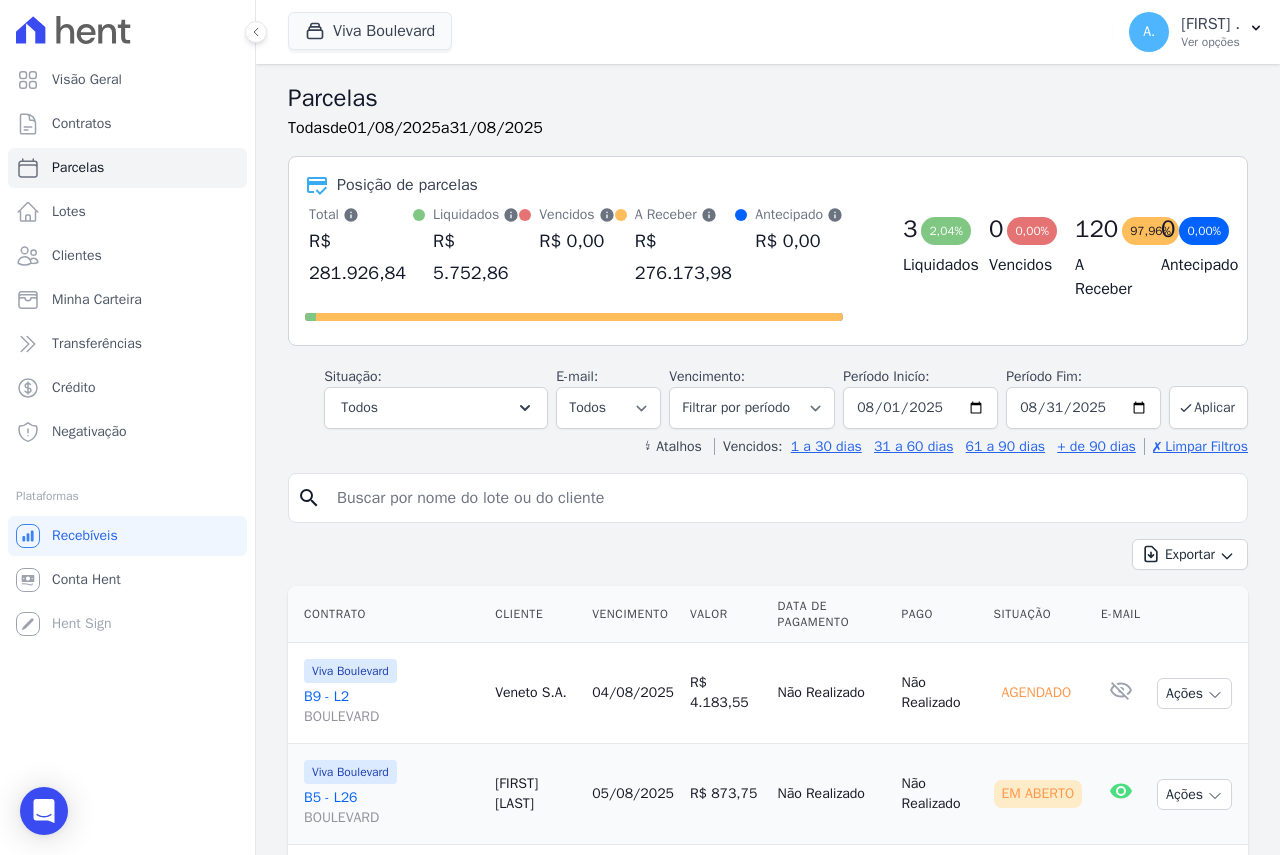 click at bounding box center (782, 498) 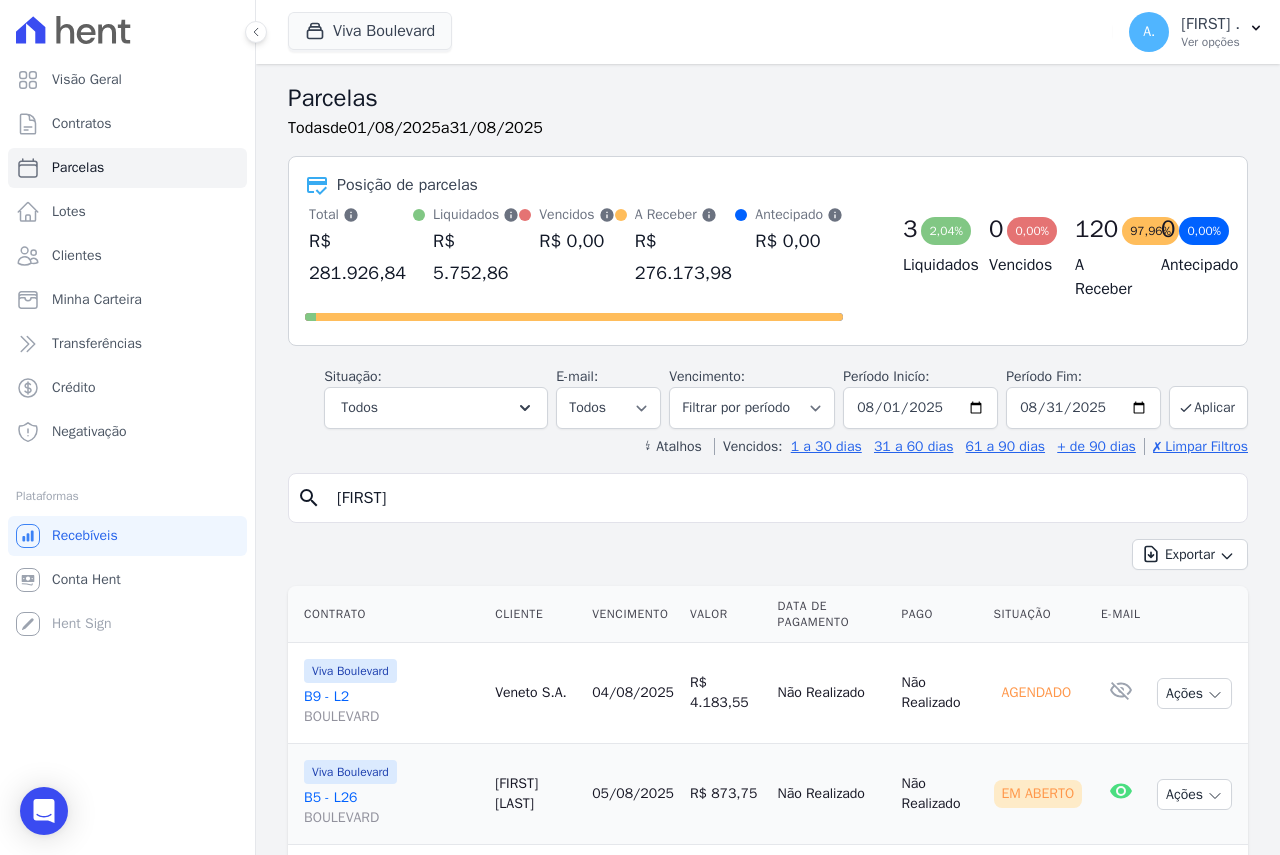 type on "[FIRST]" 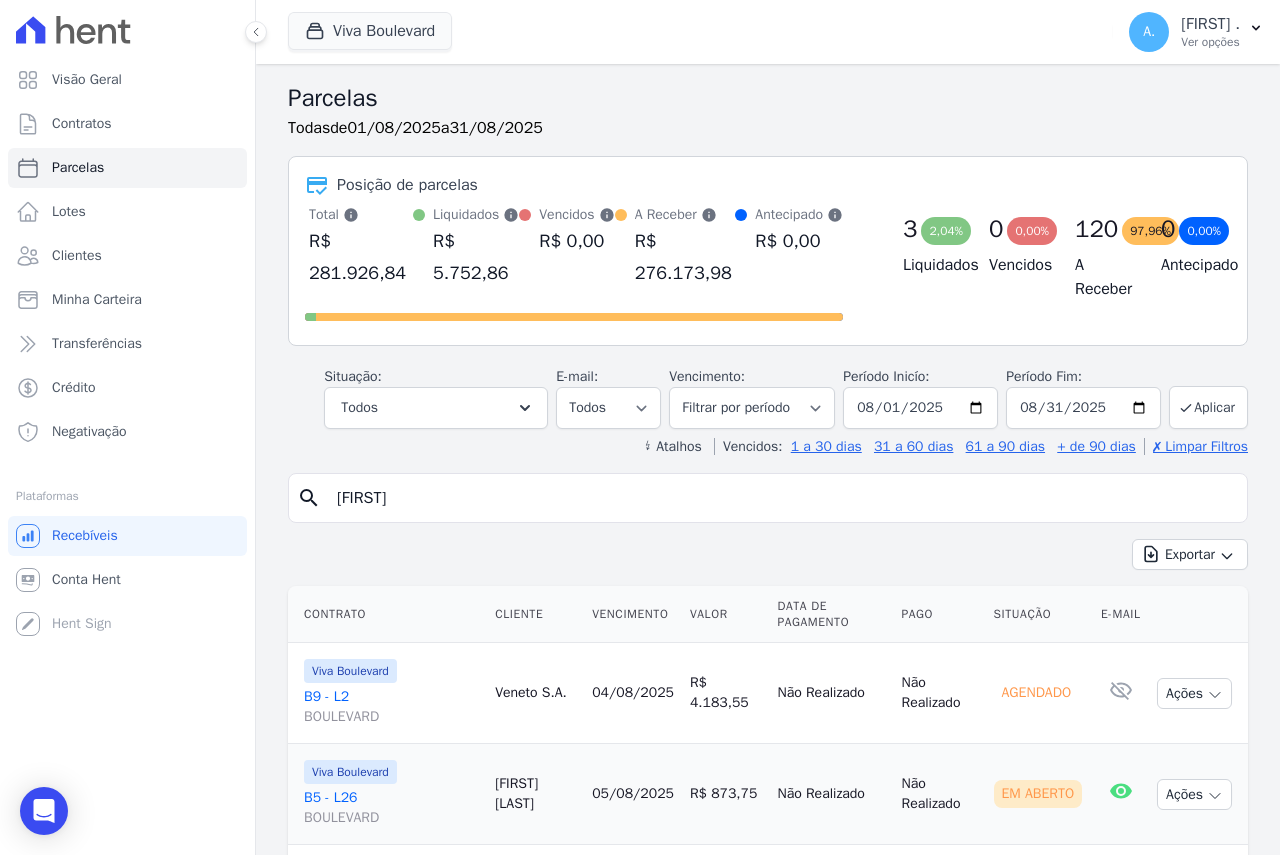 select 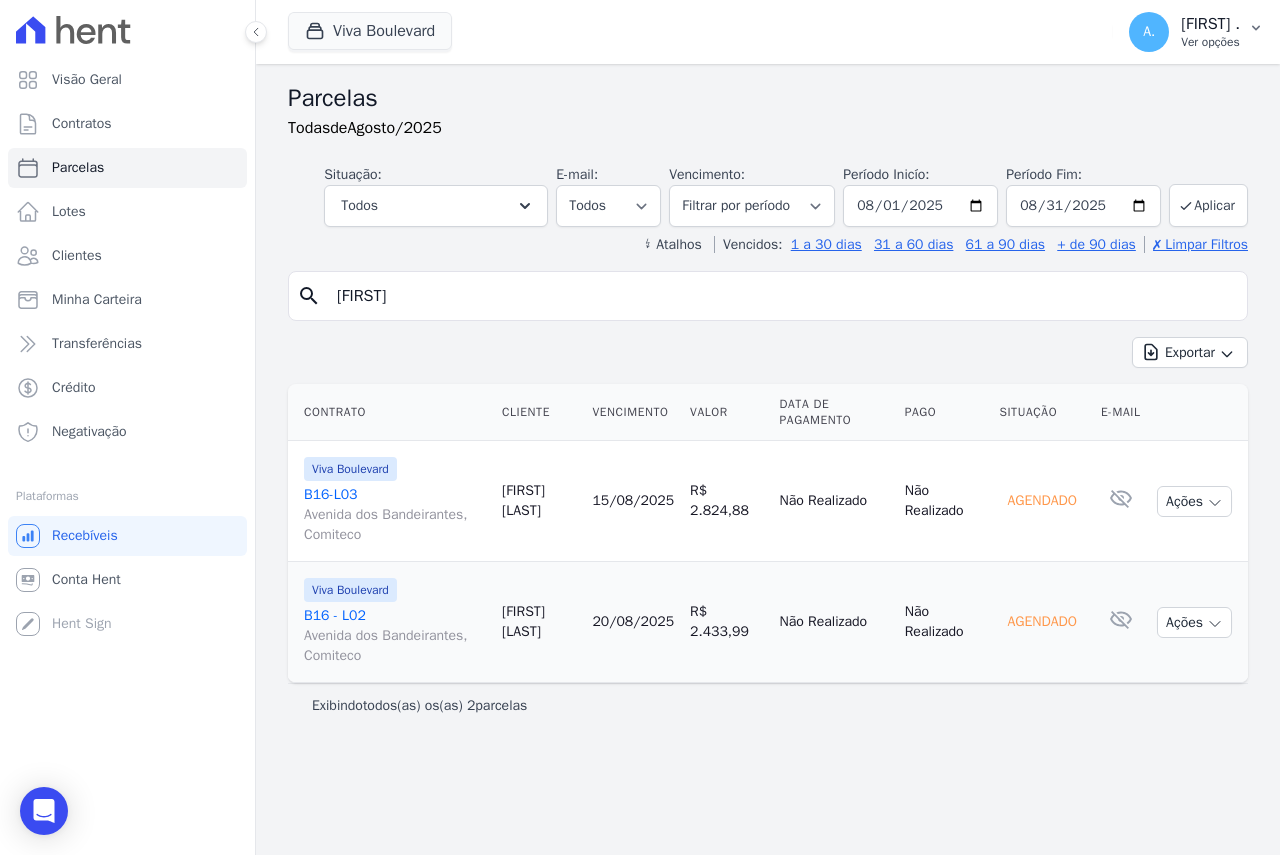 click on "Ver opções" at bounding box center [1210, 42] 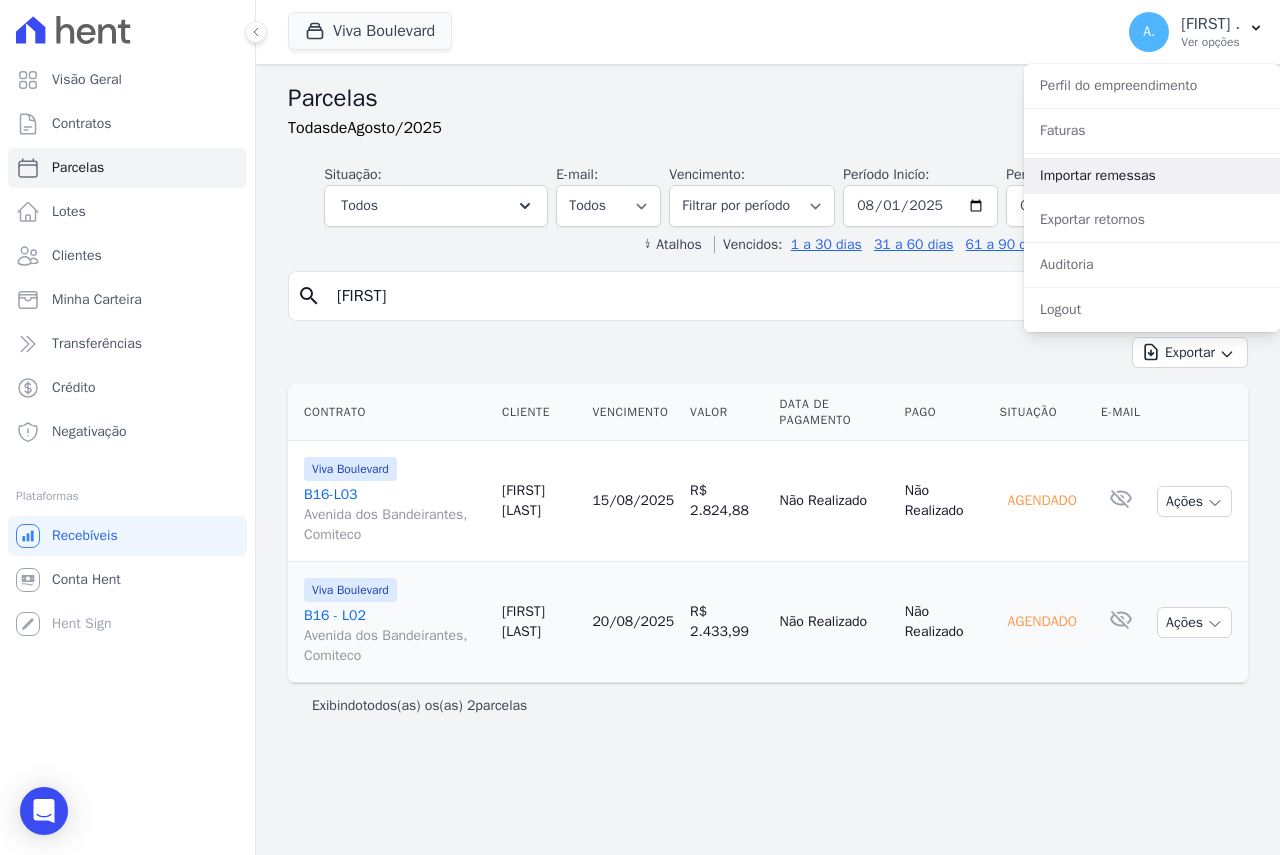 click on "Importar remessas" at bounding box center [1152, 176] 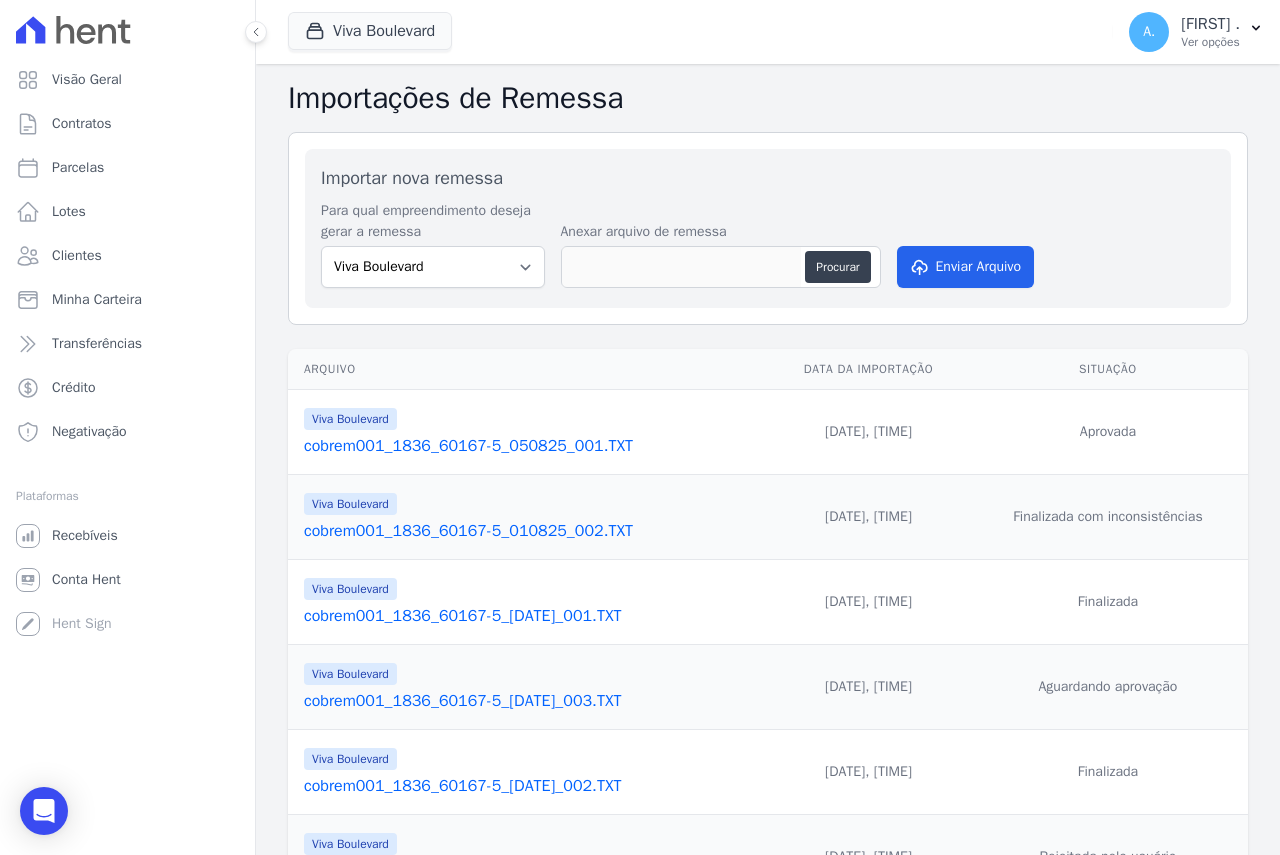 click on "cobrem001_1836_60167-5_050825_001.TXT" at bounding box center (532, 446) 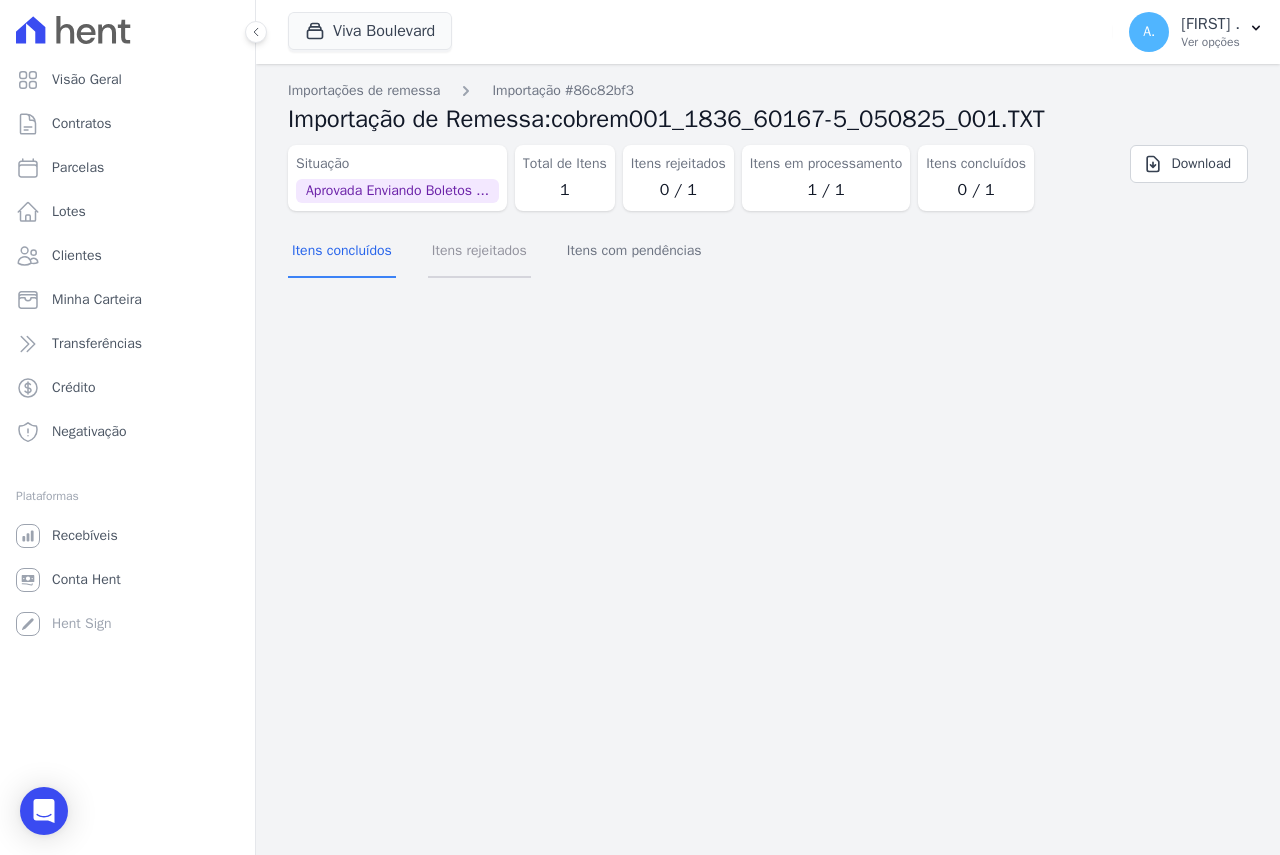 click on "Itens rejeitados" at bounding box center (479, 252) 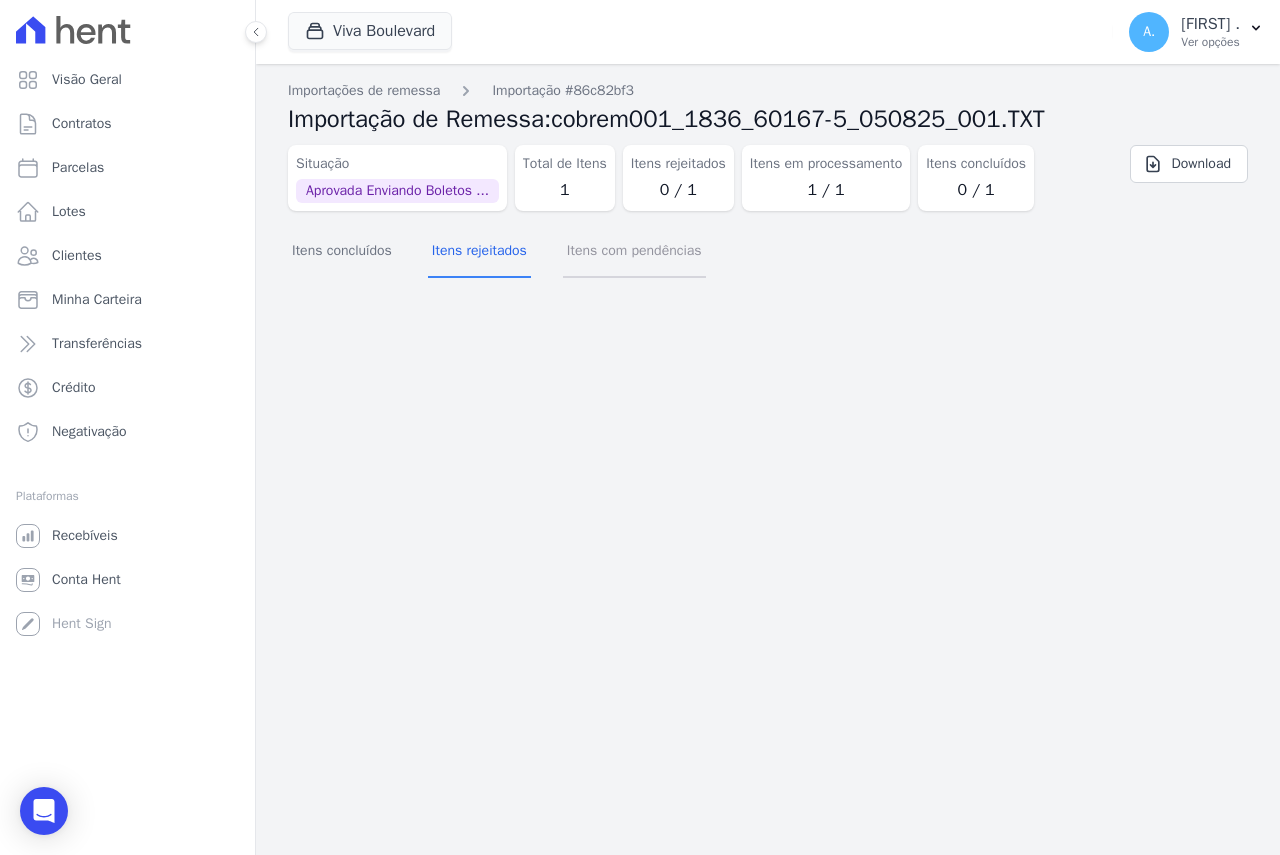 click on "Itens com pendências" at bounding box center [634, 252] 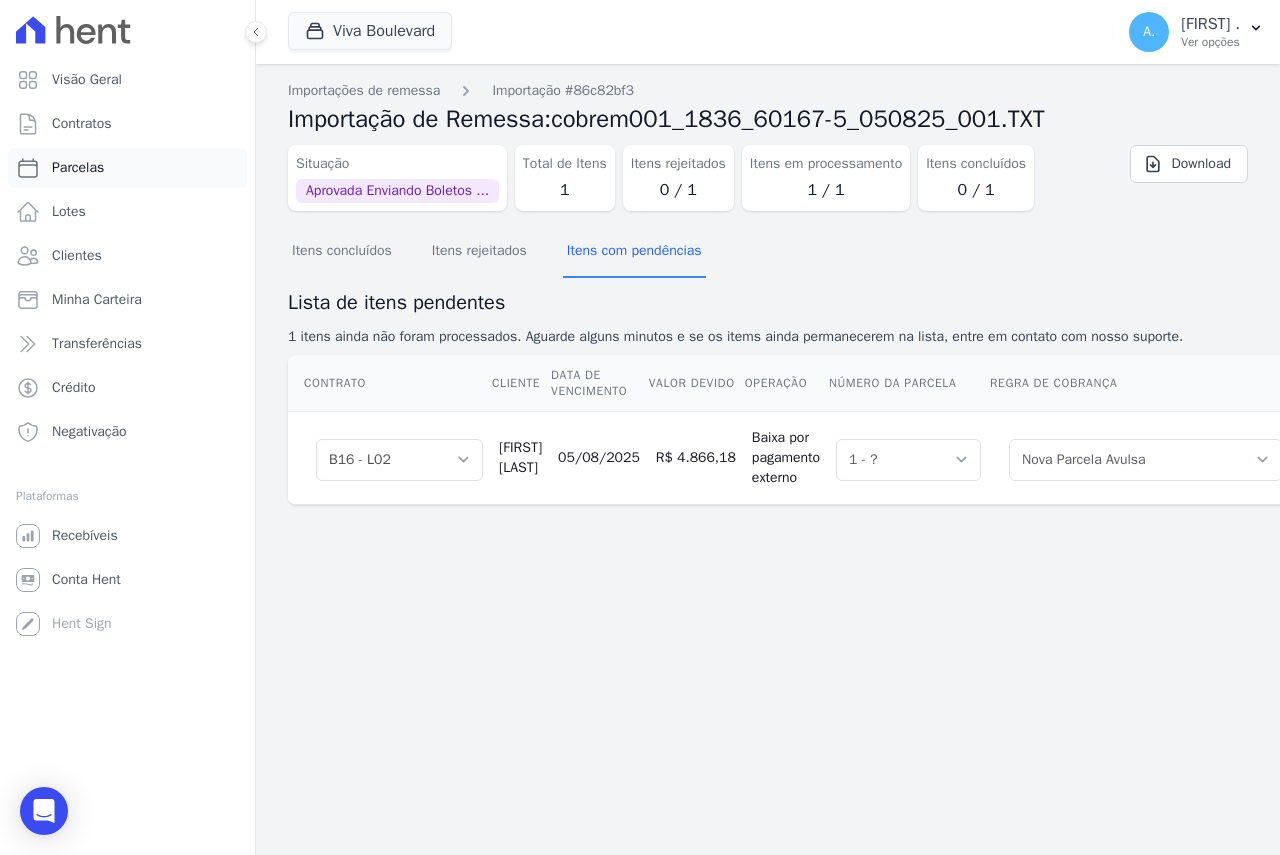 click on "Parcelas" at bounding box center [78, 168] 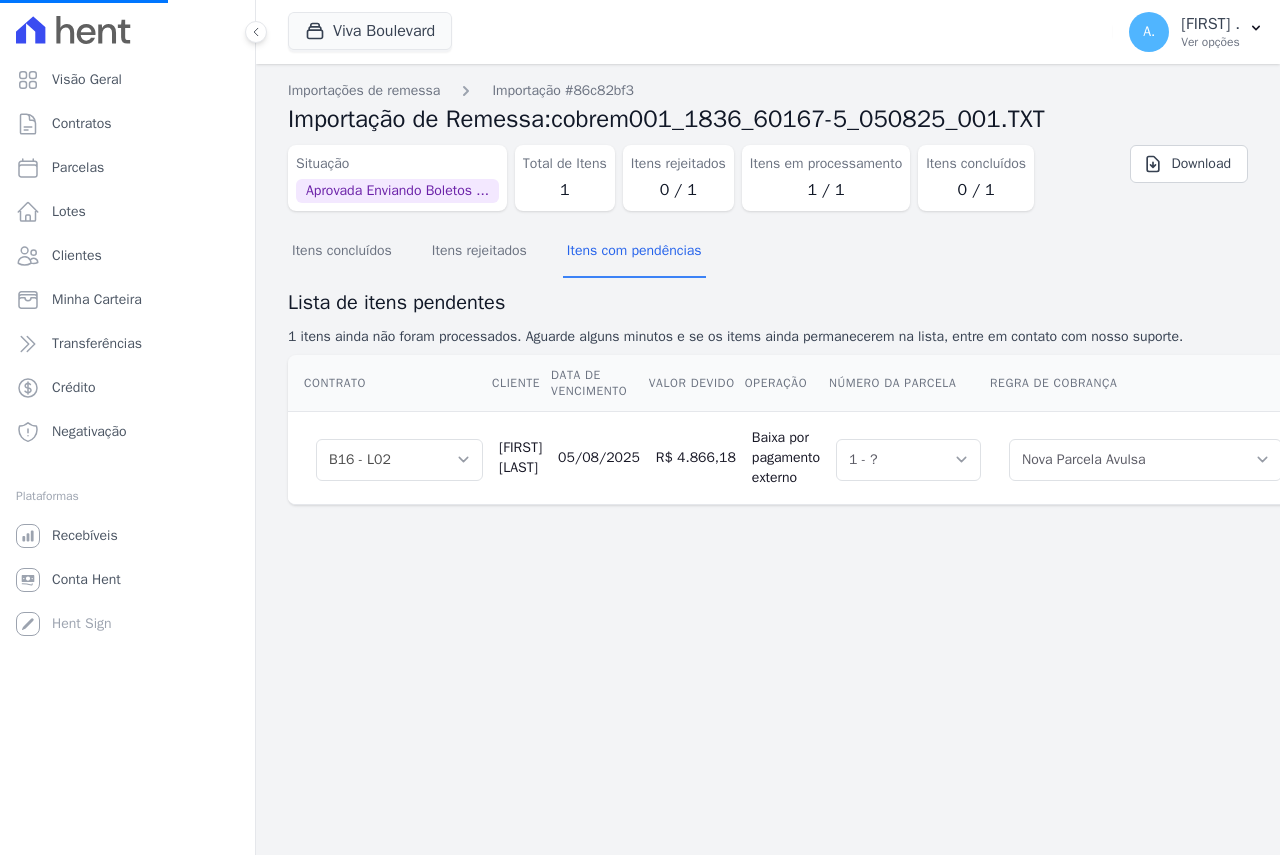 select 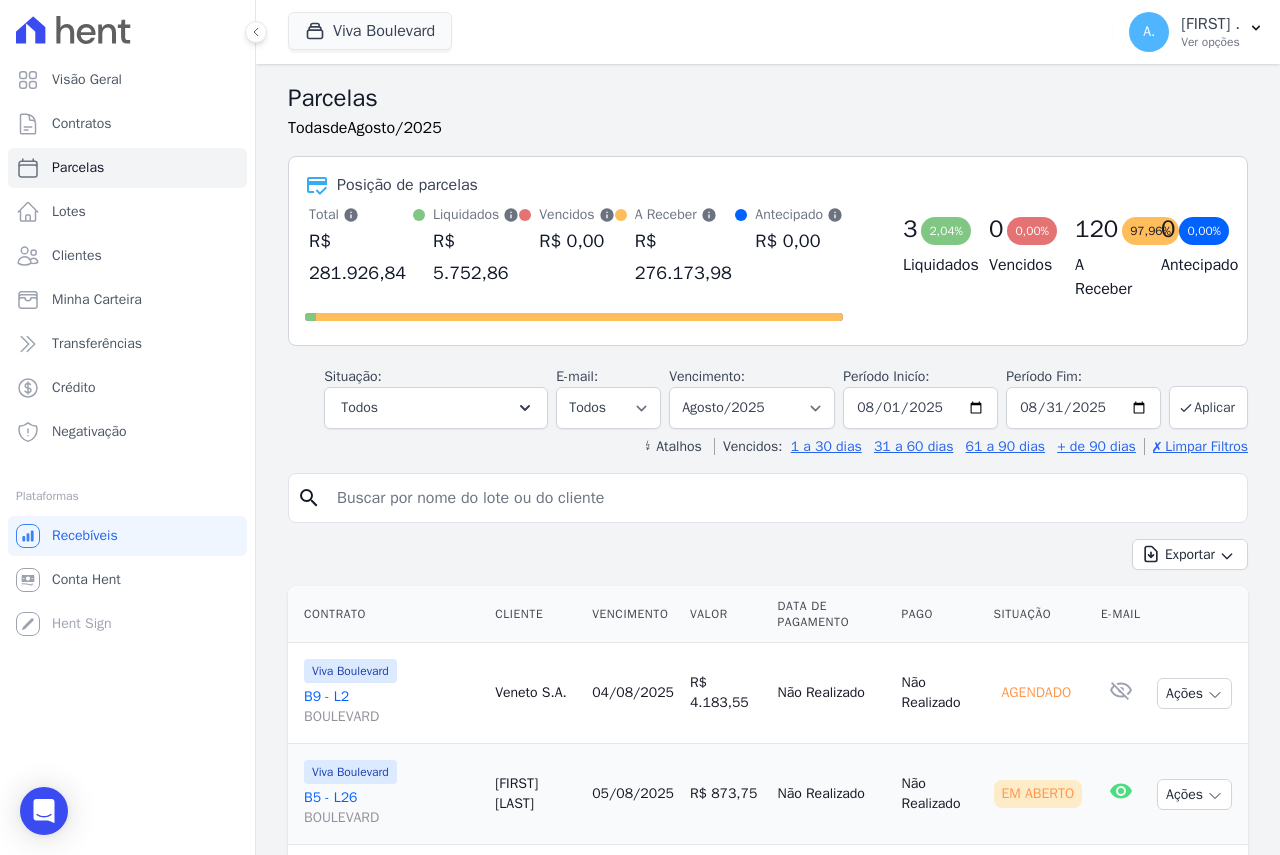 click at bounding box center [782, 498] 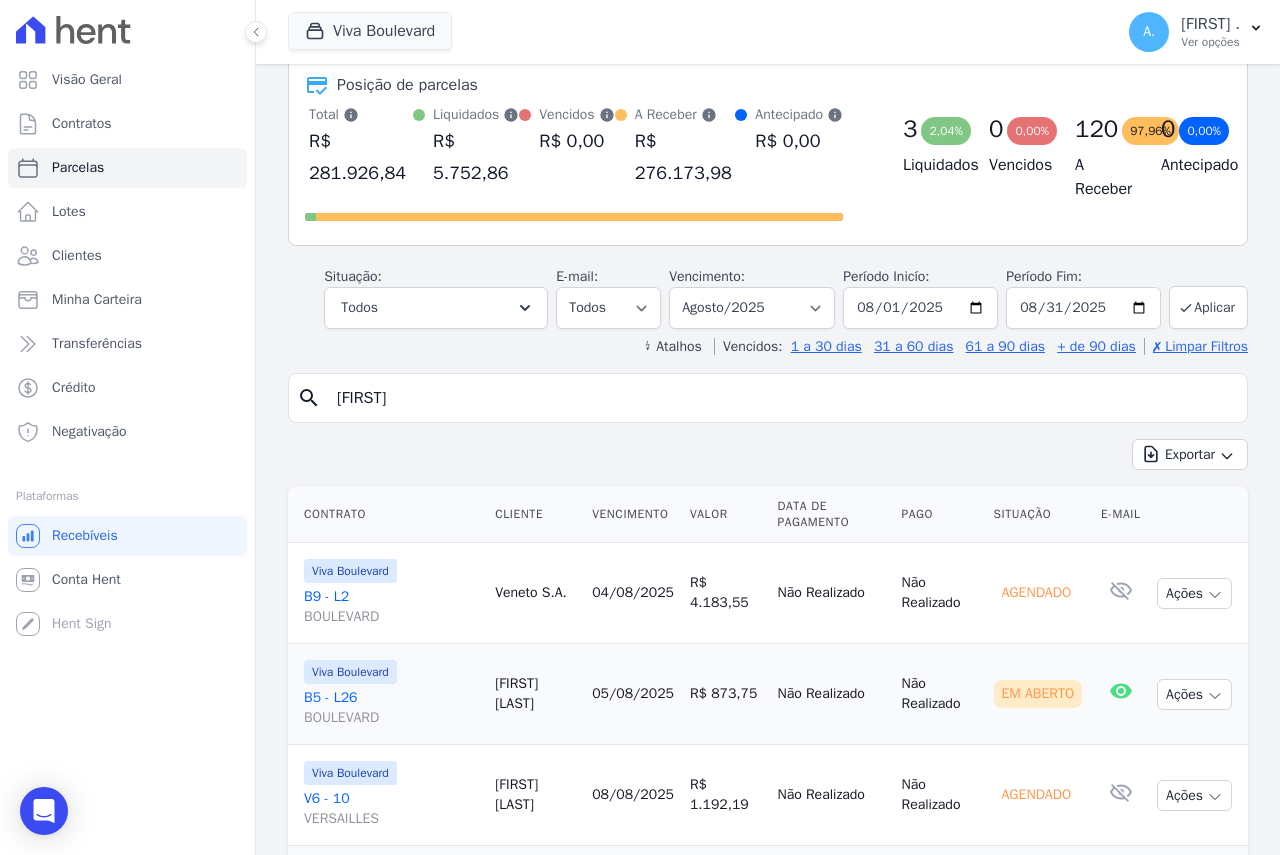 scroll, scrollTop: 0, scrollLeft: 0, axis: both 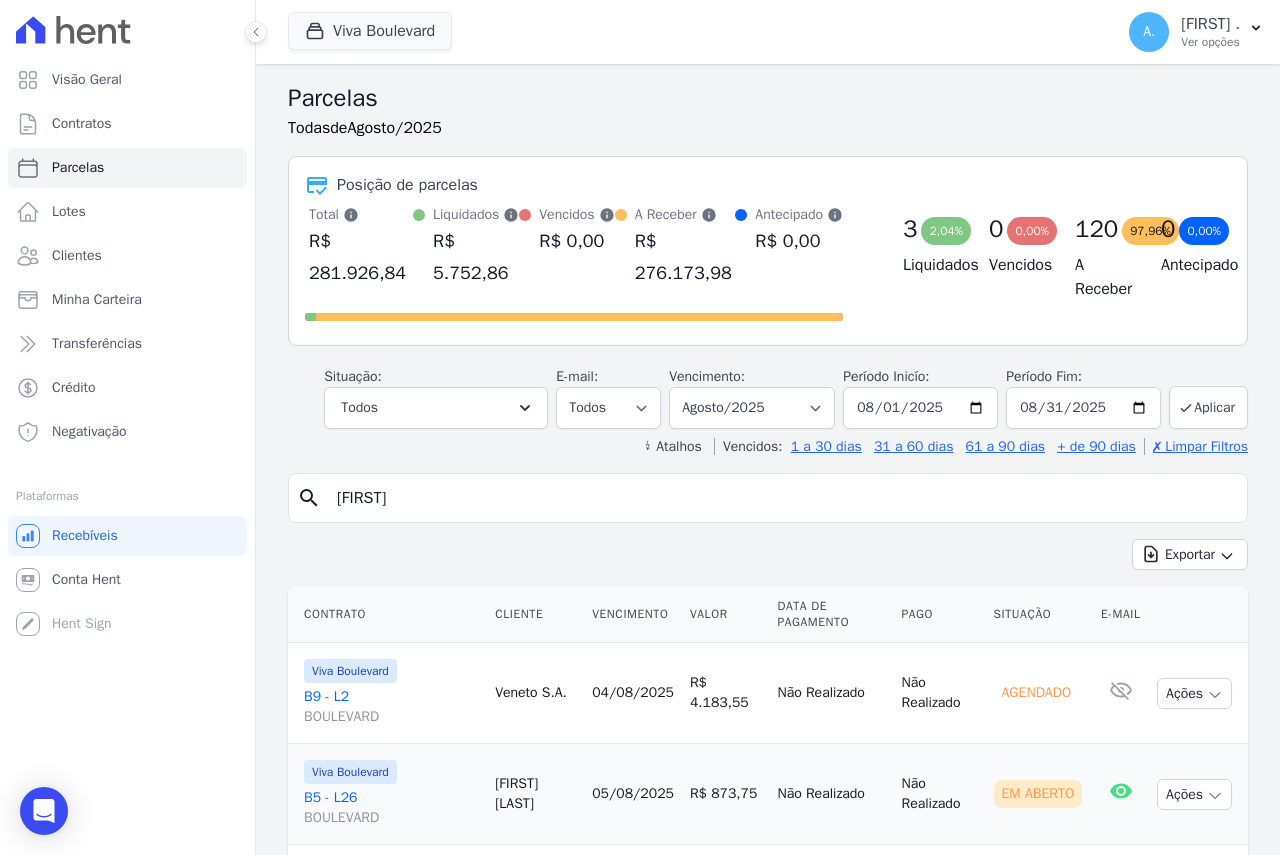 click on "[NAME]" at bounding box center (782, 498) 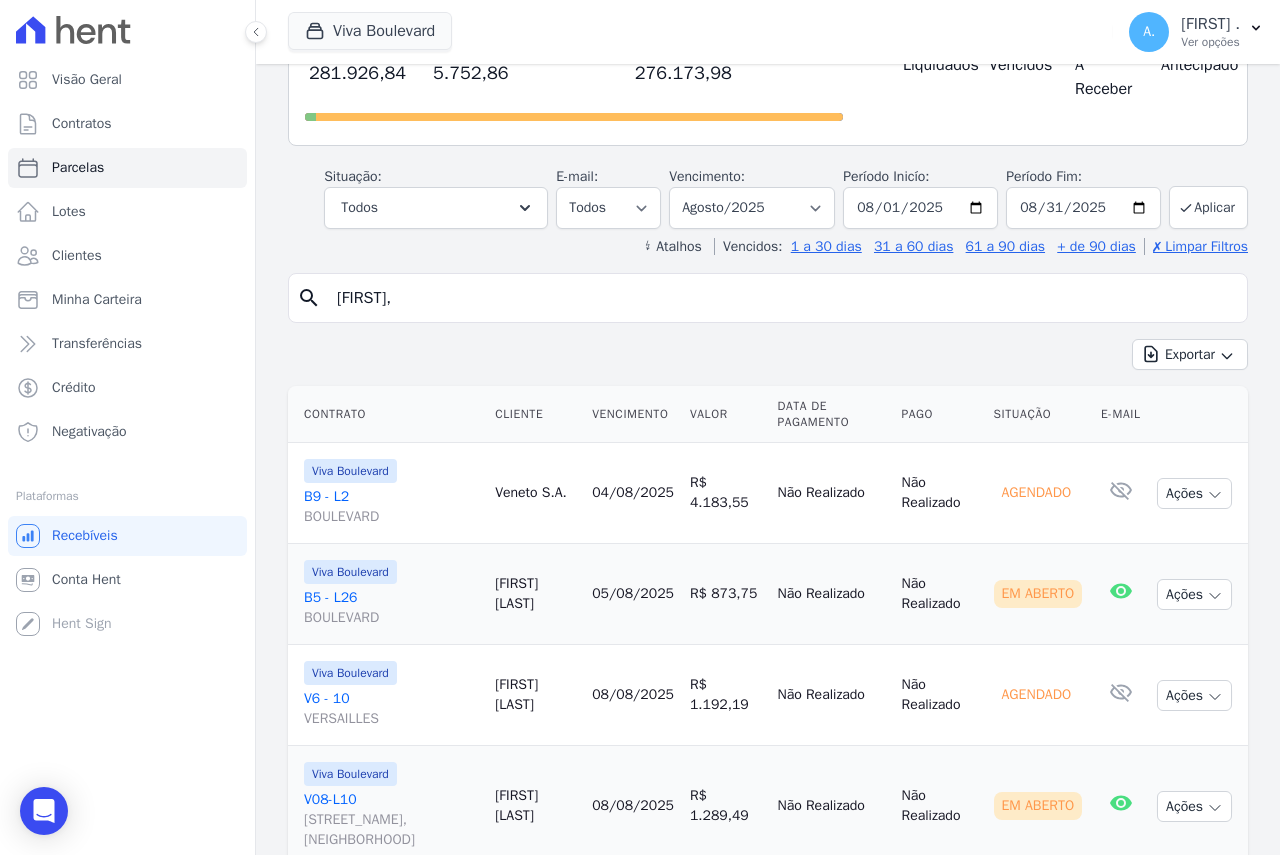 scroll, scrollTop: 0, scrollLeft: 0, axis: both 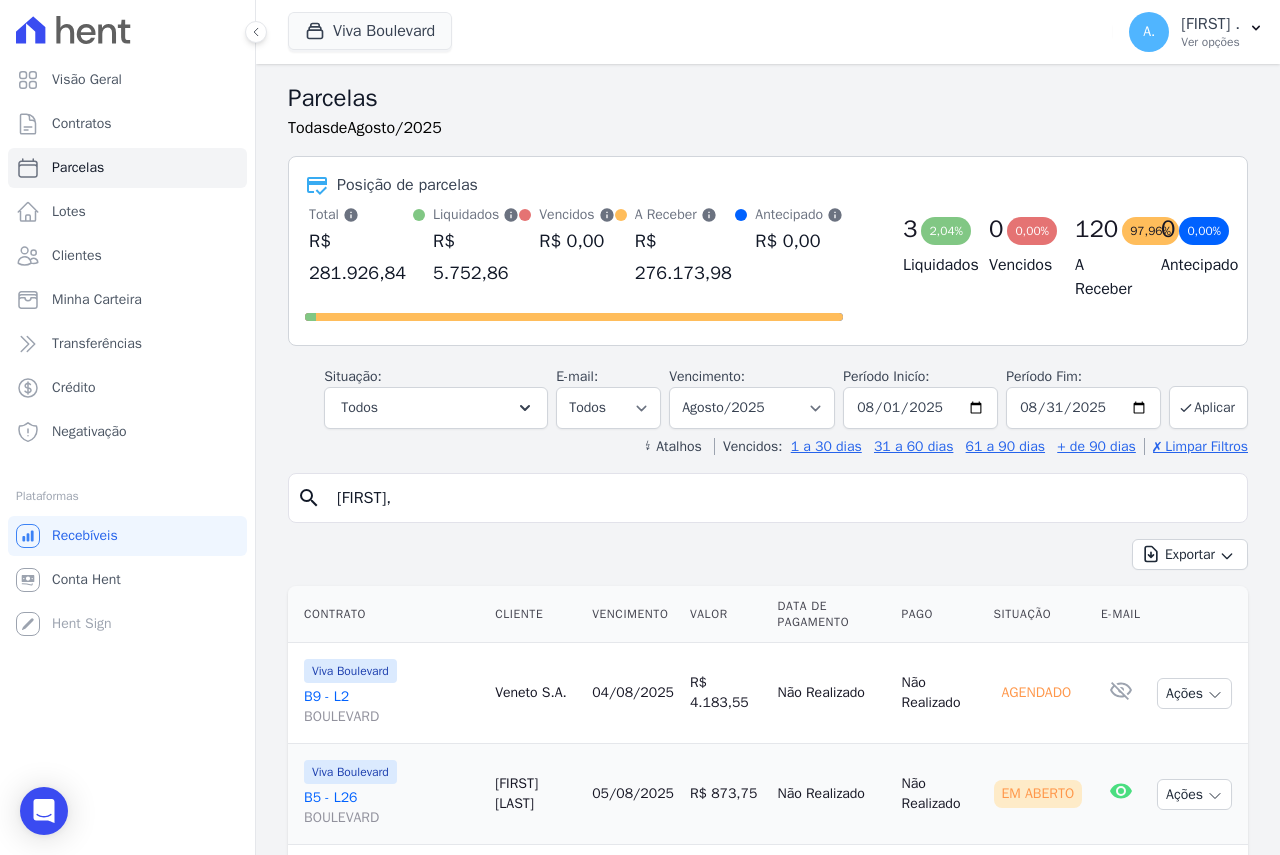 click on "luciano," at bounding box center (782, 498) 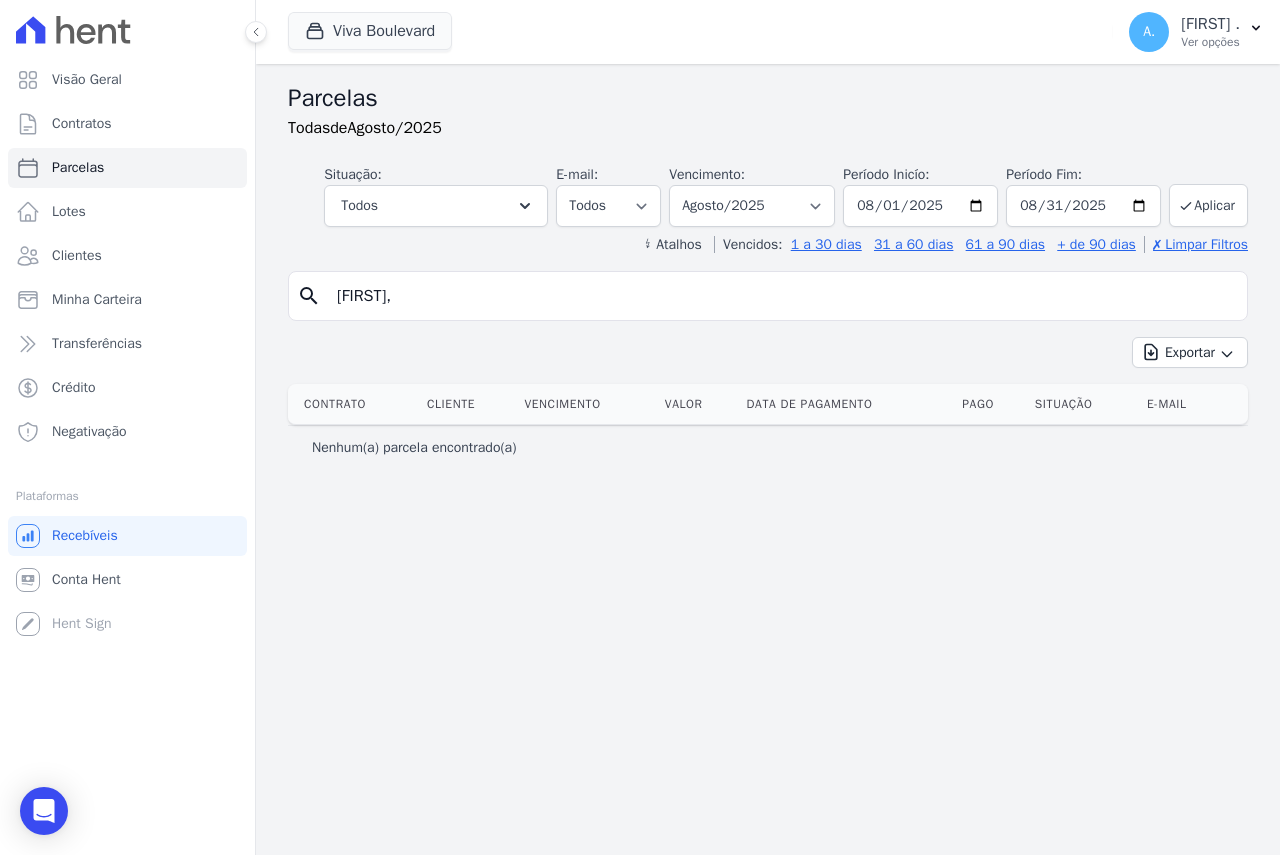 click on "luciano," at bounding box center [782, 296] 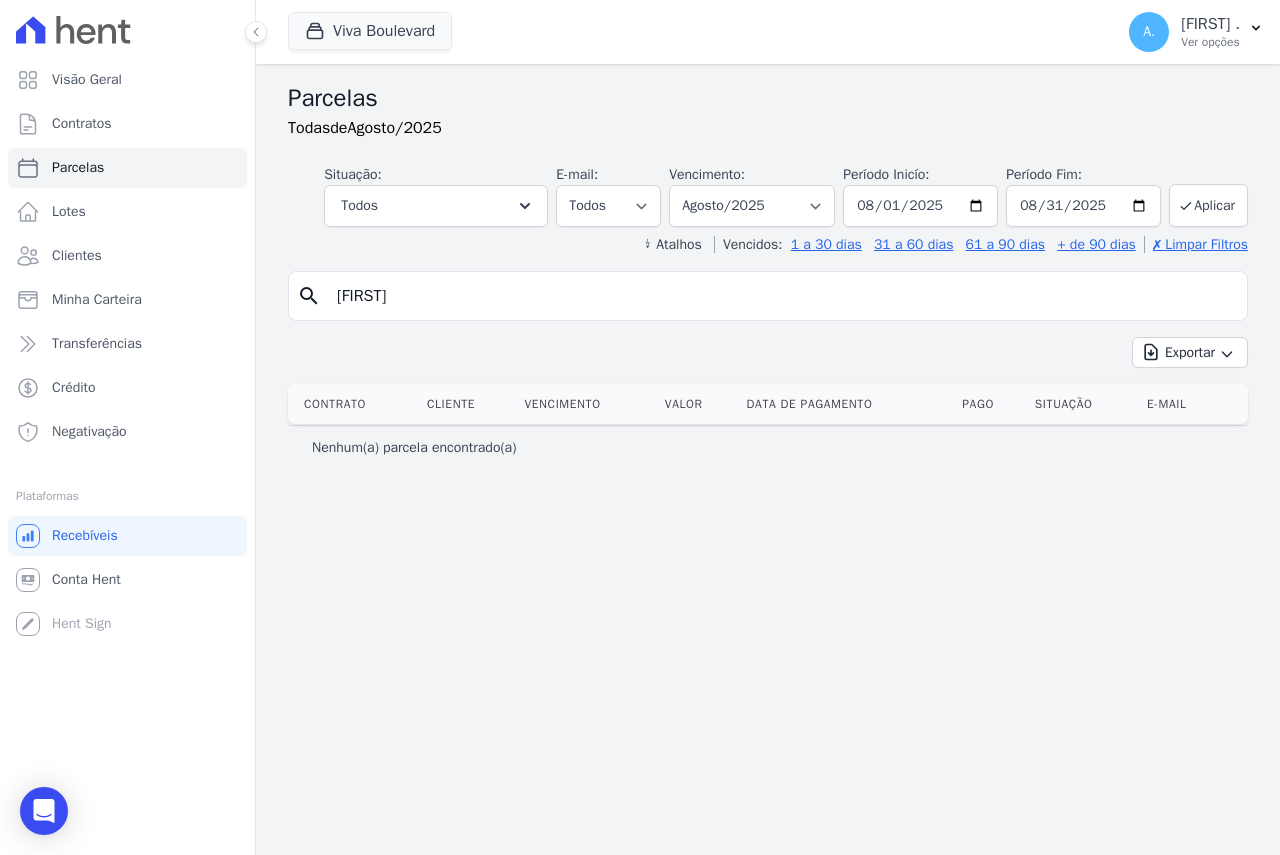 type on "[NAME]" 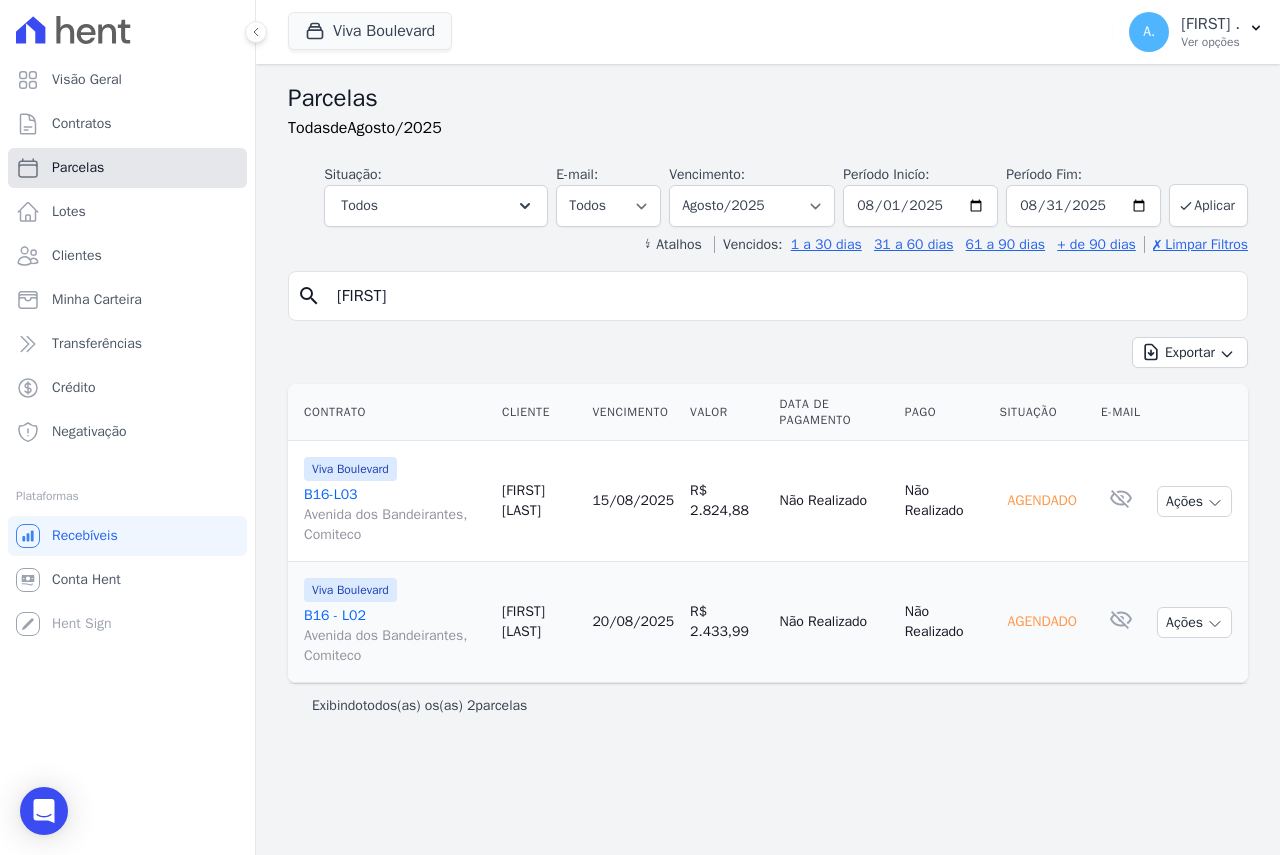 click on "Parcelas" at bounding box center (78, 168) 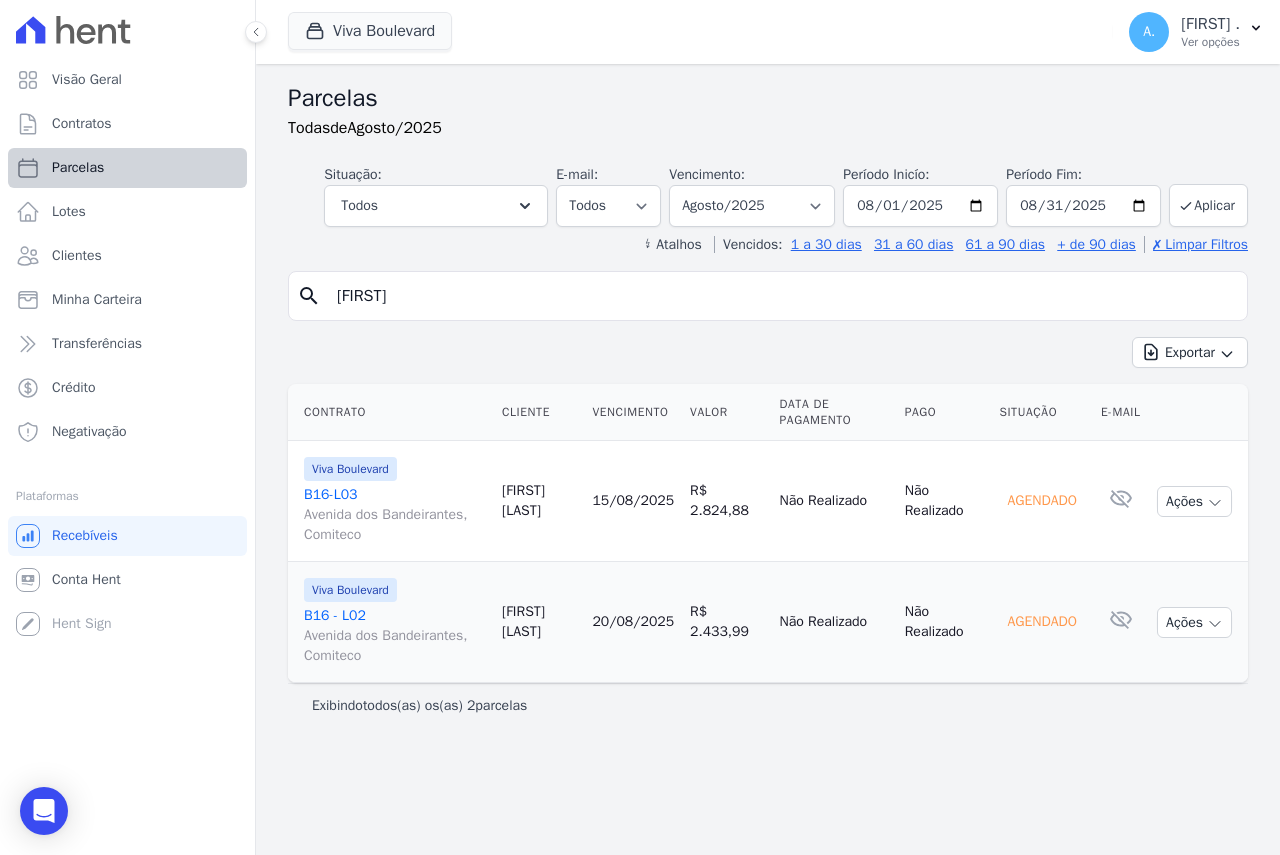 select 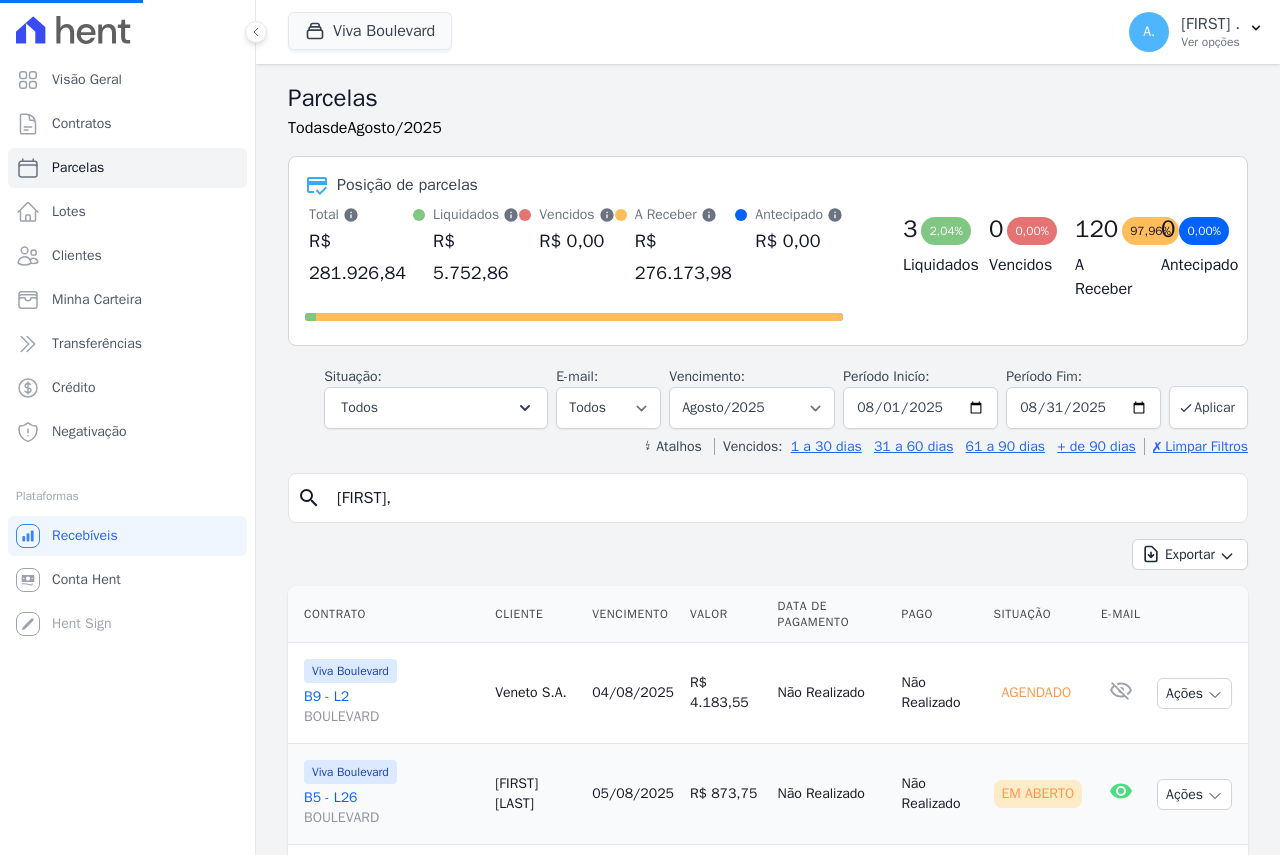 select 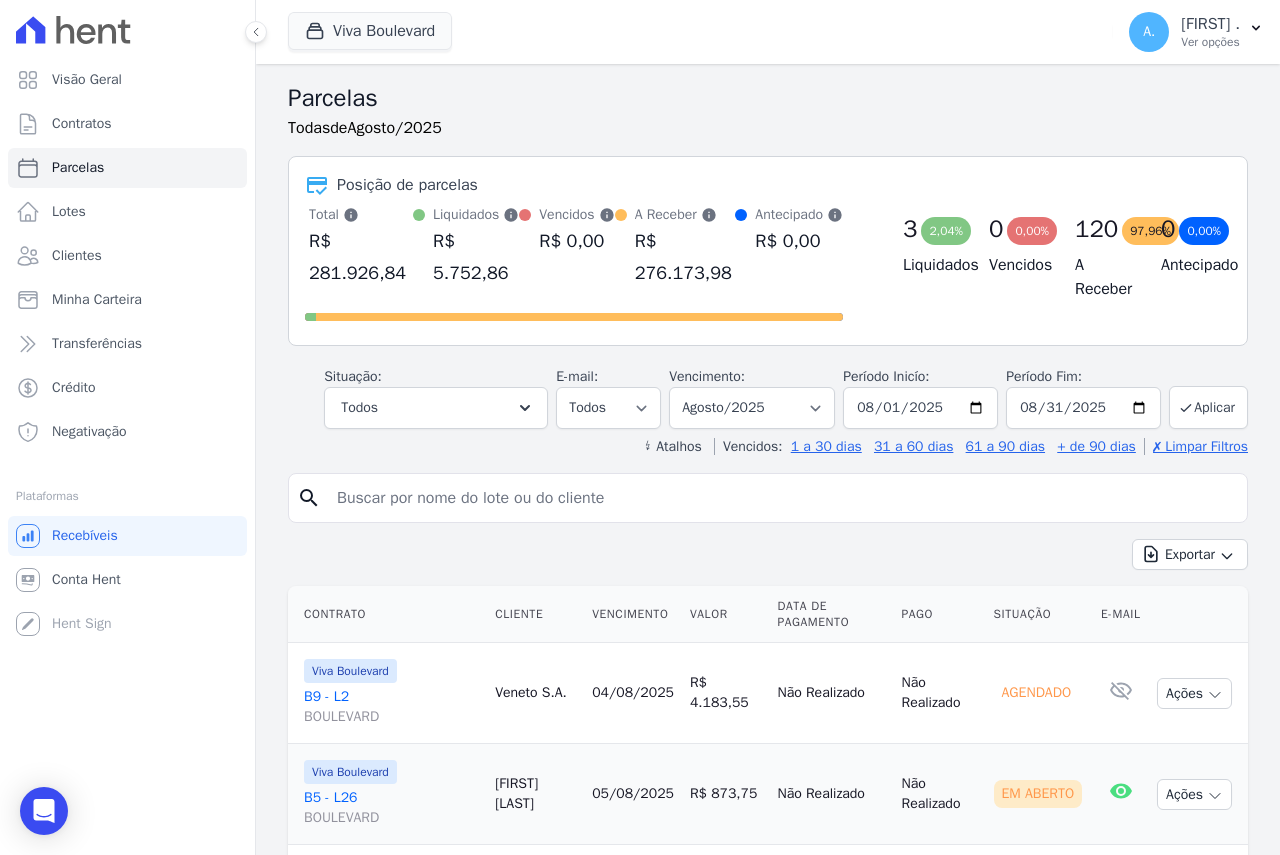 click at bounding box center (782, 498) 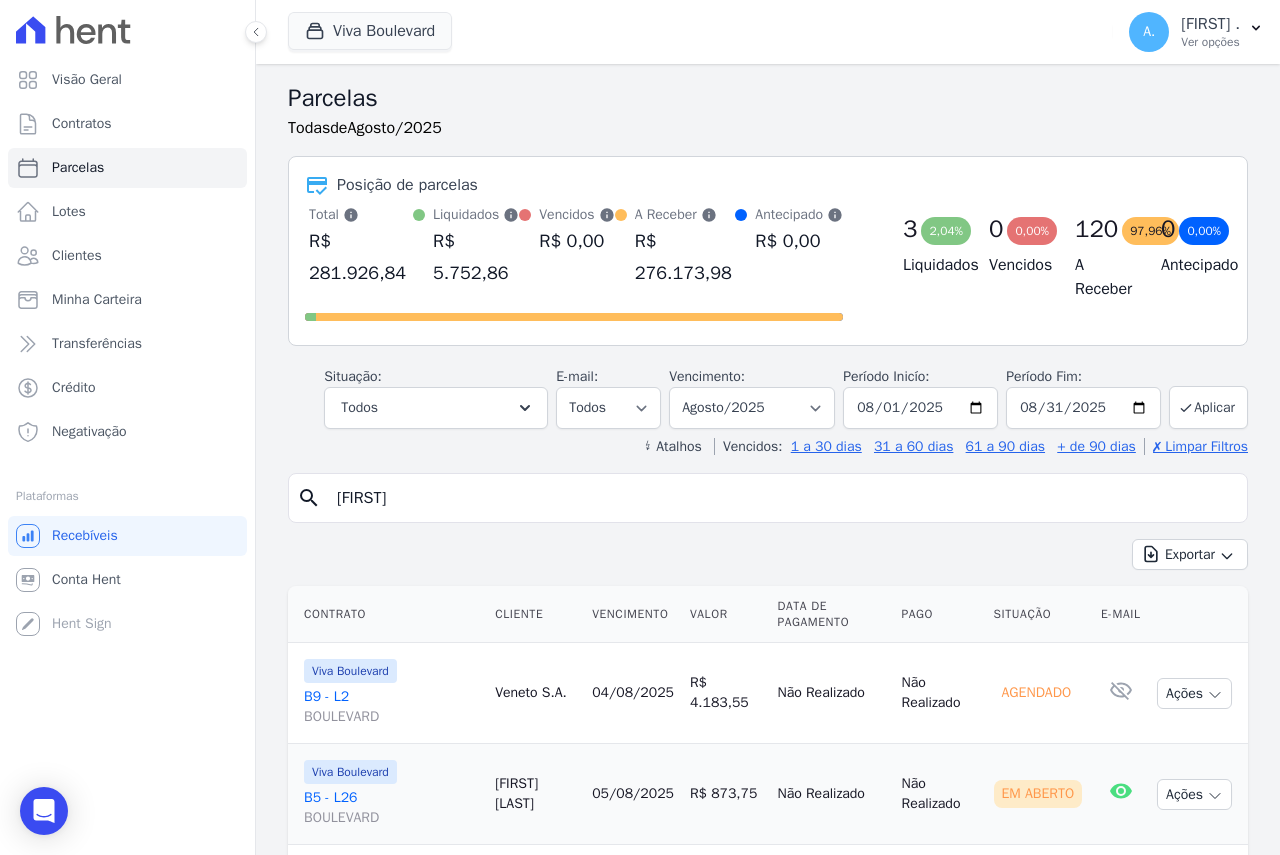 type on "[NAME]" 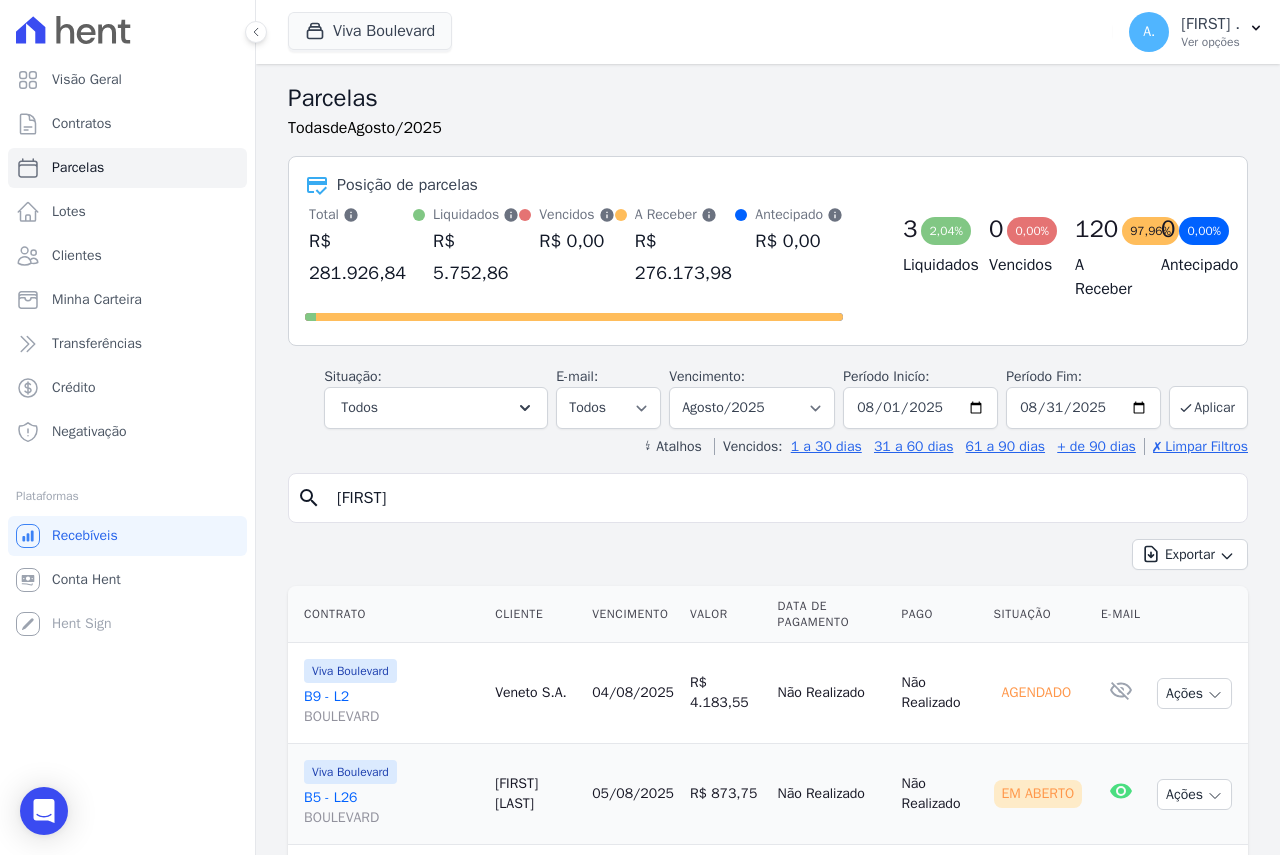 select 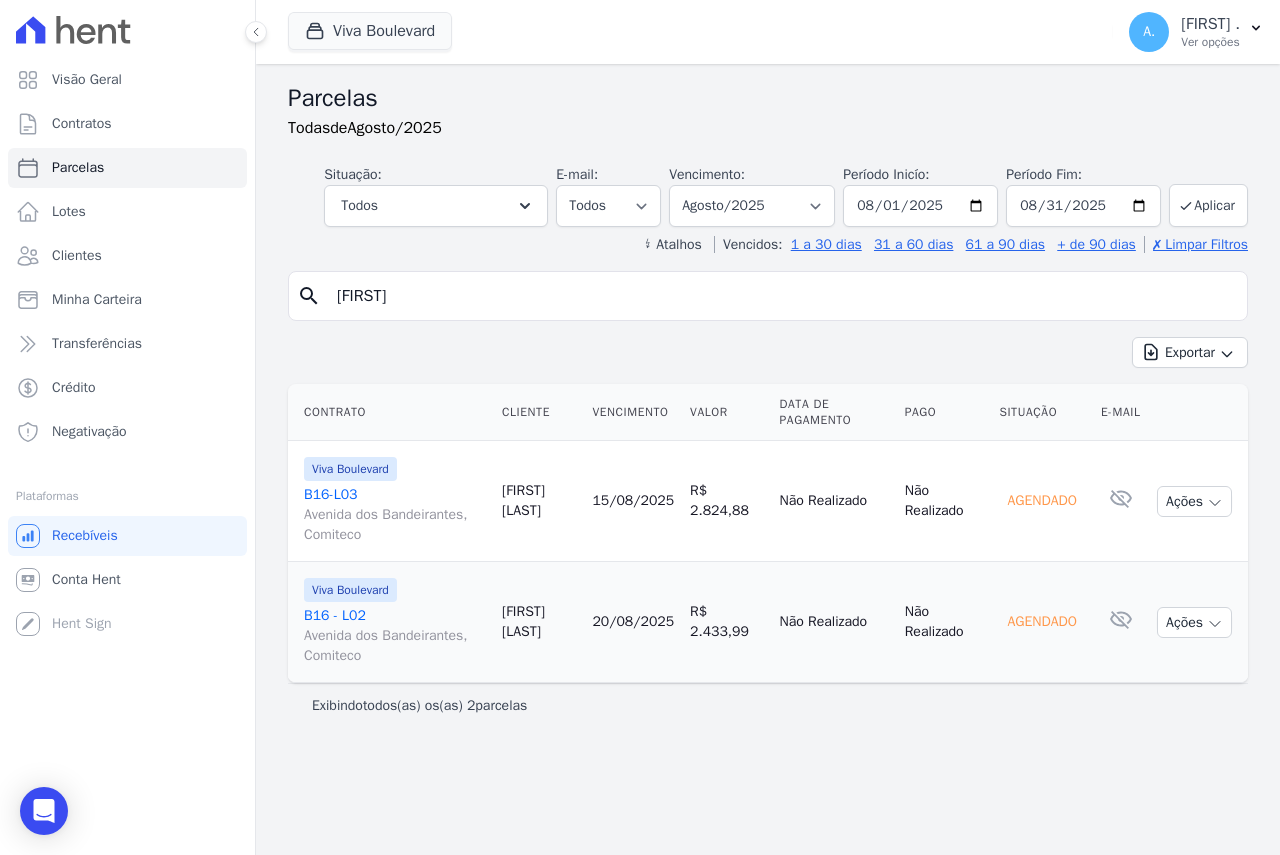 click on "[NAME]" at bounding box center (782, 296) 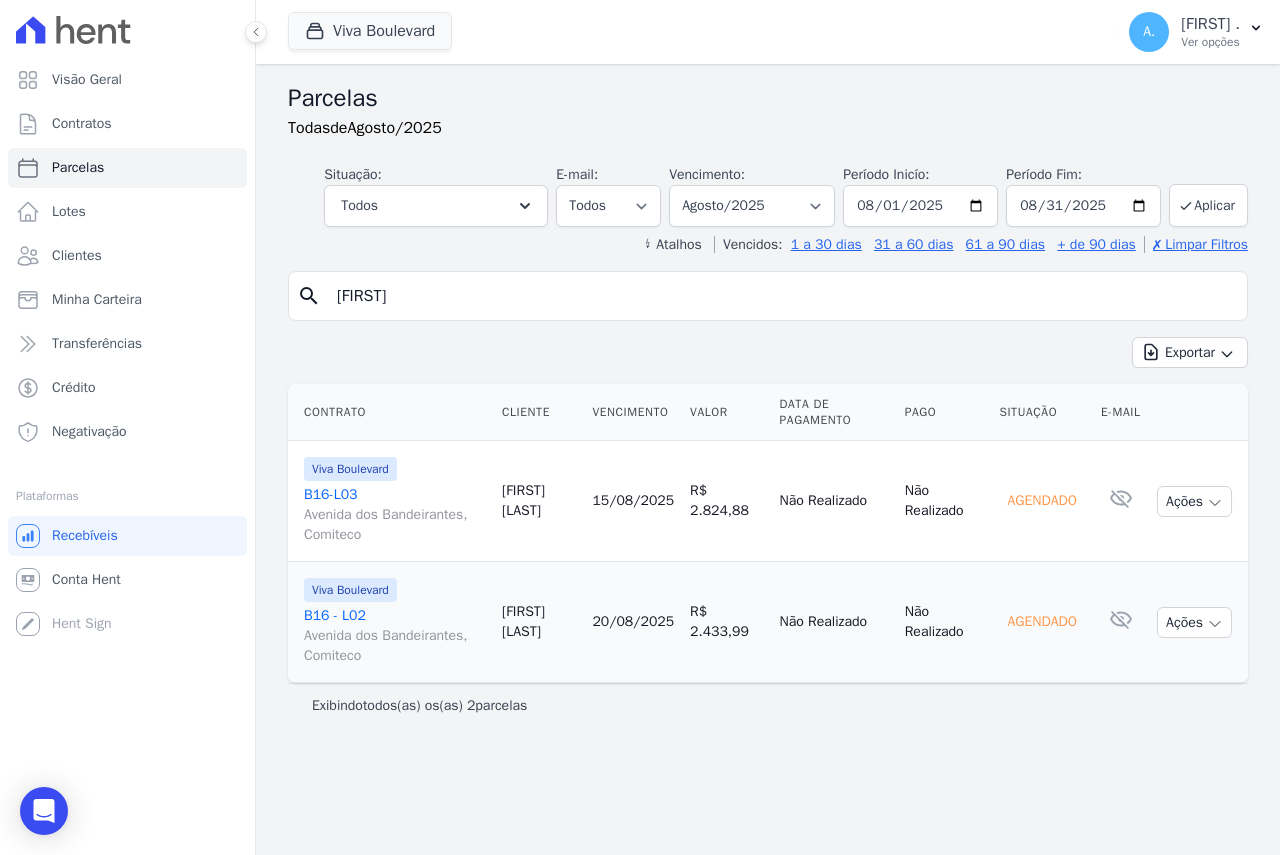 select 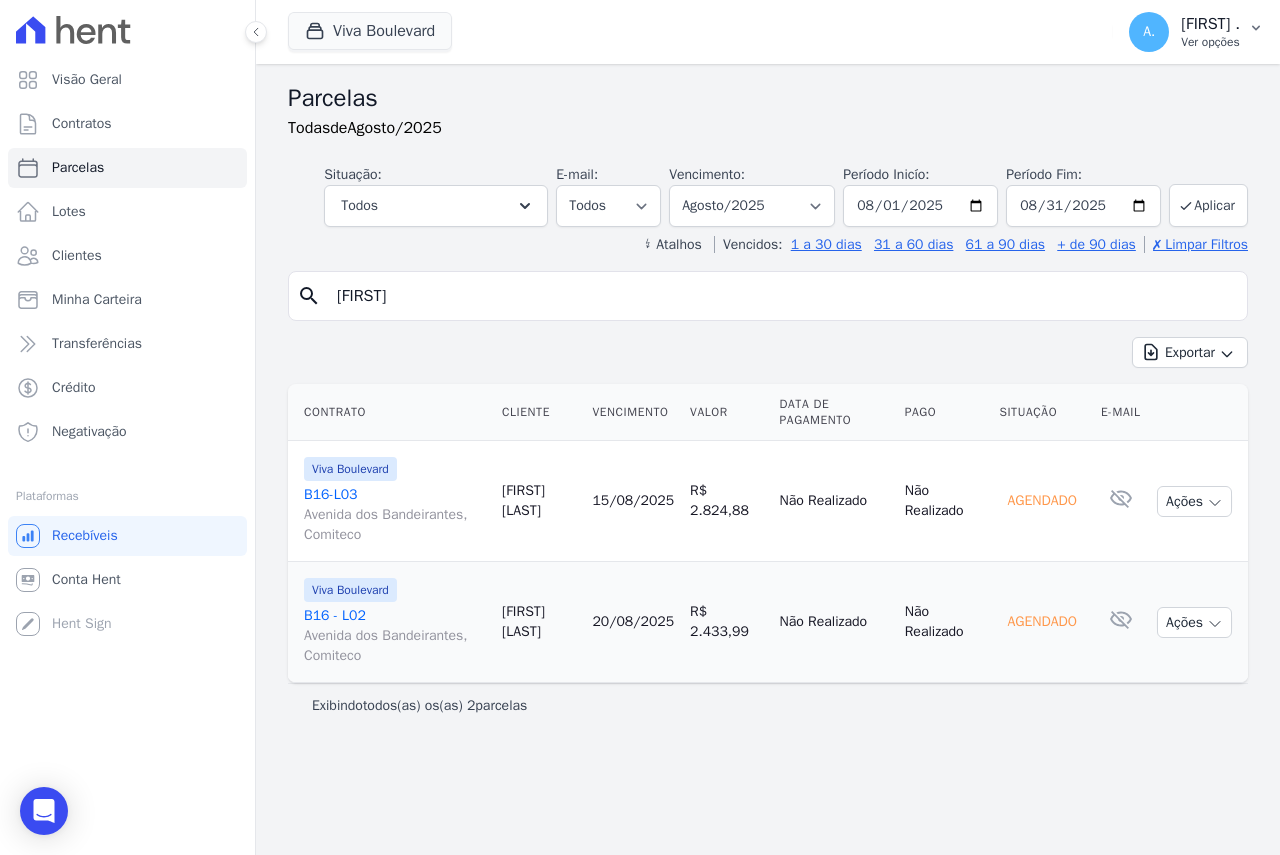 click on "Ver opções" at bounding box center (1210, 42) 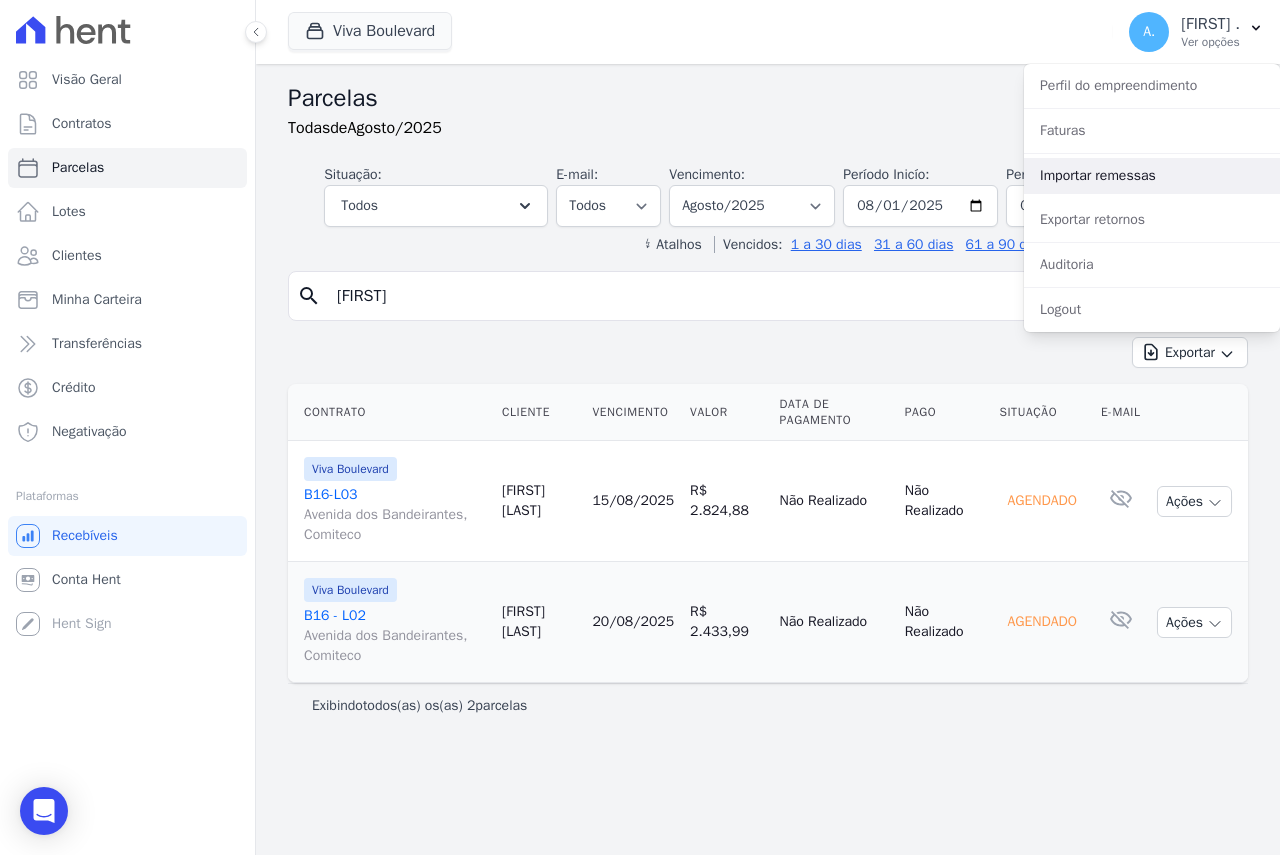 click on "Importar remessas" at bounding box center (1152, 176) 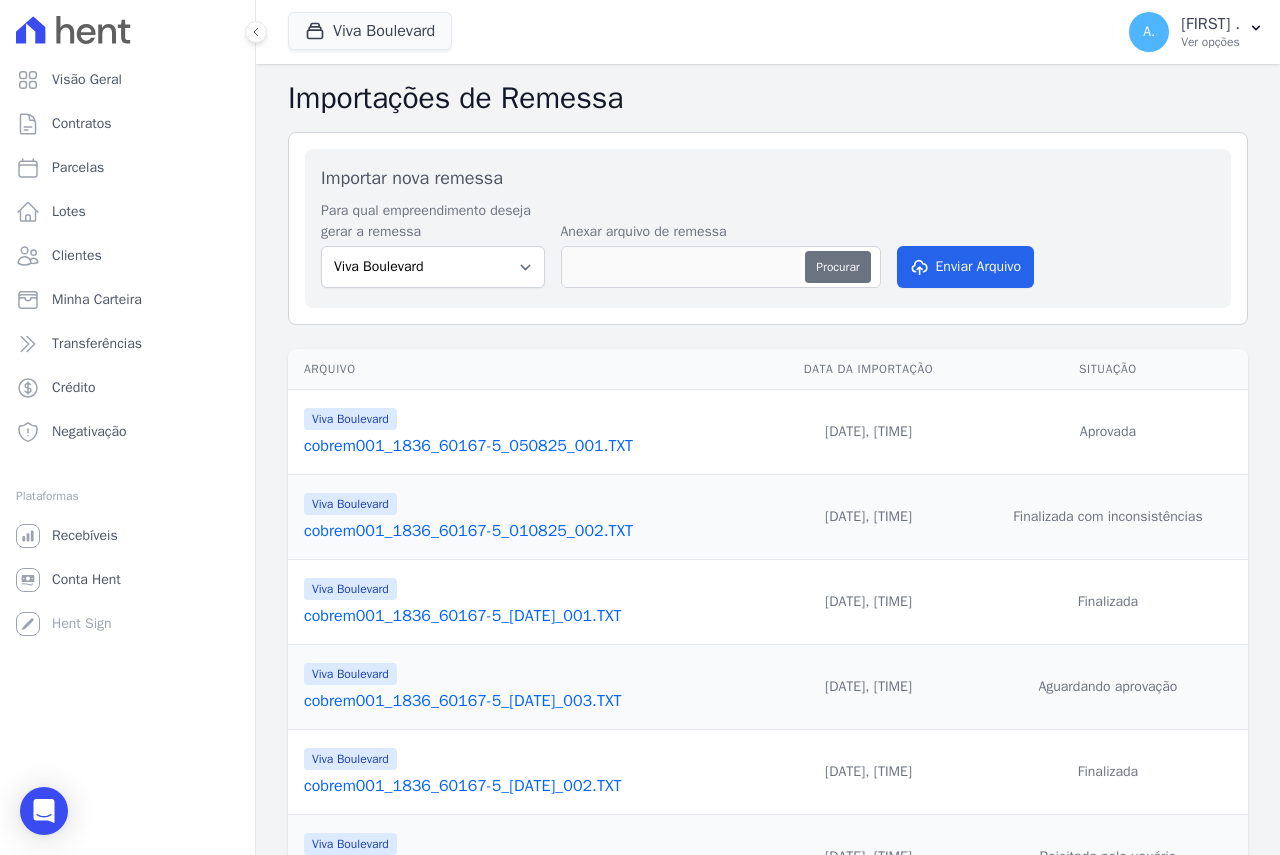 click on "Procurar" at bounding box center (837, 267) 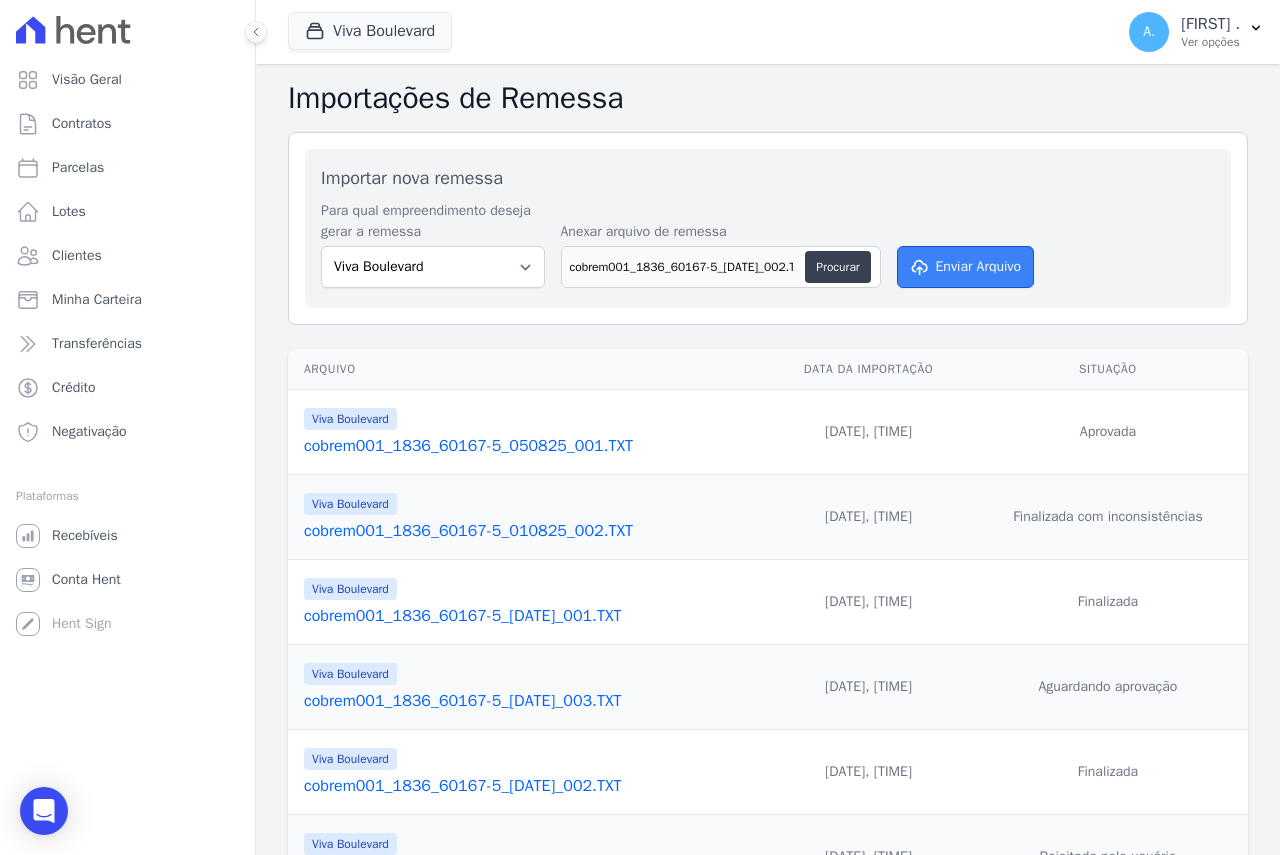click on "Enviar Arquivo" at bounding box center [966, 267] 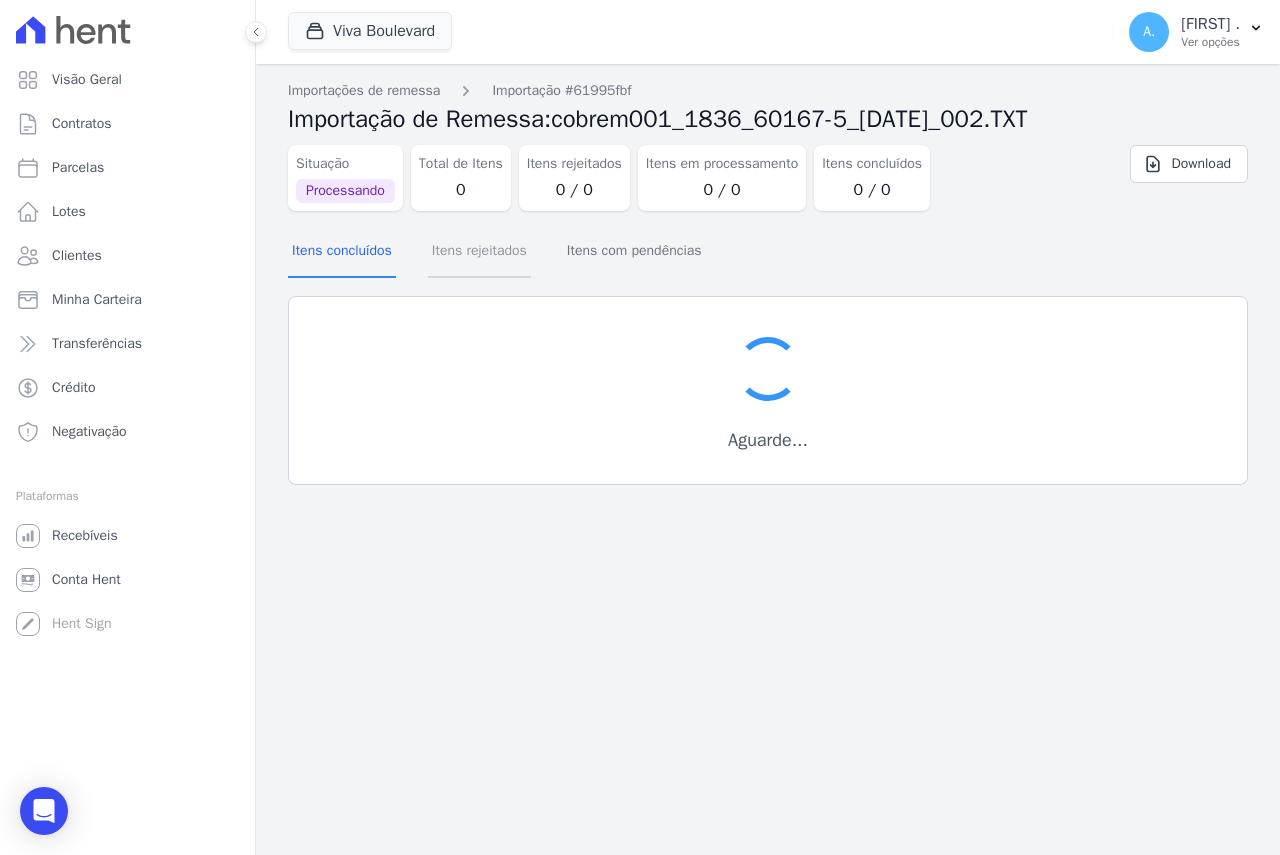 click on "Itens rejeitados" at bounding box center [479, 252] 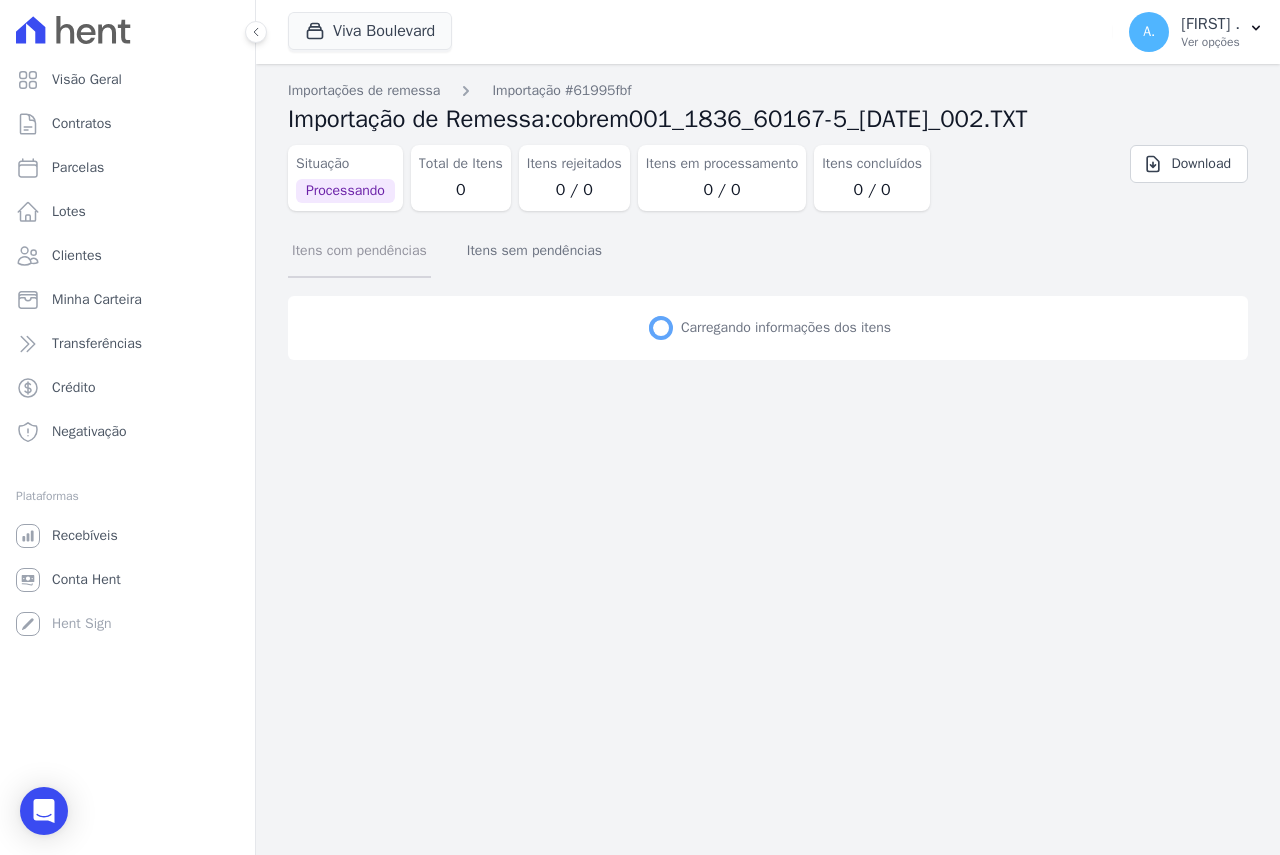 click on "Itens com pendências" at bounding box center (359, 252) 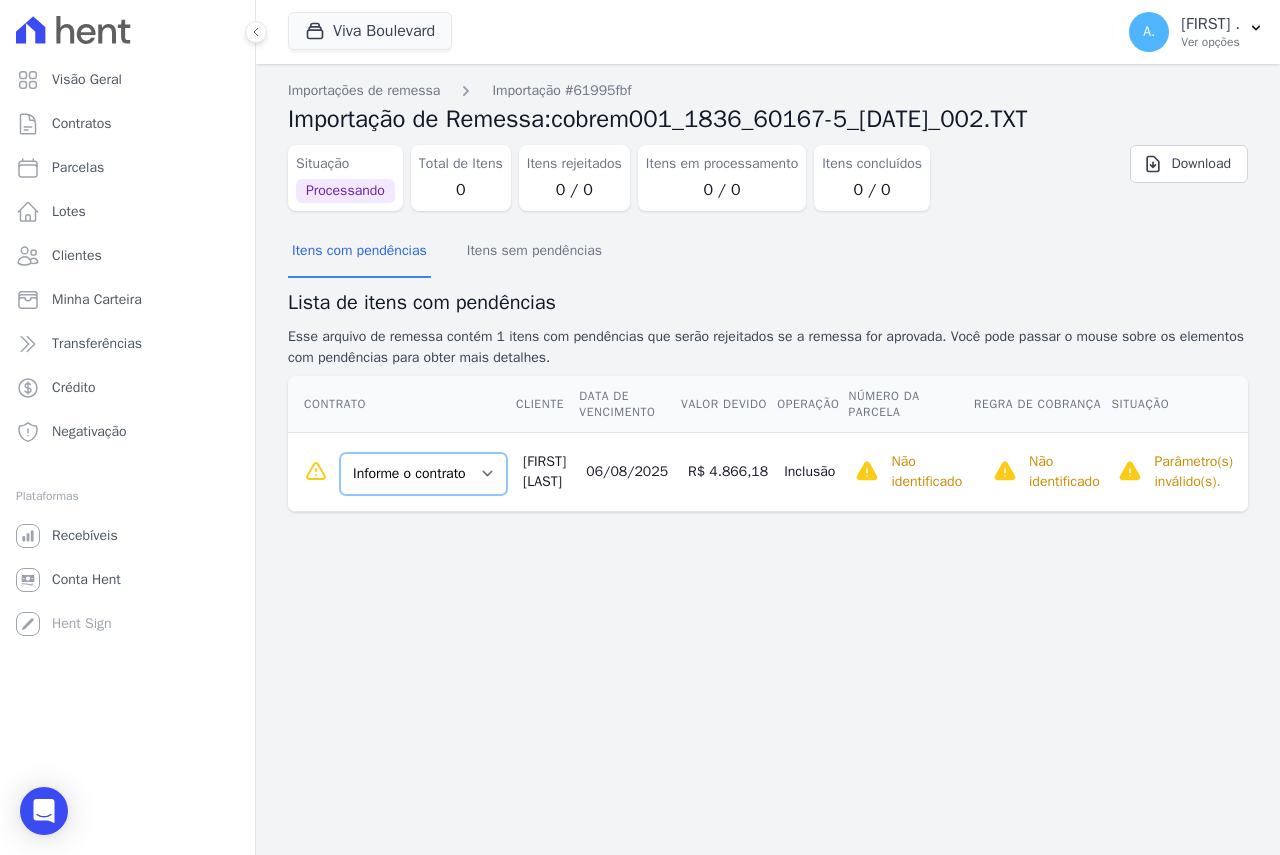 click on "Informe o contrato B16 - L01
B16 - L02
B16-L03" at bounding box center [423, 474] 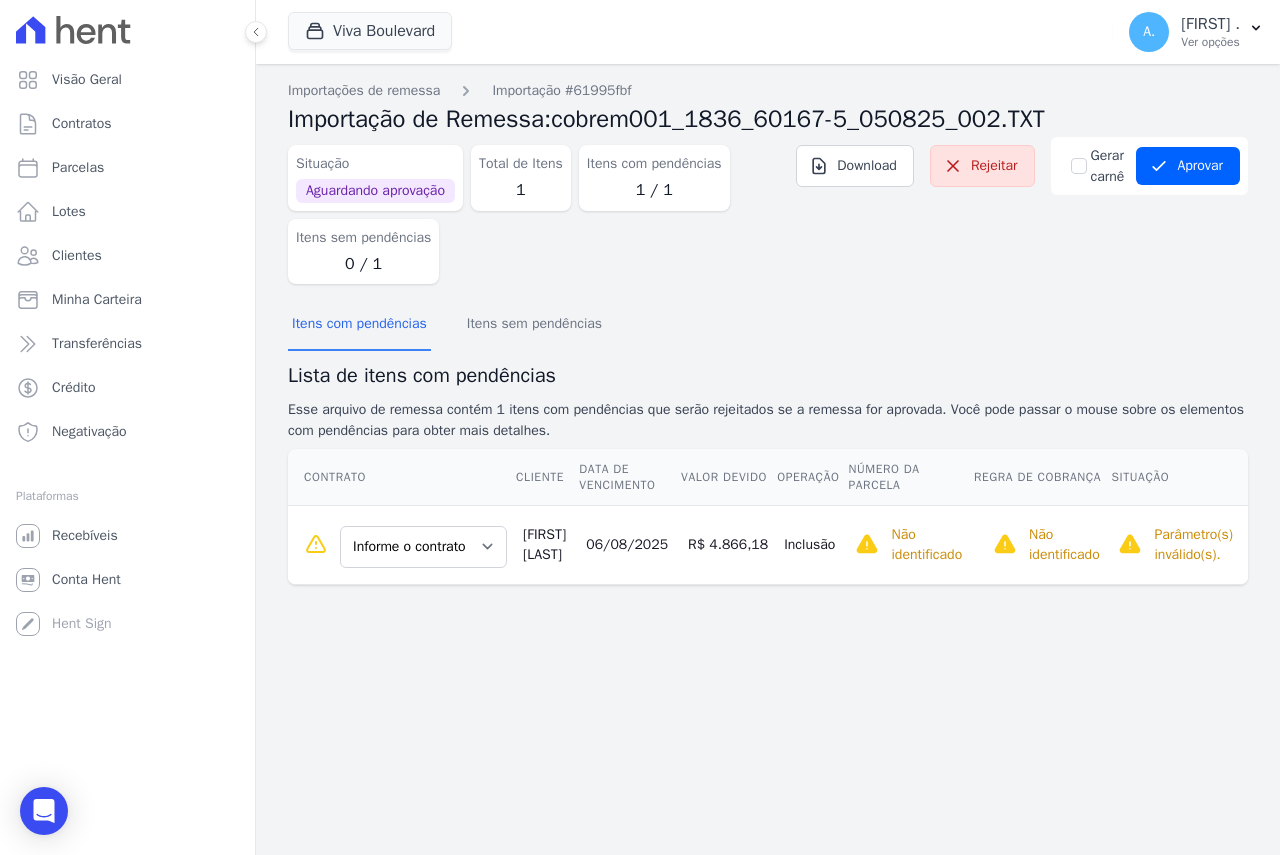 scroll, scrollTop: 0, scrollLeft: 0, axis: both 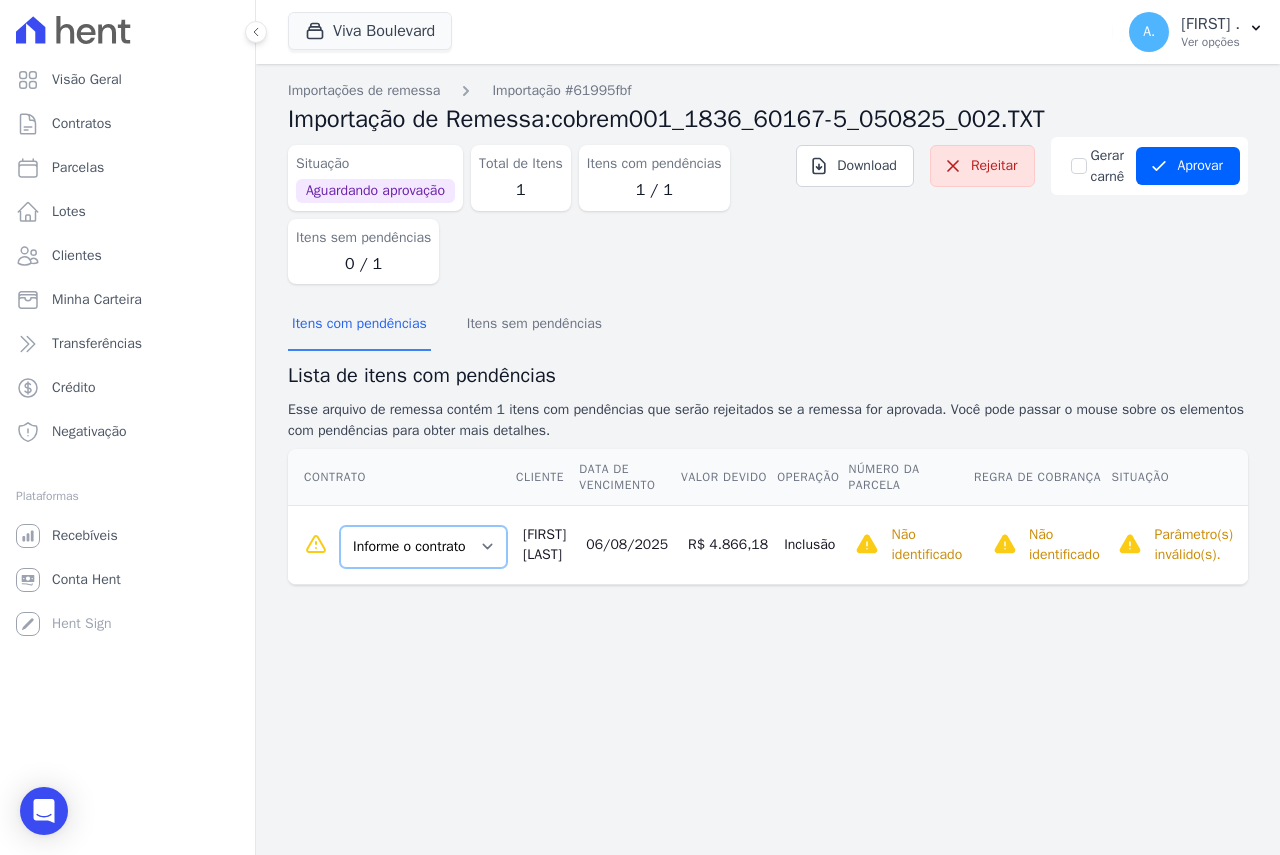 click on "Informe o contrato B16 - L01
B16 - L02
B16-L03" at bounding box center (423, 547) 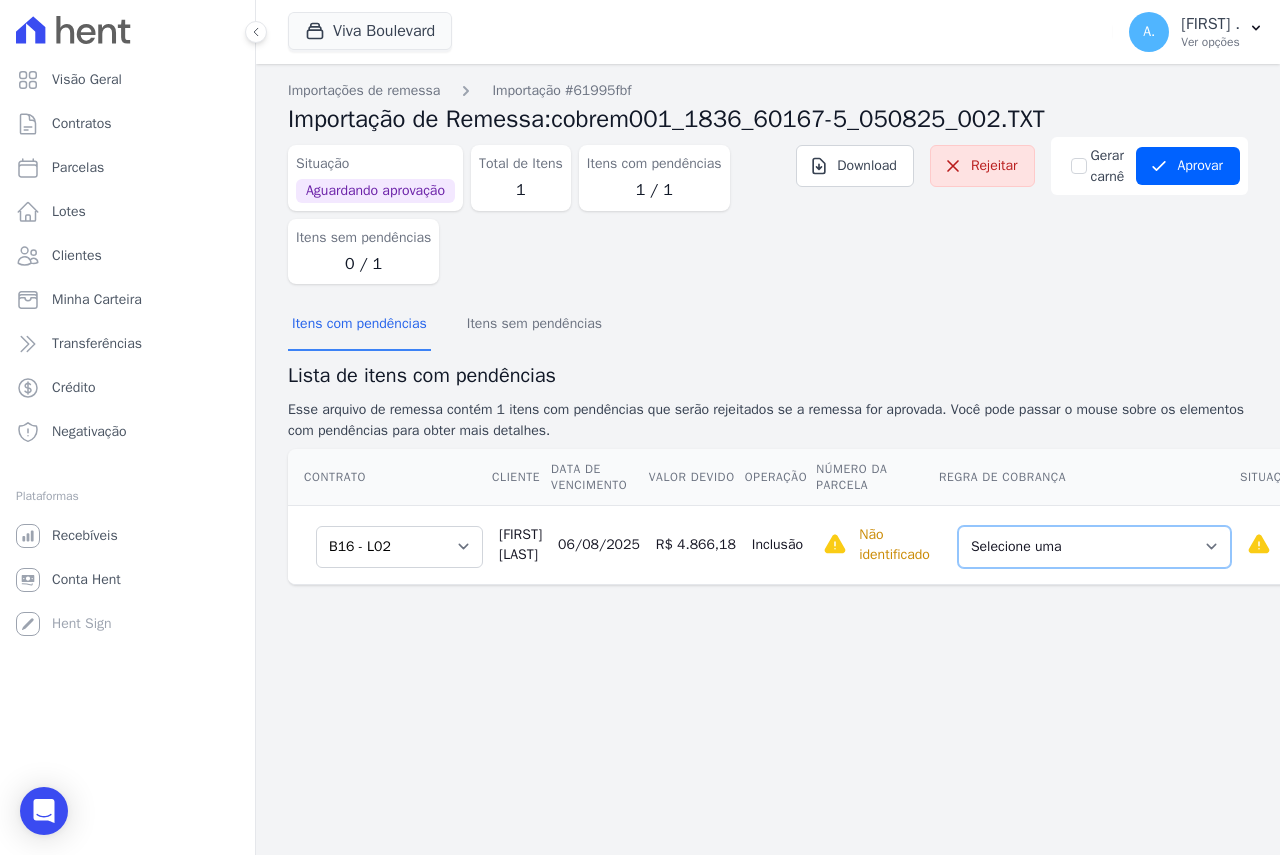 click on "Selecione uma
Nova Parcela Avulsa
Parcela Avulsa Existente
Sinal (1 X R$ 46.870,88)
Sinal (1 X R$ 40.001,80)
Parcela Normal (36 X R$ 2.433,99)" at bounding box center (1094, 547) 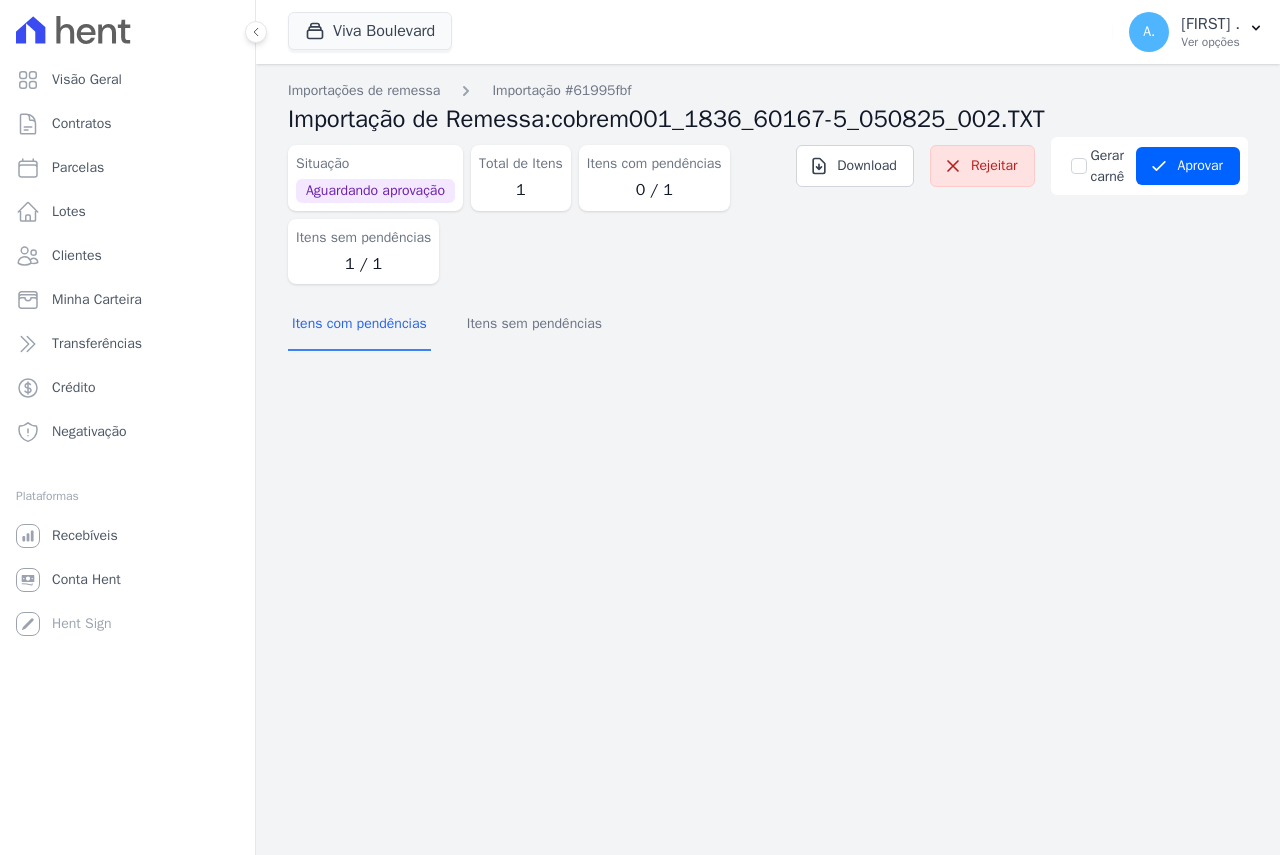 scroll, scrollTop: 0, scrollLeft: 0, axis: both 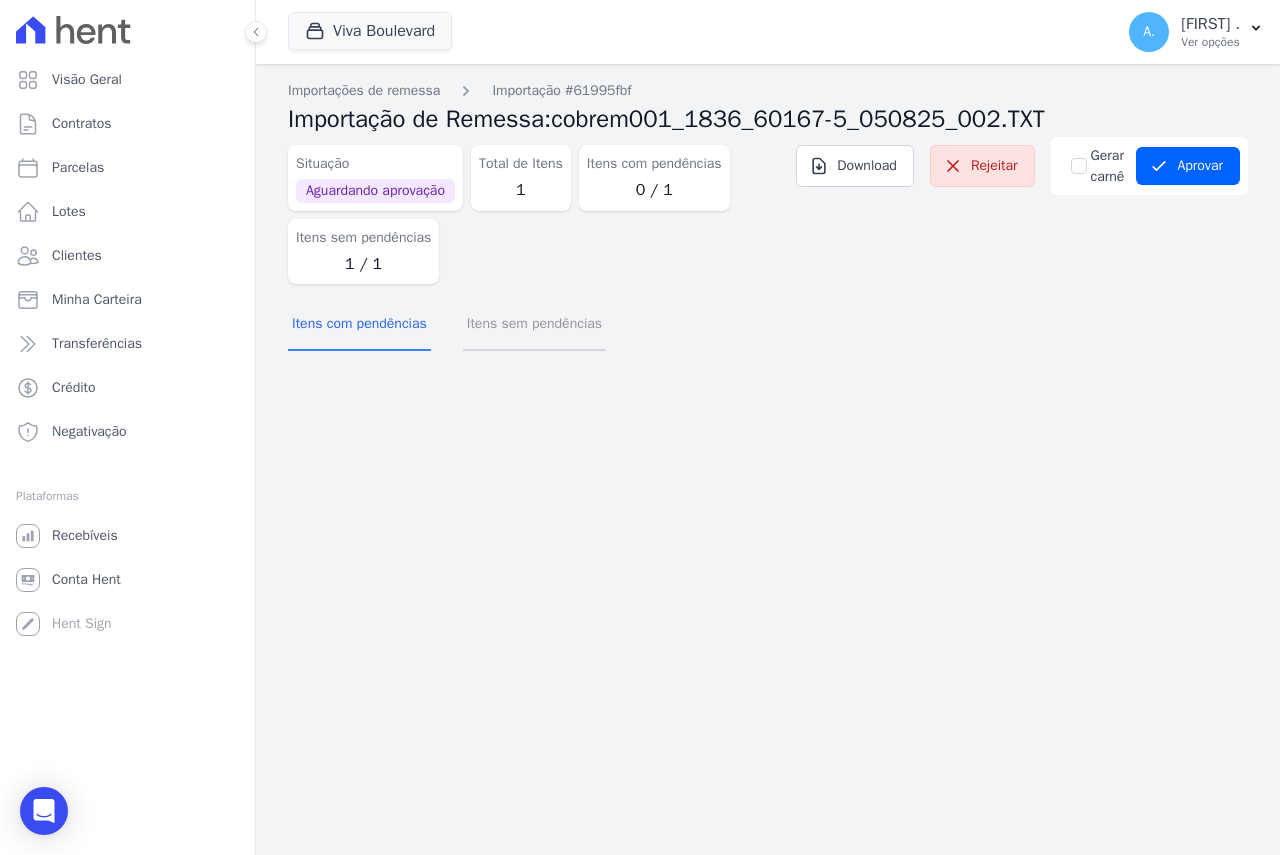 click on "Itens sem pendências" at bounding box center (534, 325) 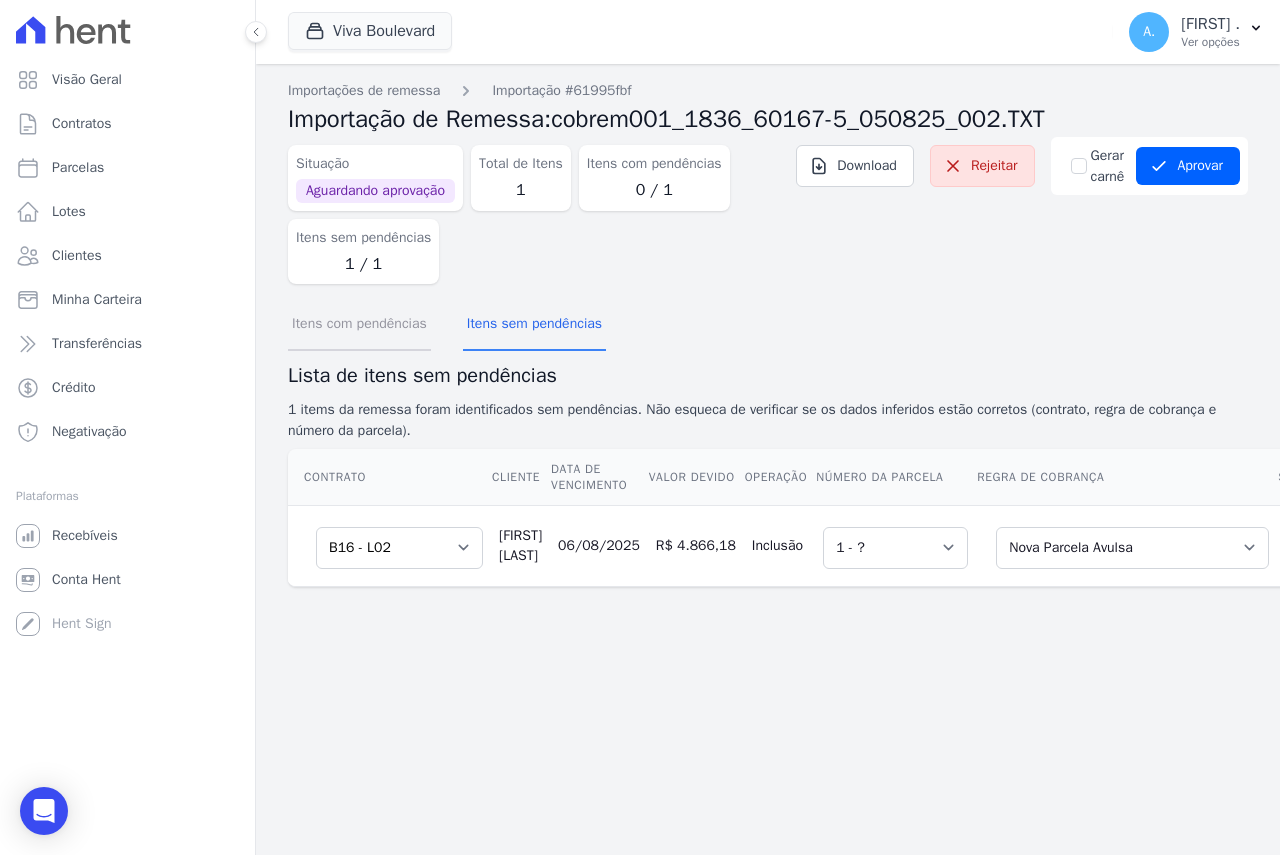 click on "Itens com pendências" at bounding box center [359, 325] 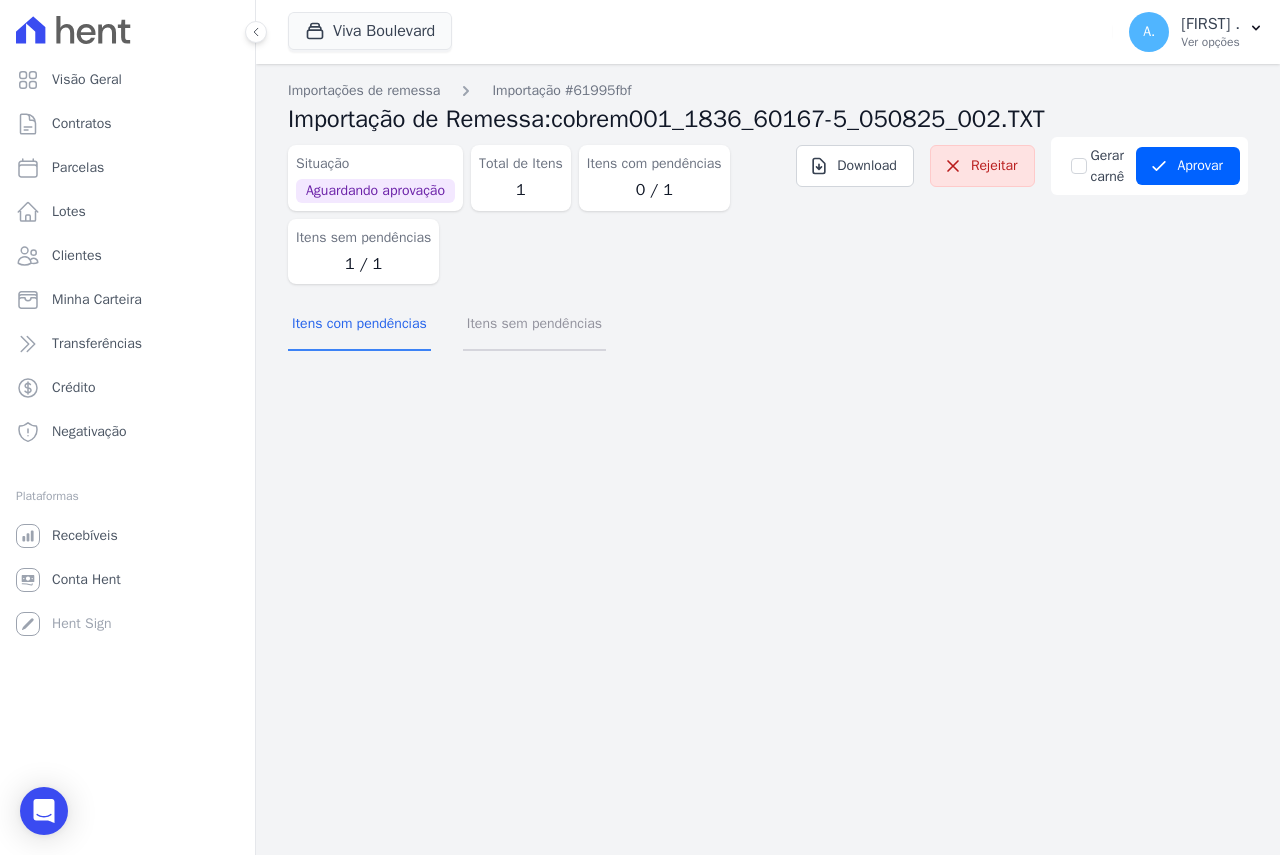 click on "Itens sem pendências" at bounding box center [534, 325] 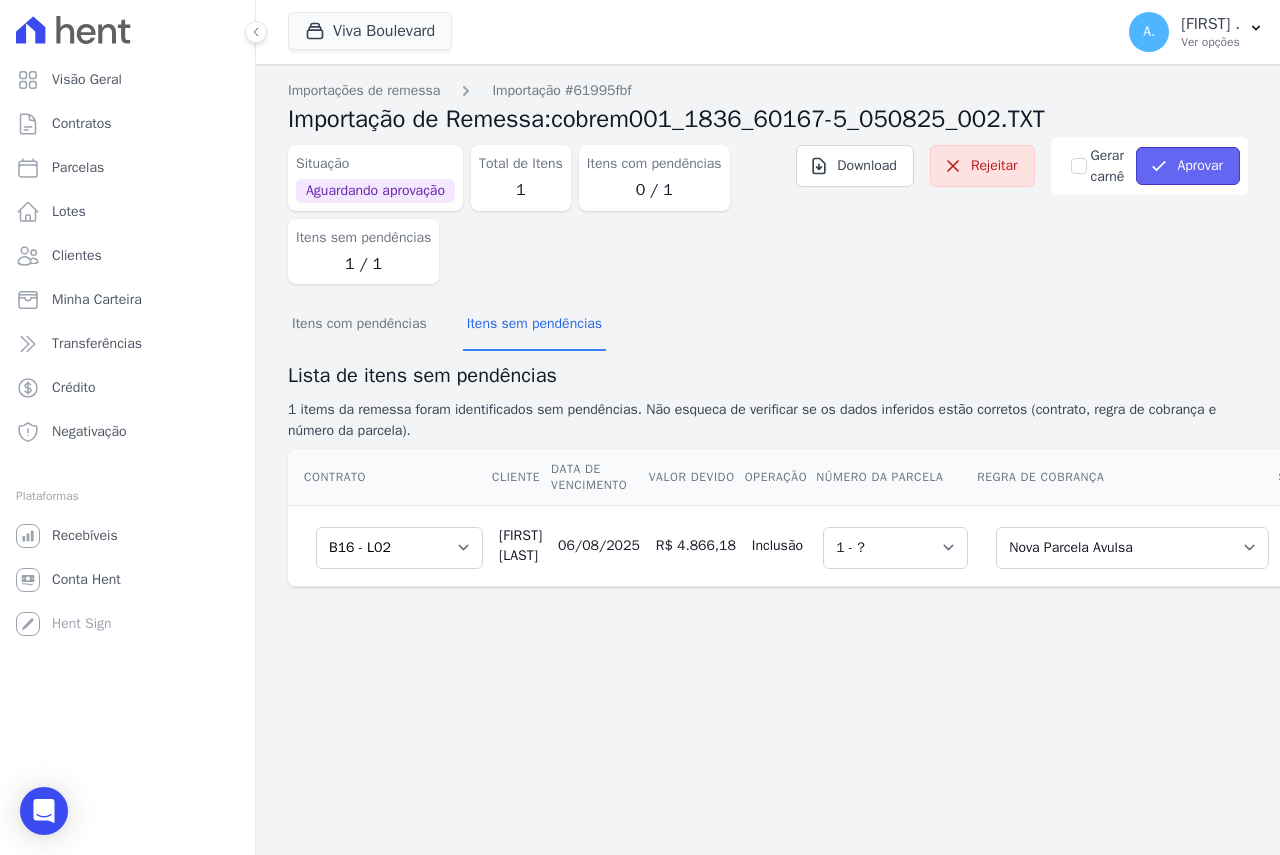 click on "Aprovar" at bounding box center (1188, 166) 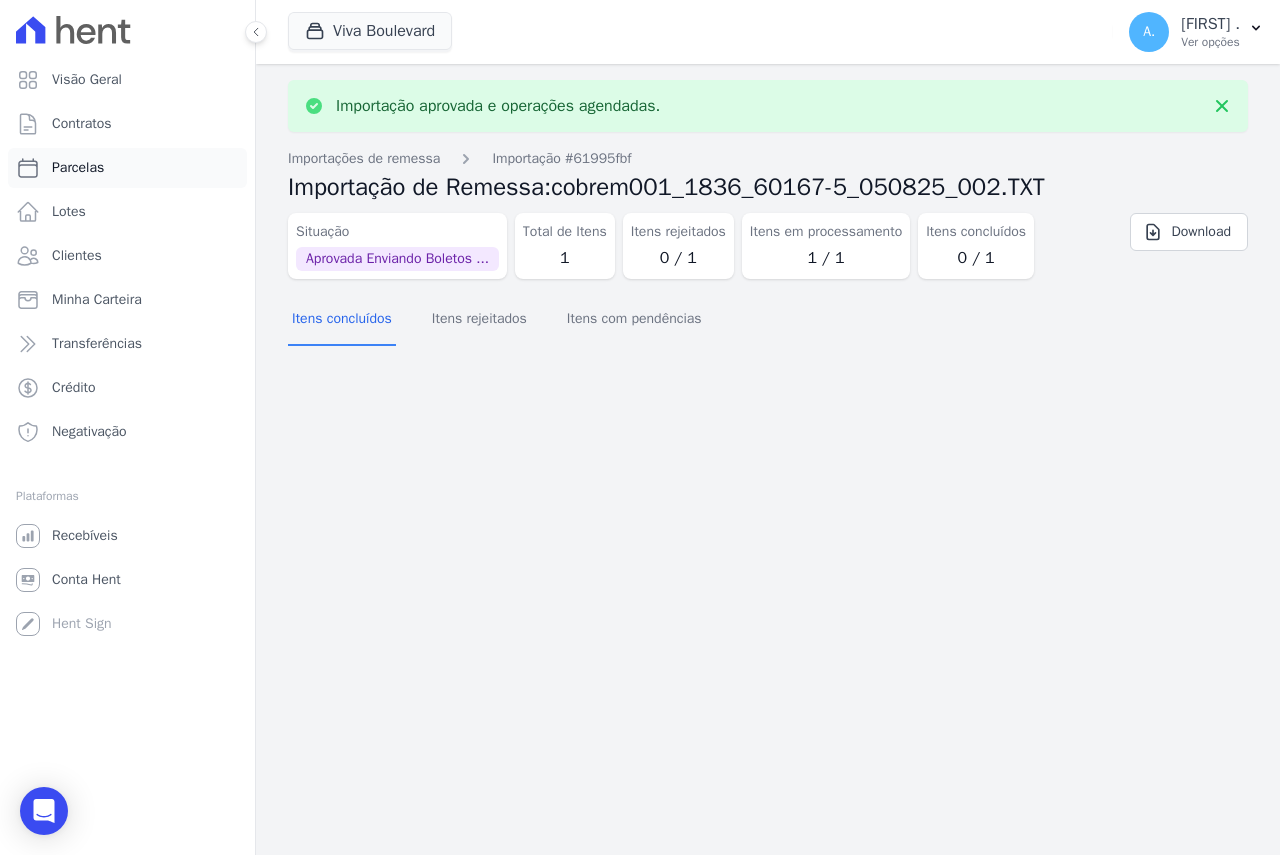 click on "Parcelas" at bounding box center [127, 168] 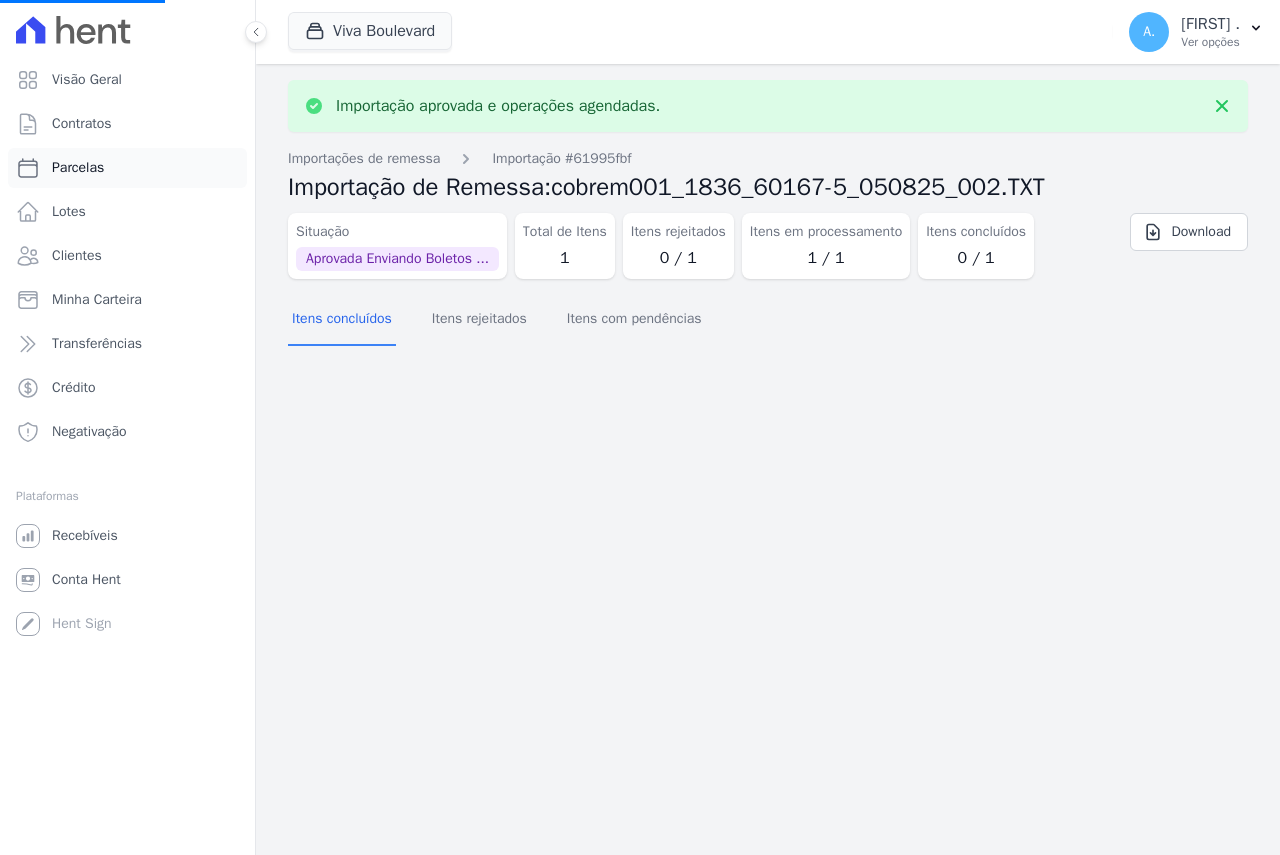 select 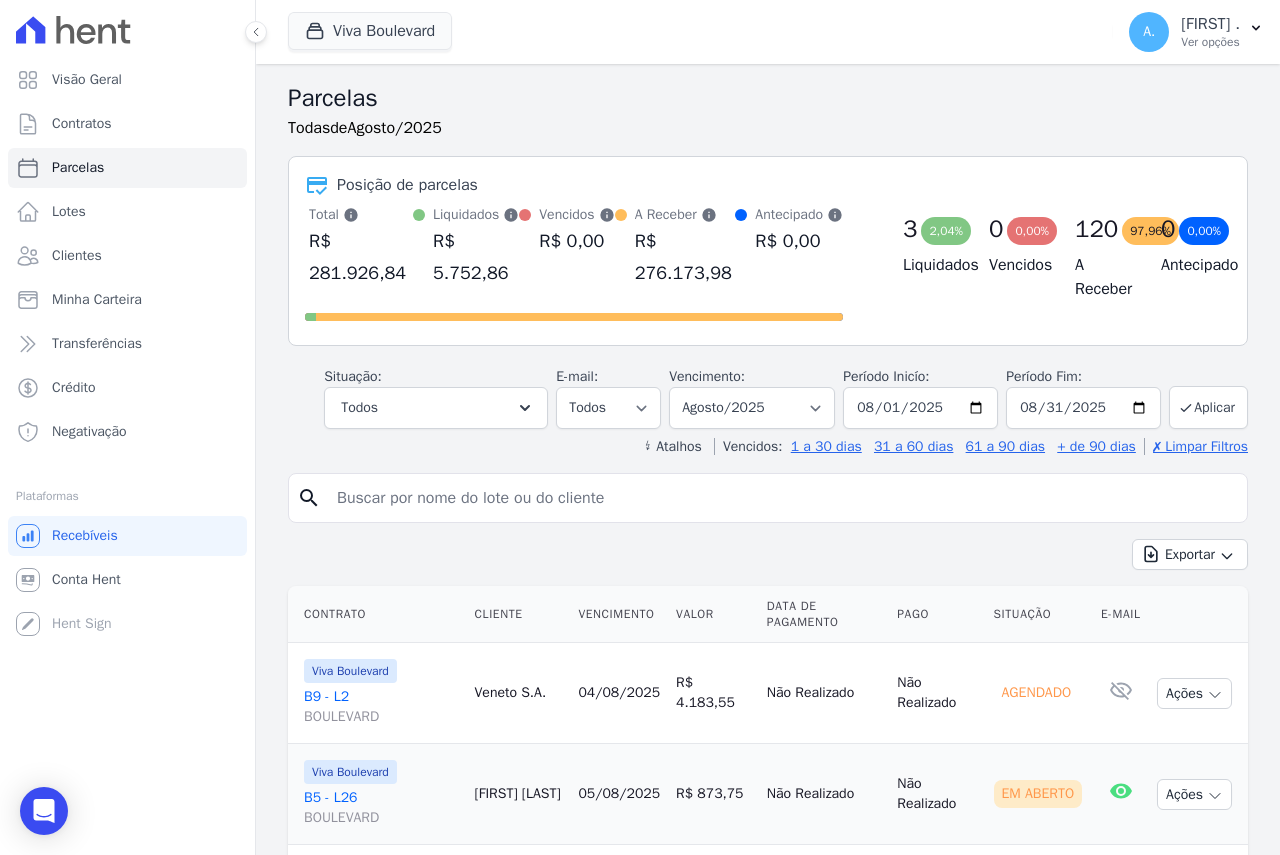 click on "Parcelas" at bounding box center [78, 168] 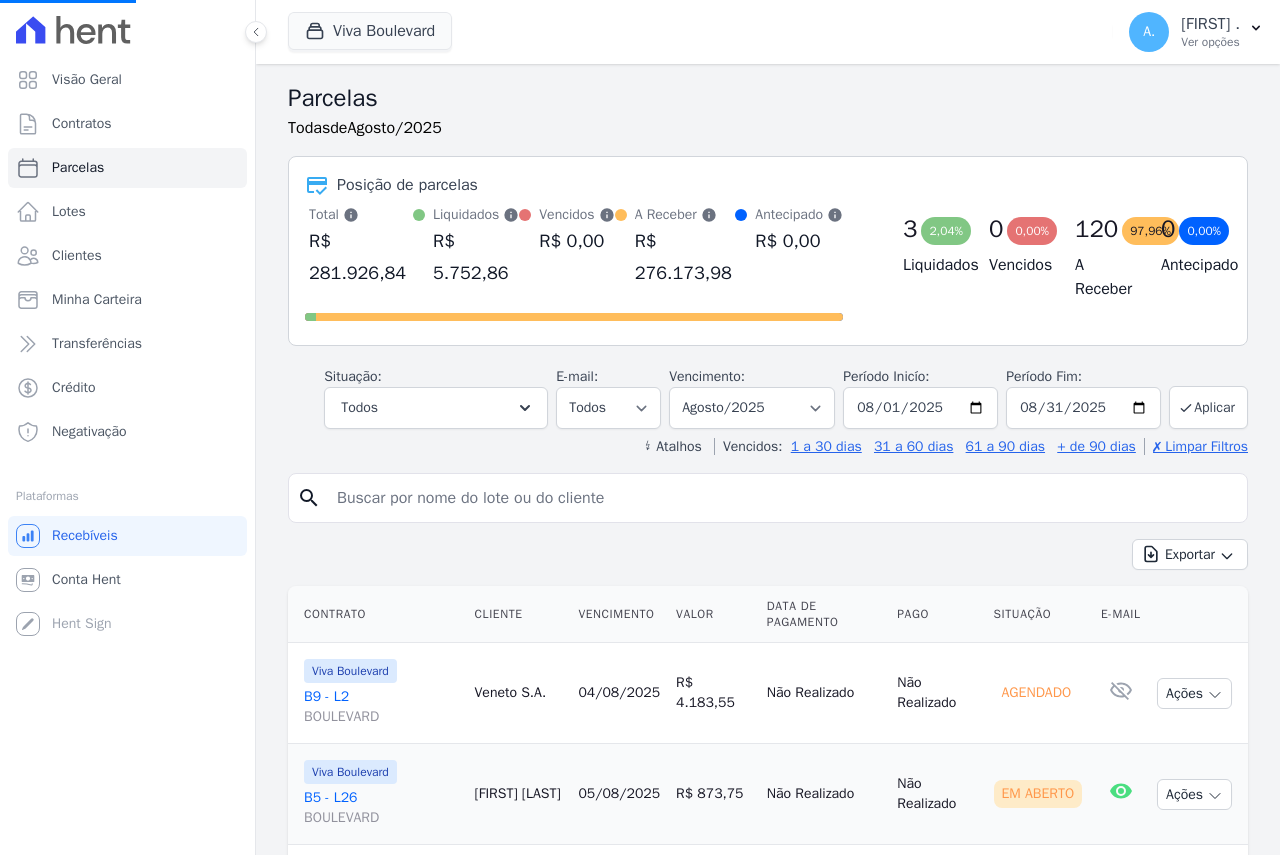 click at bounding box center [782, 498] 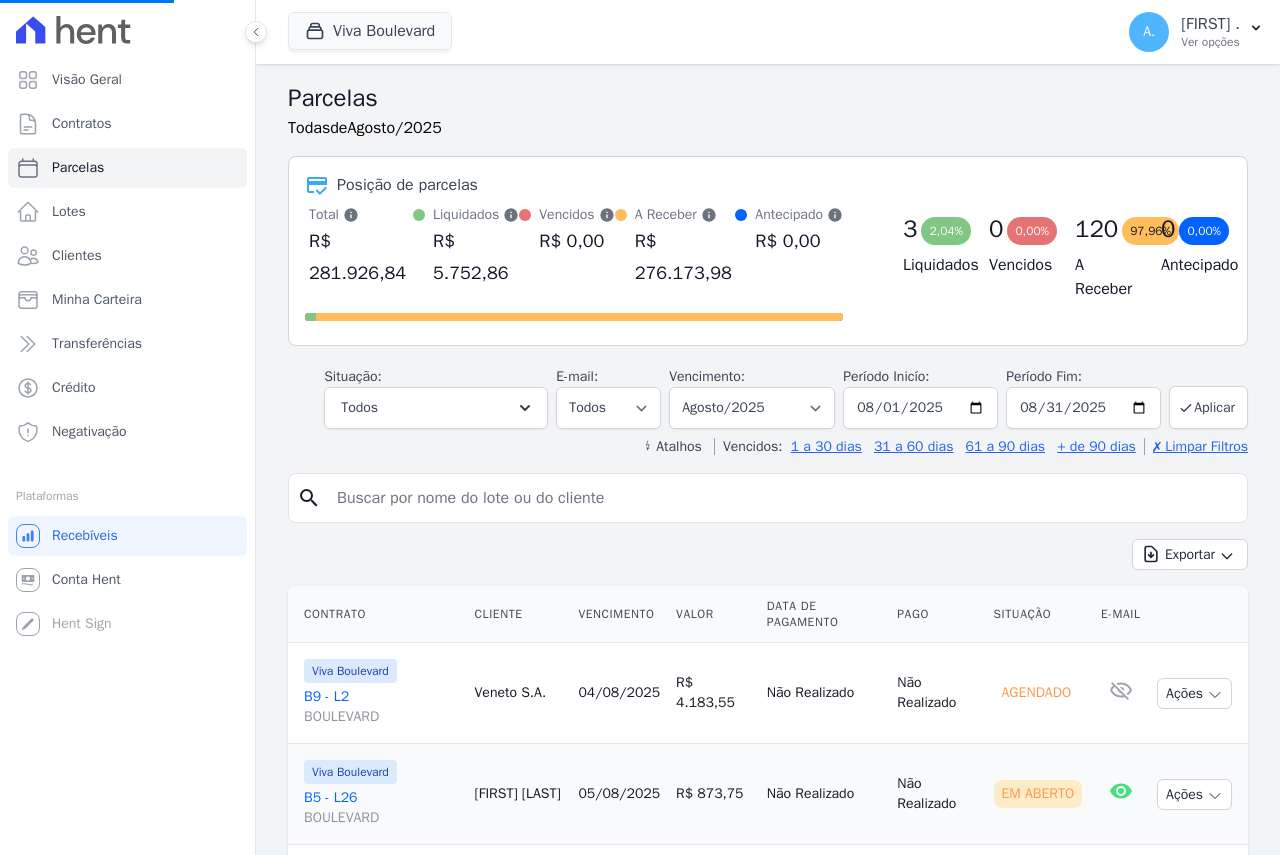 select 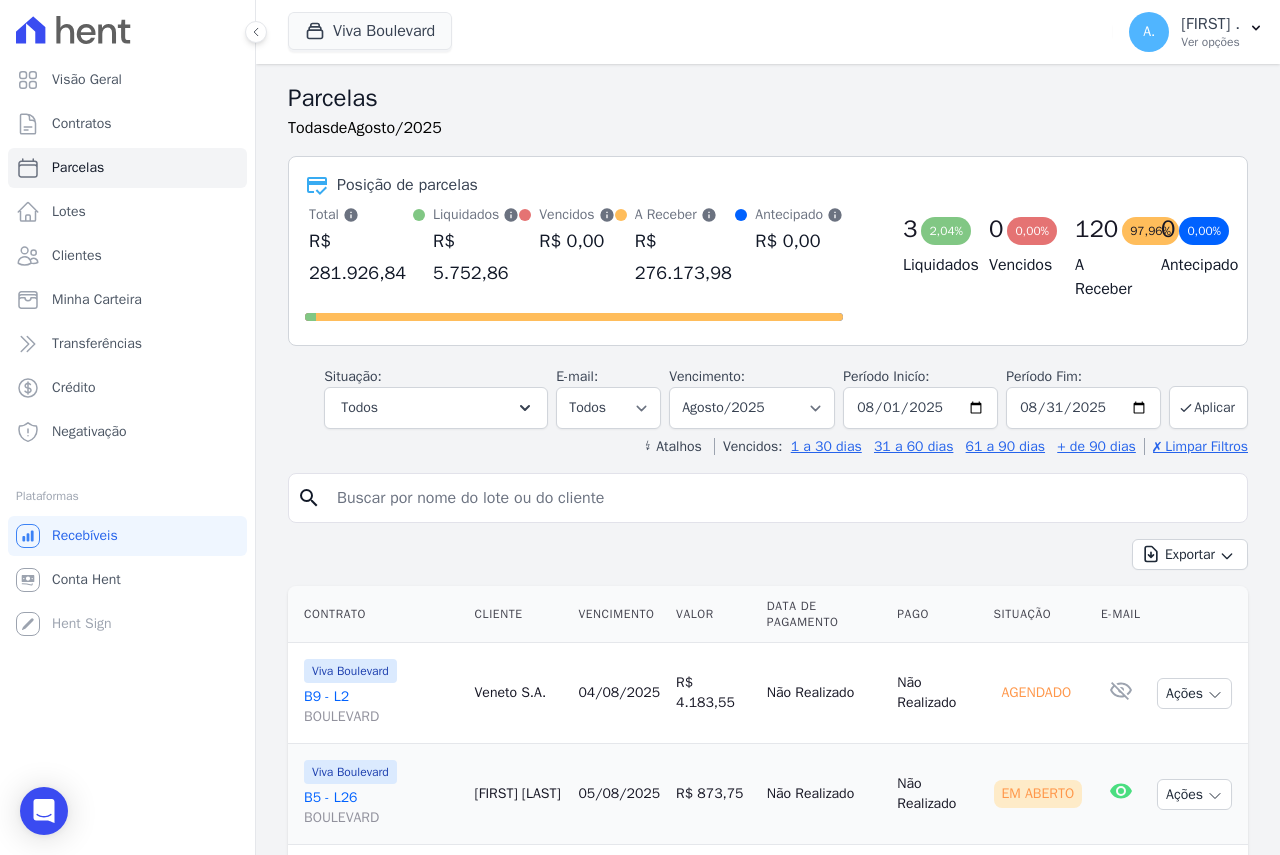 click on "search" at bounding box center (768, 498) 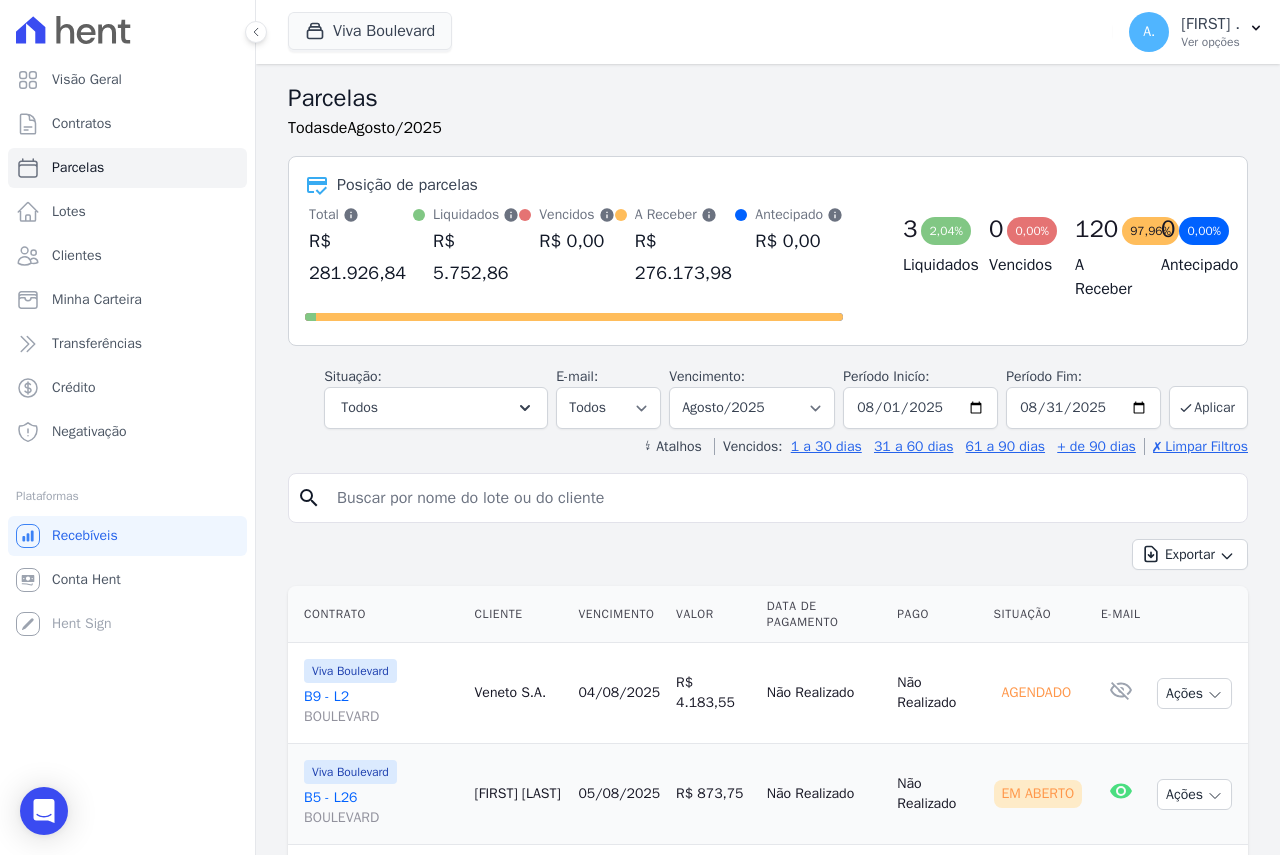click at bounding box center (782, 498) 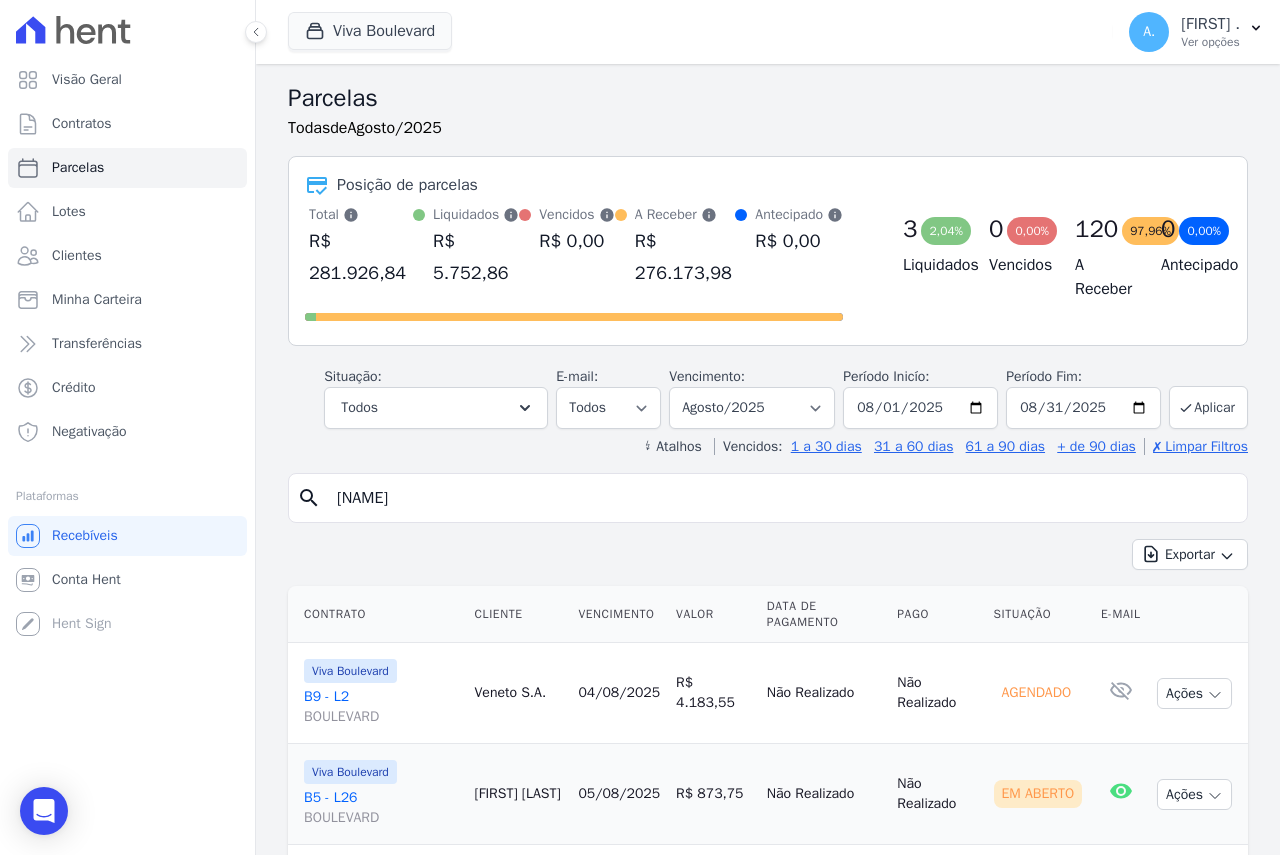 type on "[NAME]" 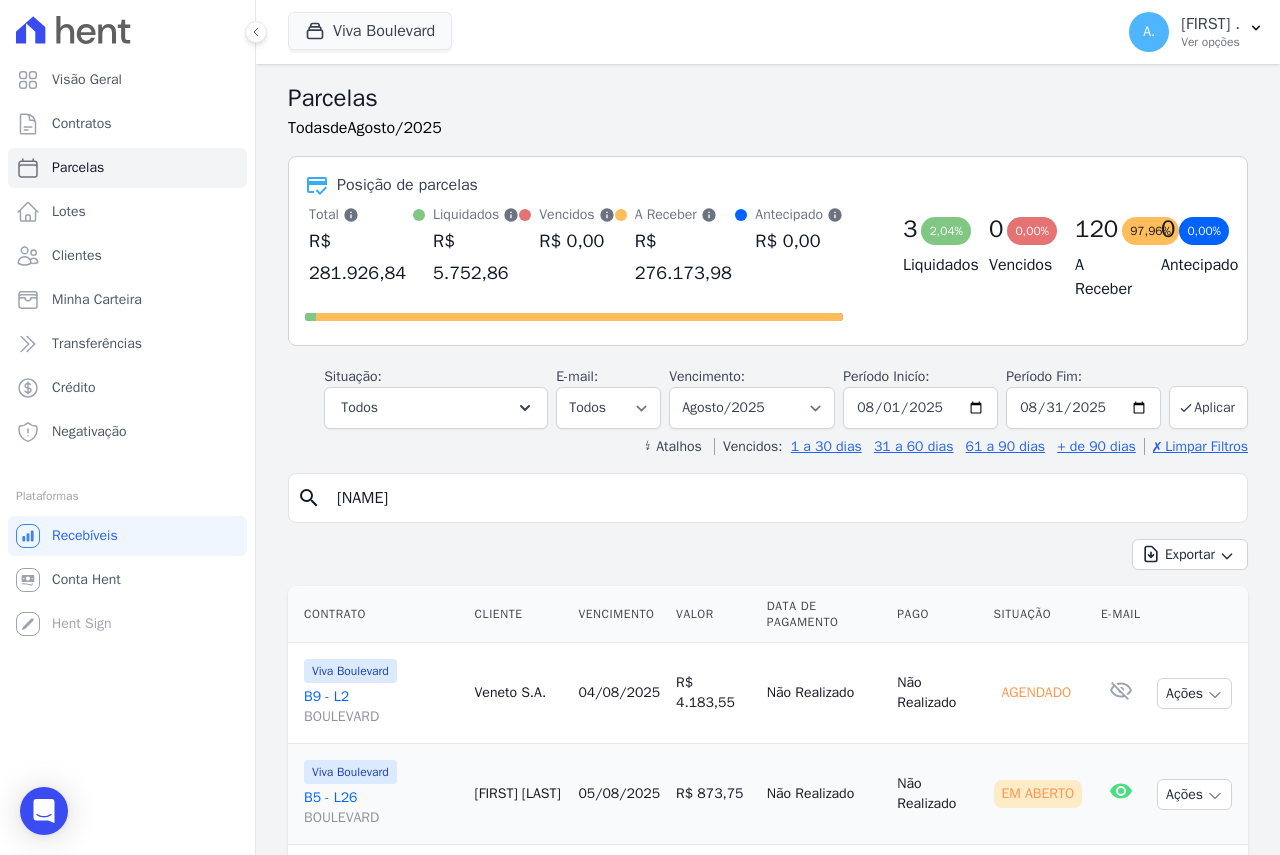 select 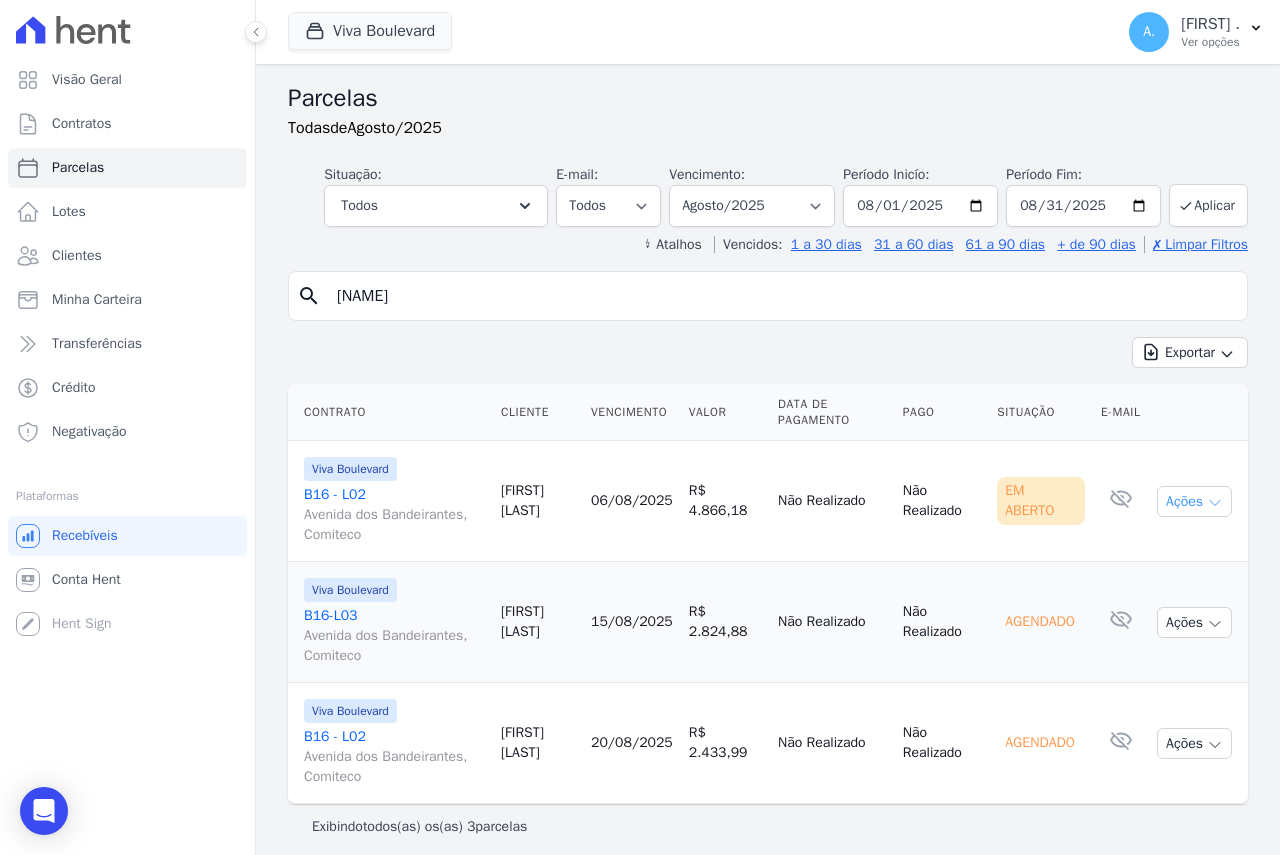 click on "Ações" at bounding box center [1194, 501] 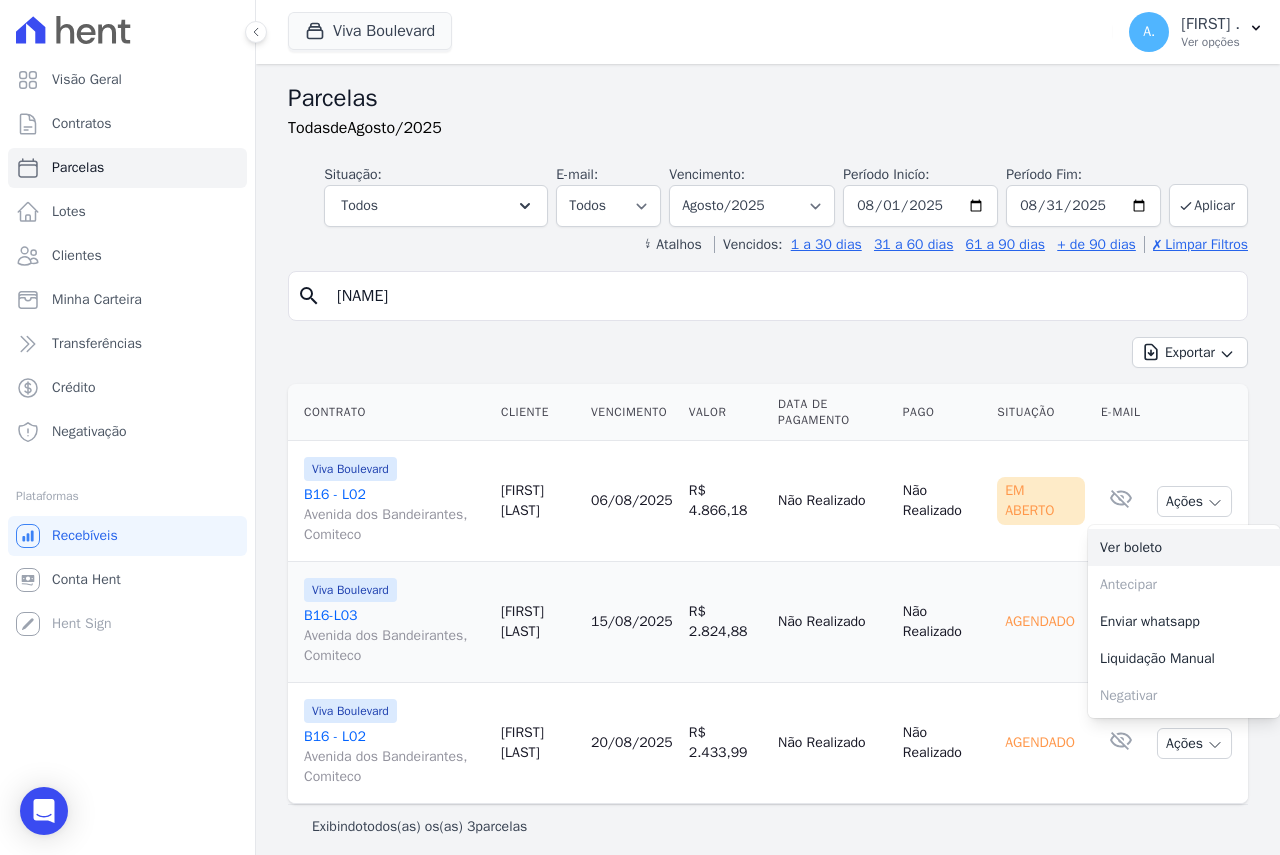 click on "Ver boleto" at bounding box center [1184, 547] 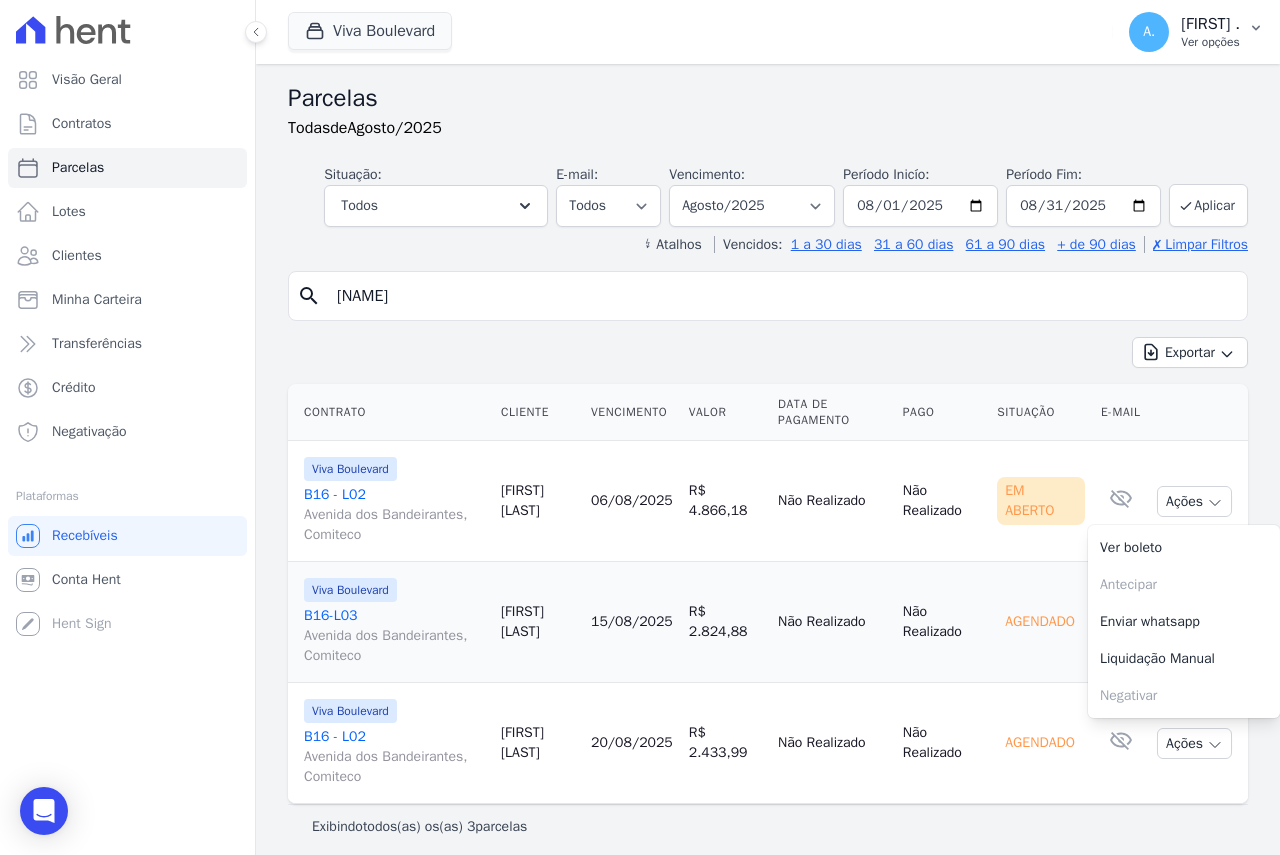 click on "[FIRST] ." at bounding box center (1210, 24) 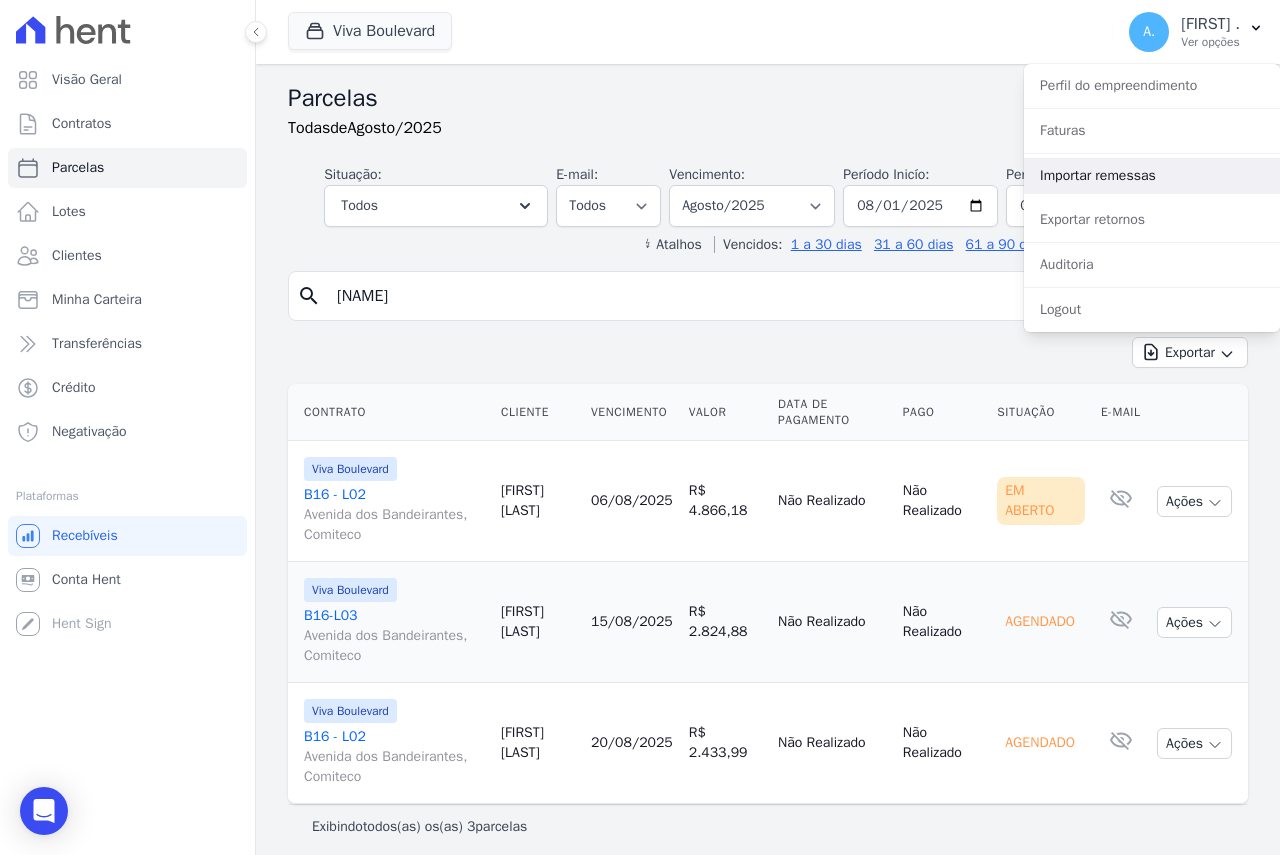 click on "Importar remessas" at bounding box center (1152, 176) 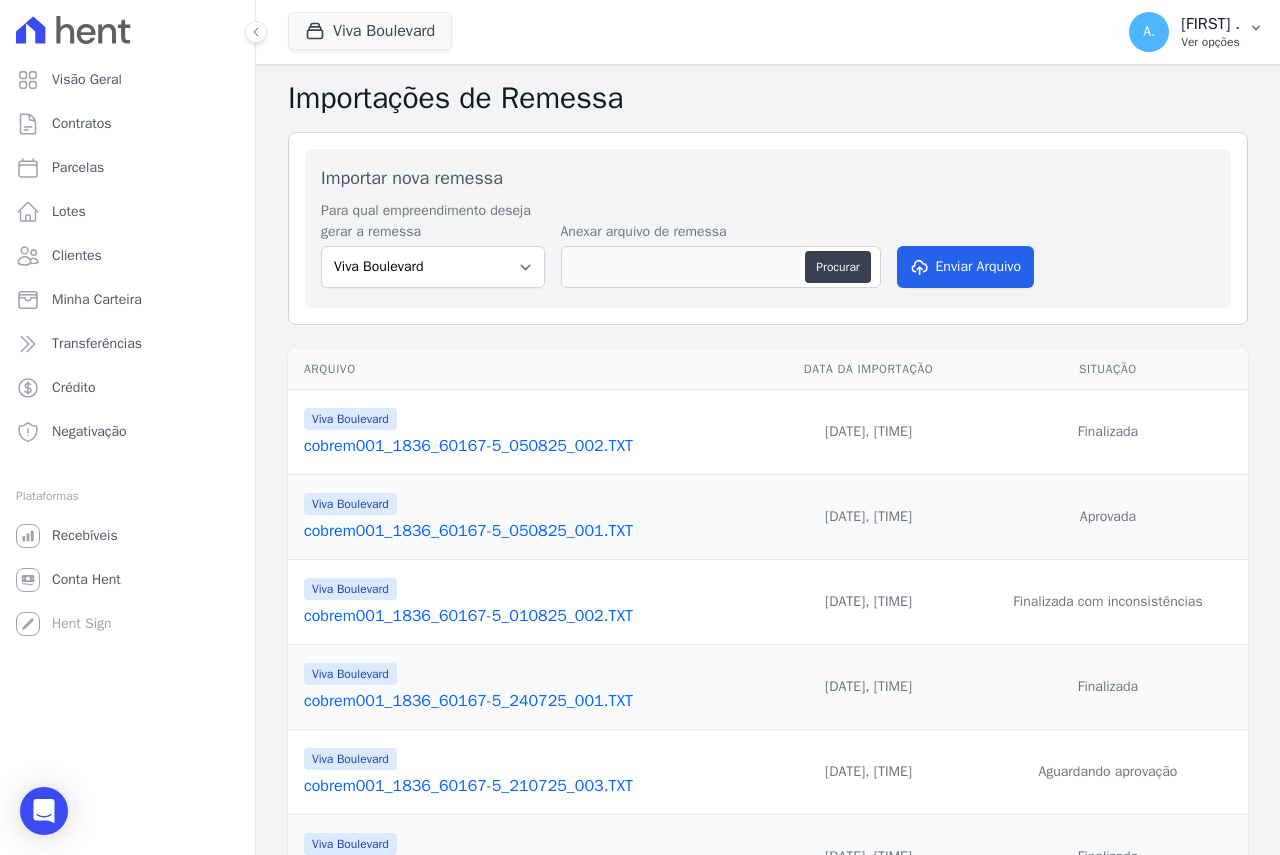 click on "[FIRST] ." at bounding box center [1210, 24] 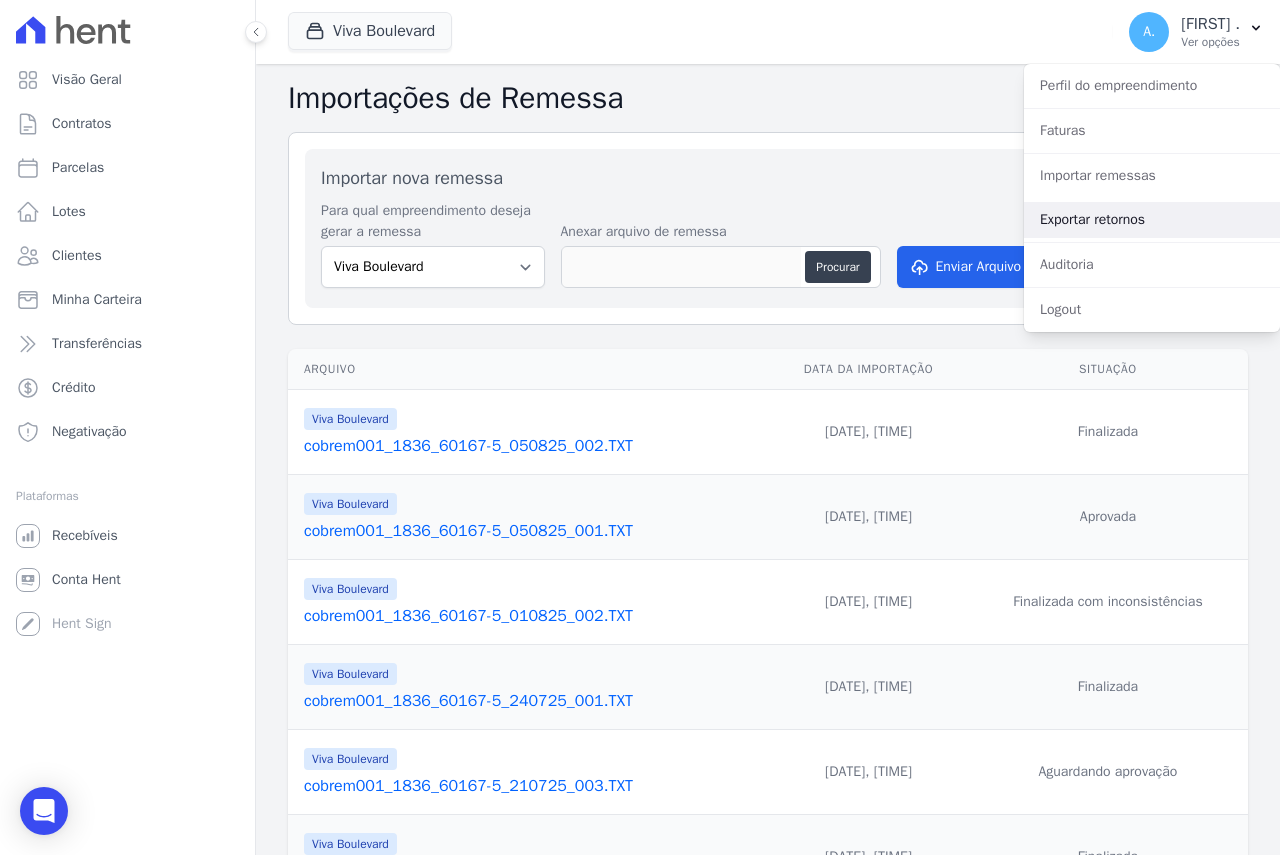 click on "Exportar retornos" at bounding box center [1152, 220] 